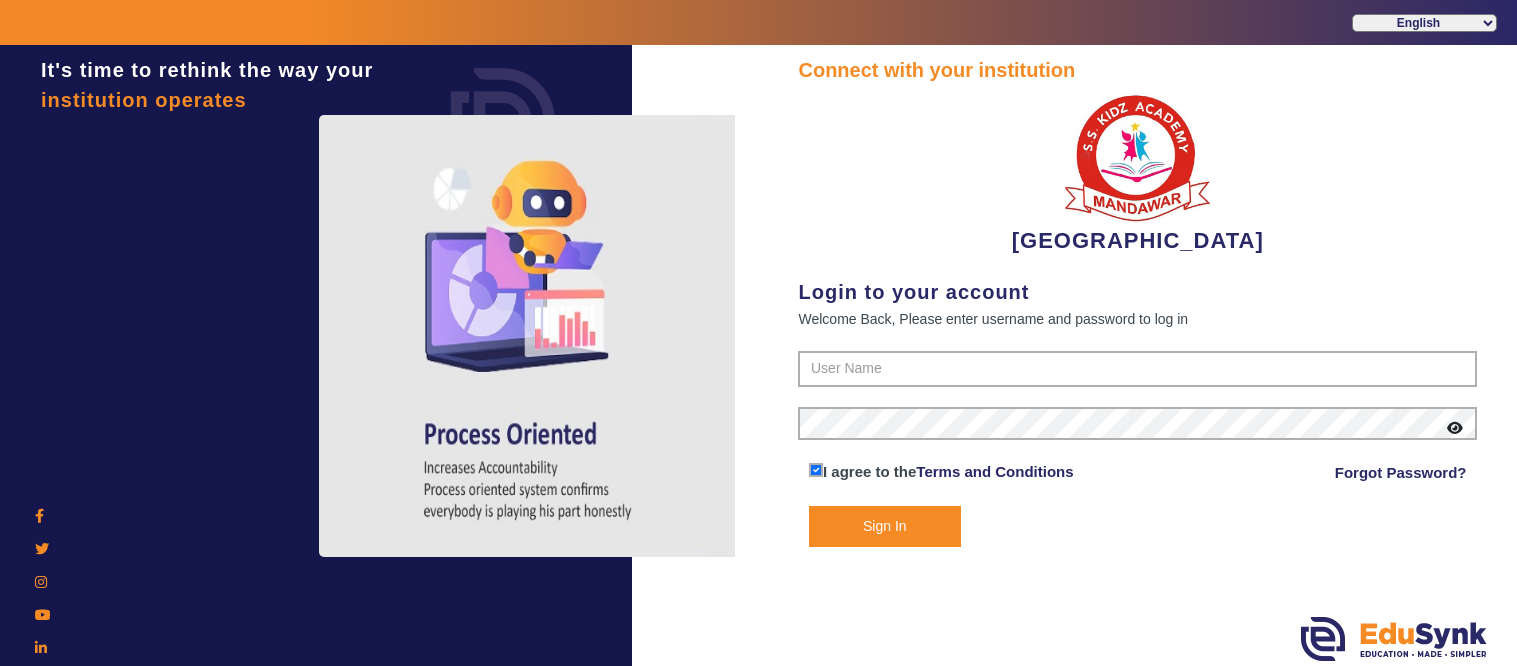 scroll, scrollTop: 0, scrollLeft: 0, axis: both 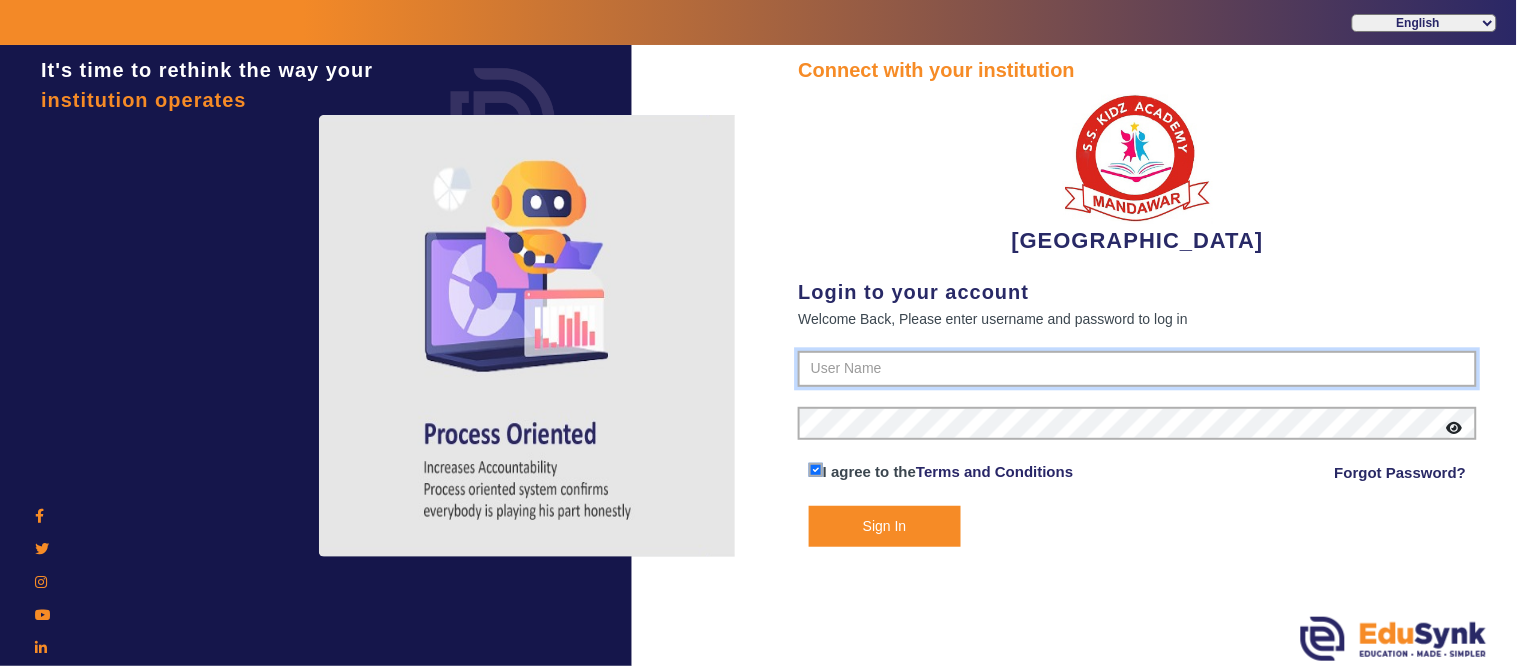 type on "9928895959" 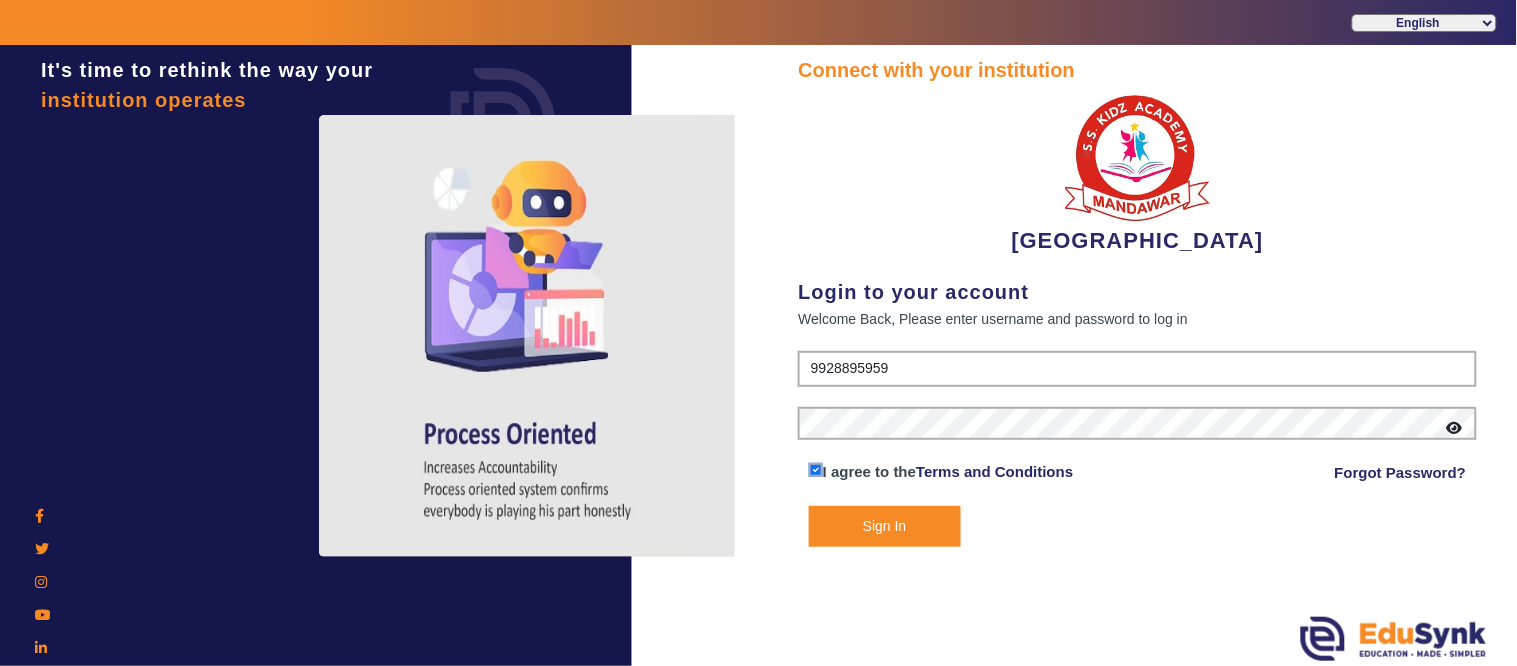 click on "Sign In" 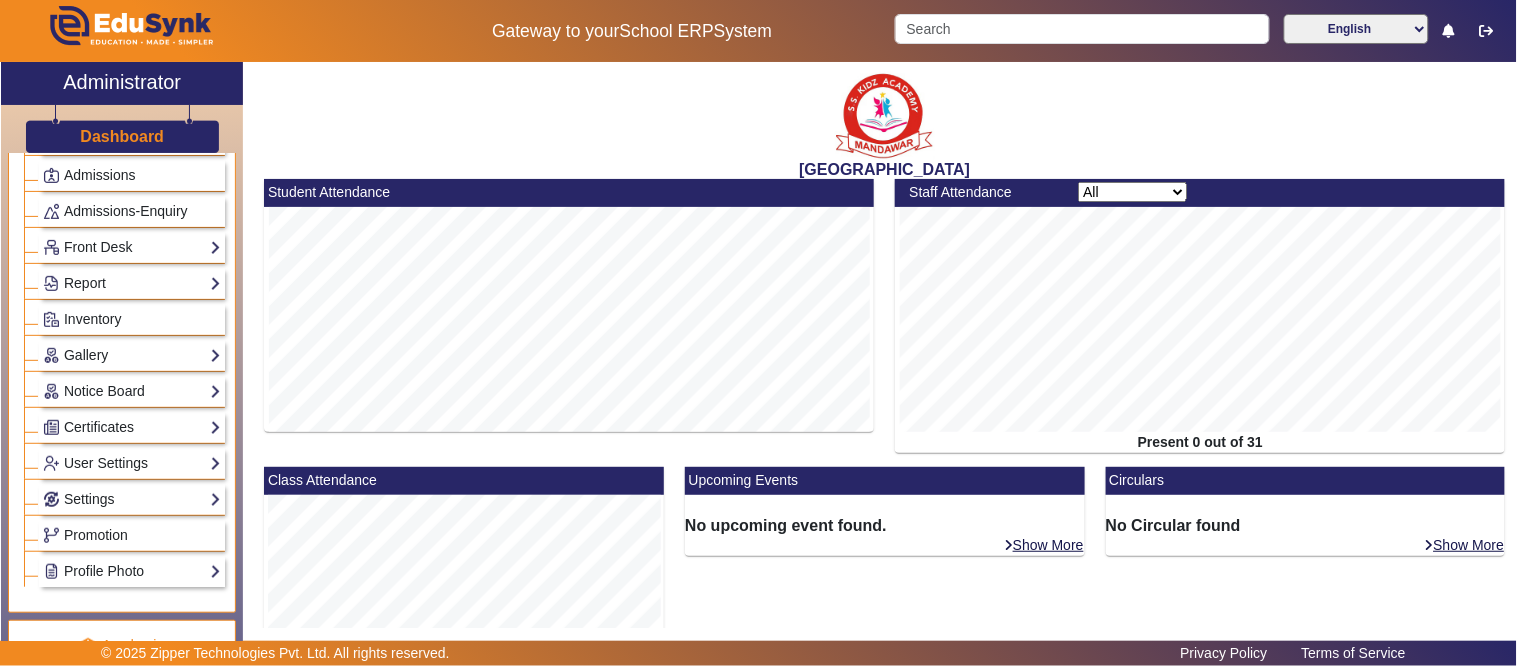 scroll, scrollTop: 1000, scrollLeft: 0, axis: vertical 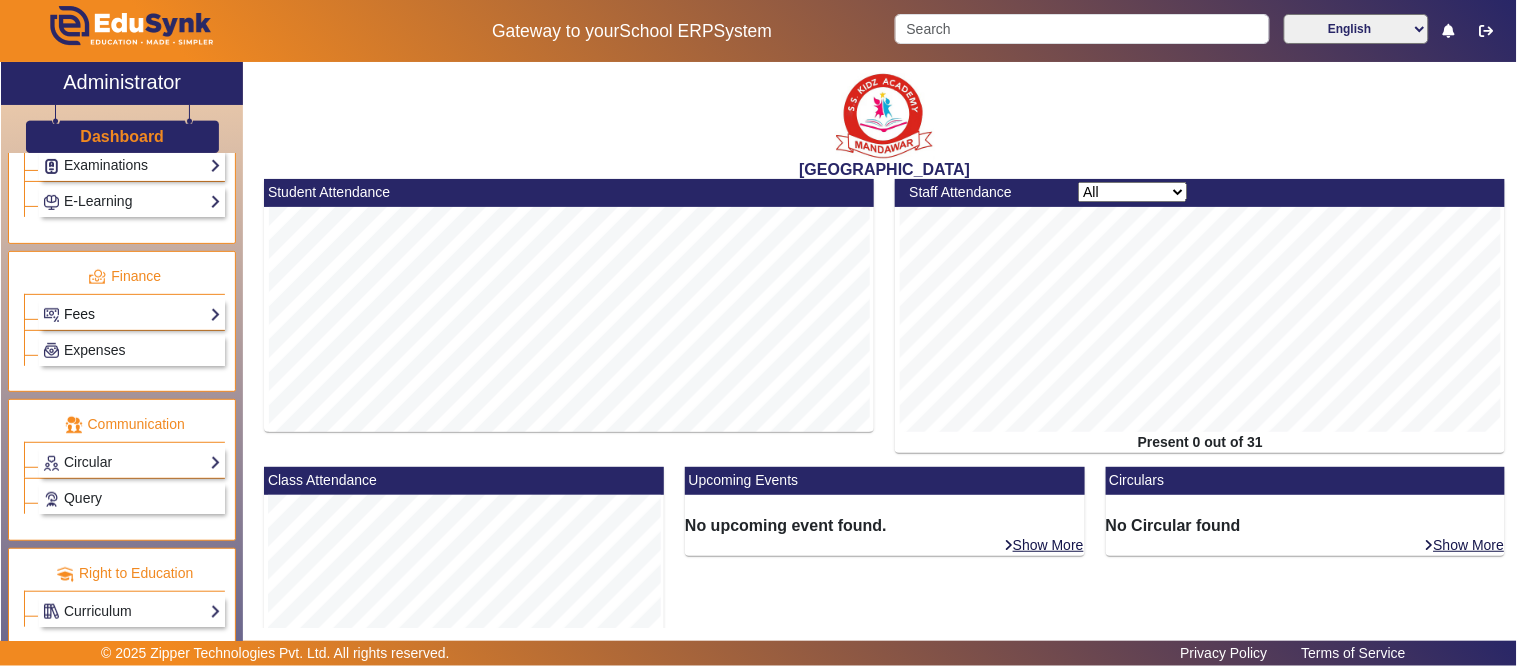 click on "Fees" 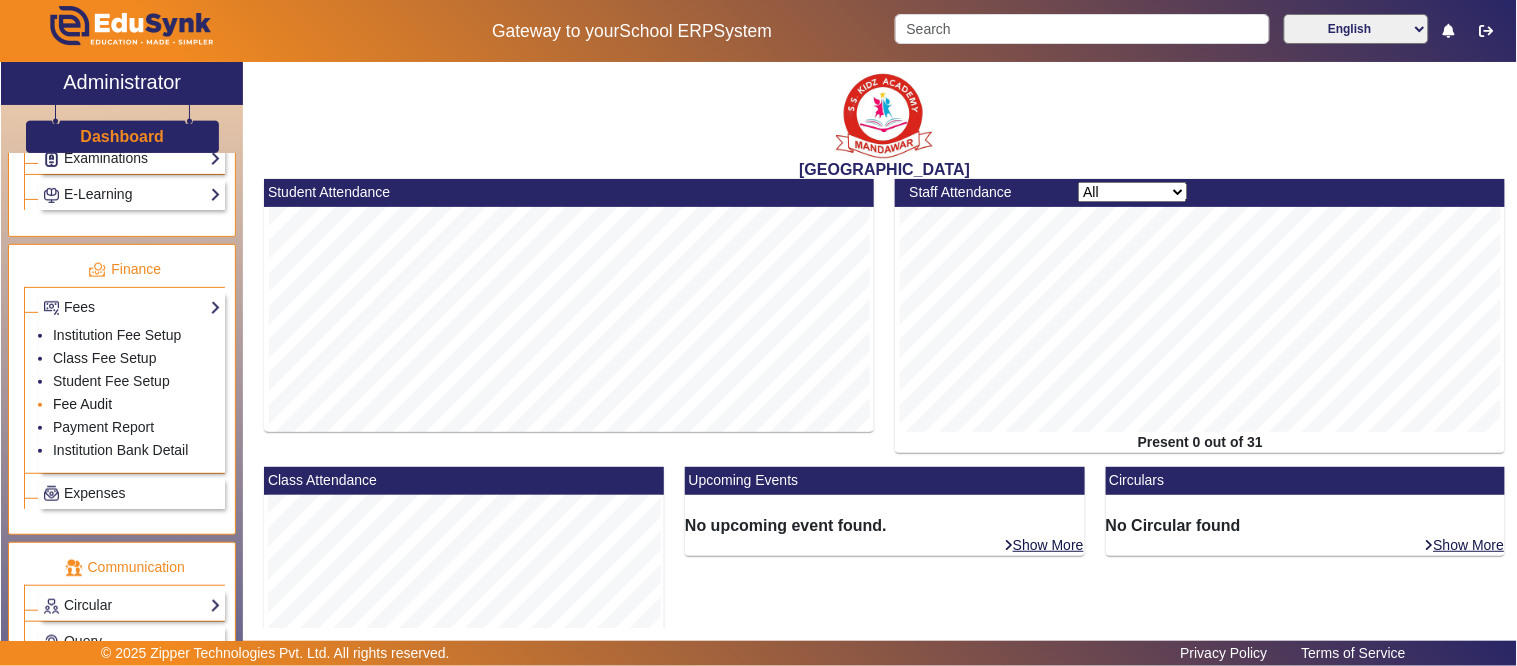 click on "Fee Audit" 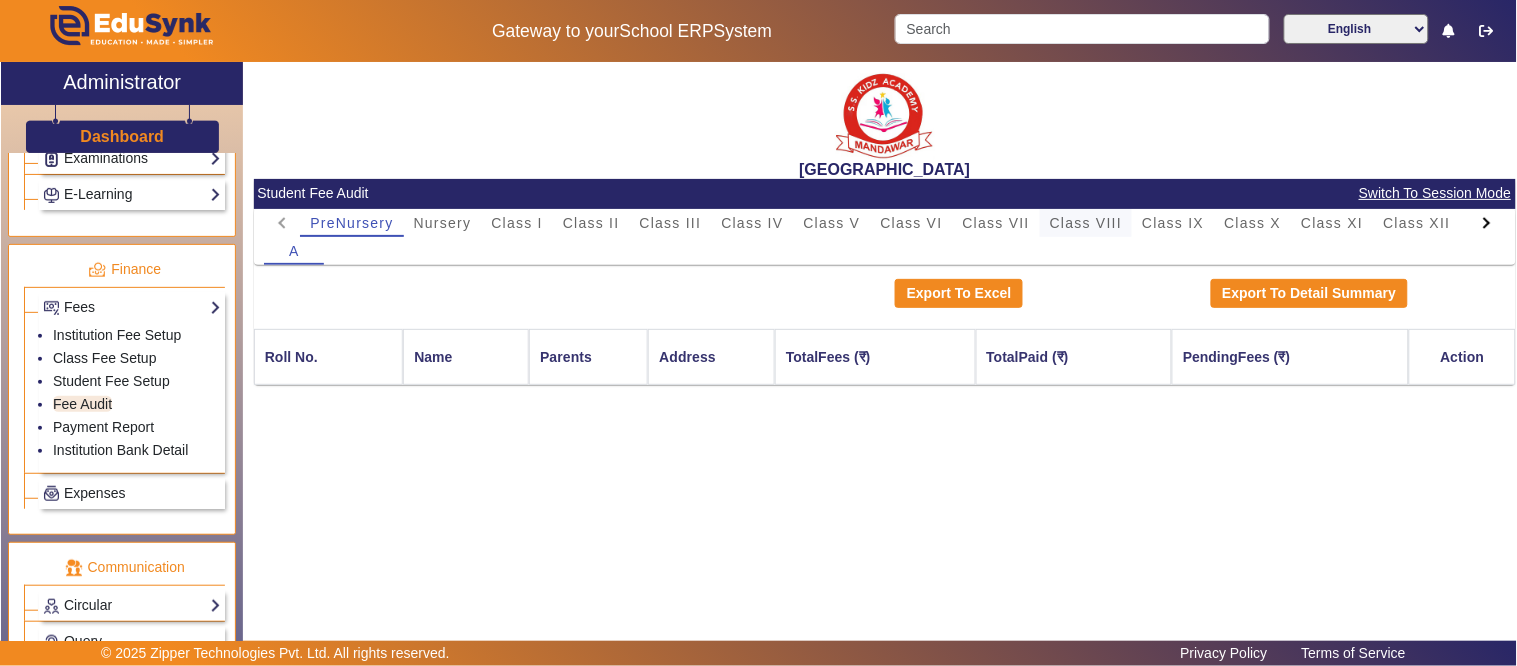 click on "PreNursery Nursery Class I Class II Class III Class IV Class V Class VI Class VII Class VIII Class IX Class X Class XI Class XII L.K.G. U.K.G." 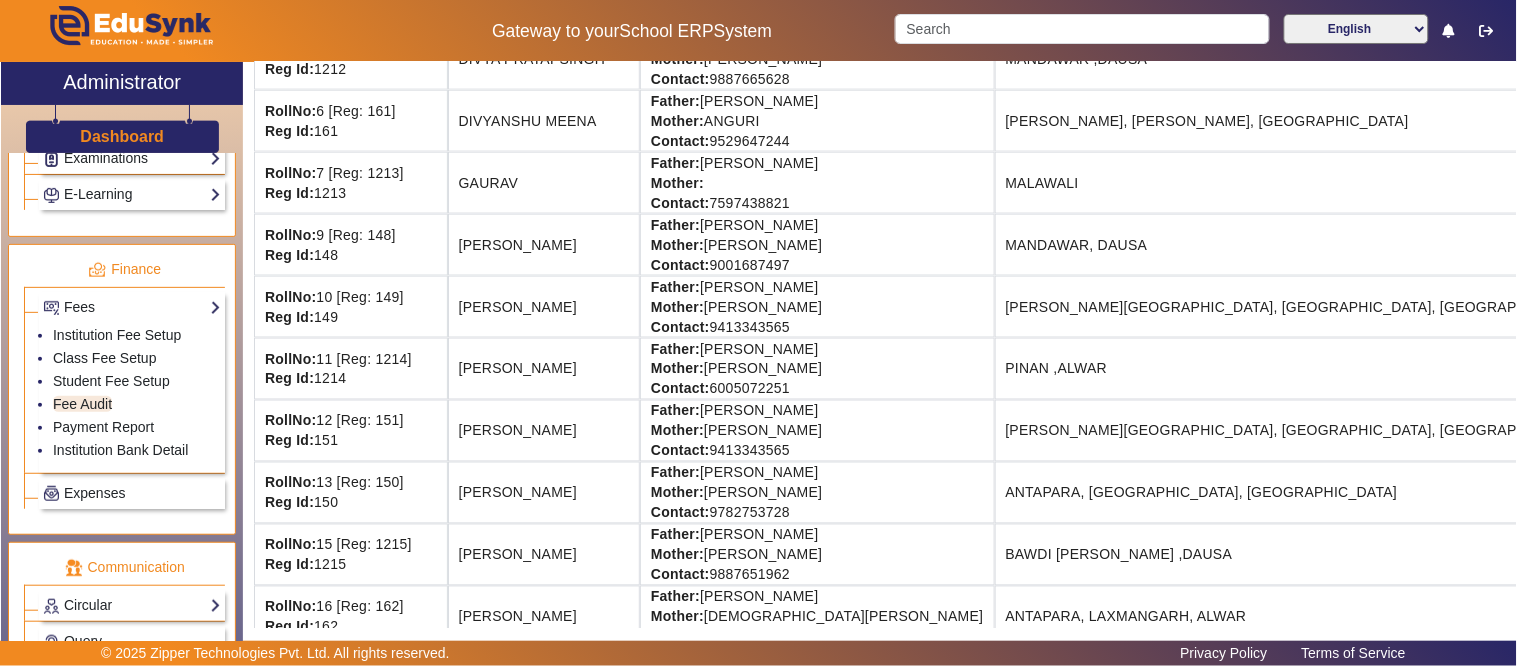 scroll, scrollTop: 666, scrollLeft: 0, axis: vertical 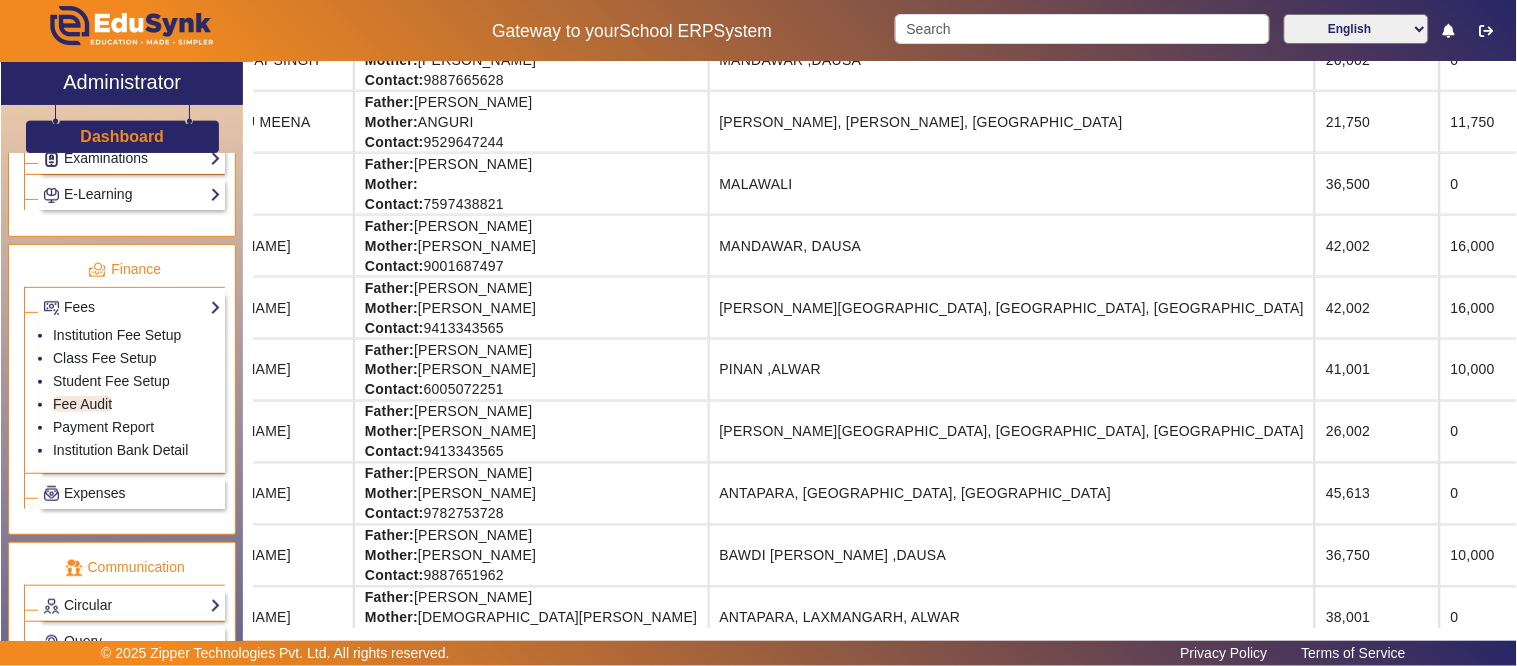 drag, startPoint x: 1091, startPoint y: 173, endPoint x: 1516, endPoint y: 177, distance: 425.01883 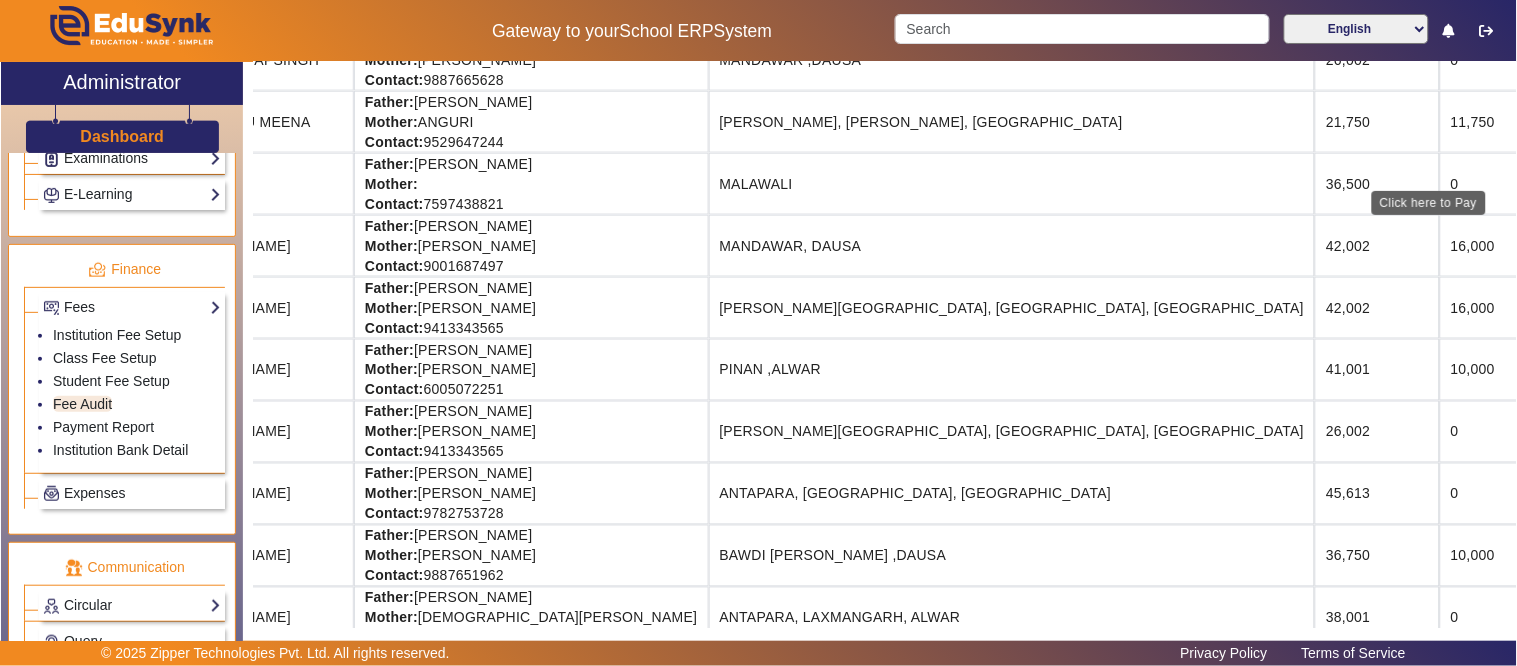 click on "View & Pay" 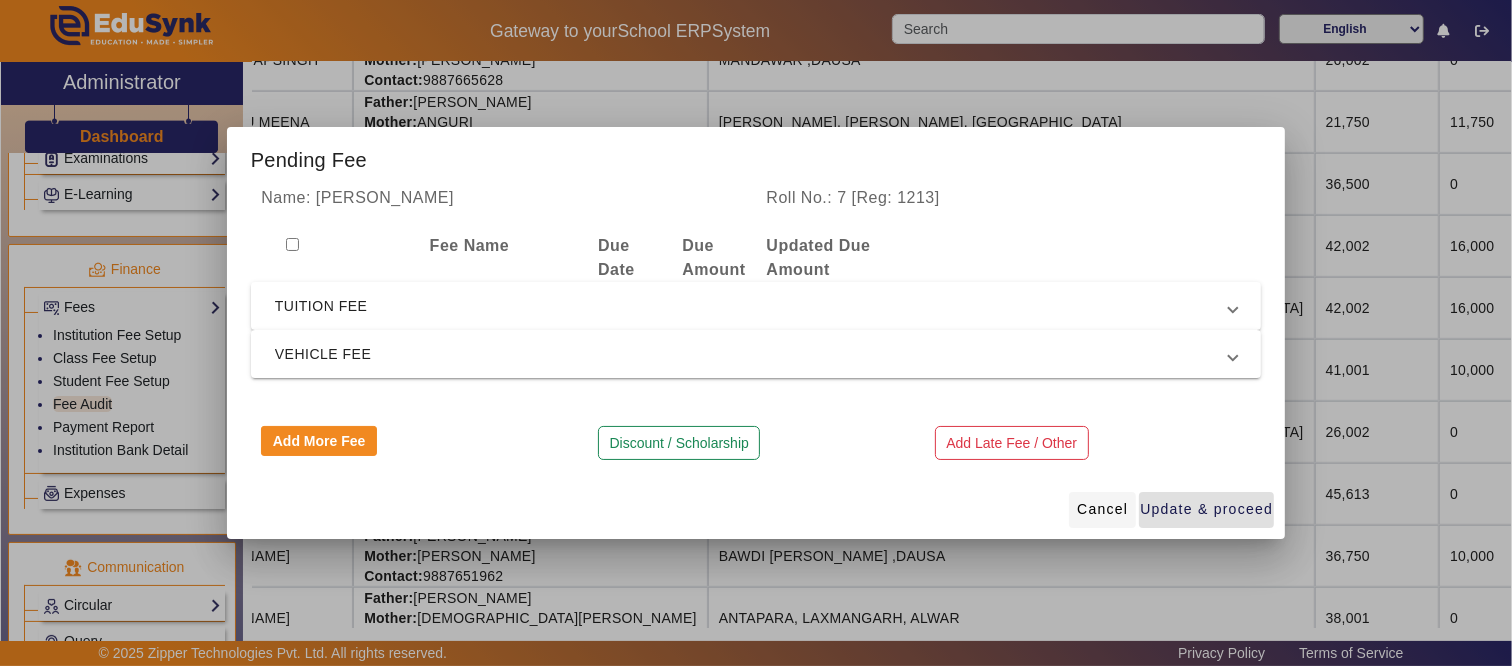 click on "Cancel" at bounding box center (1102, 509) 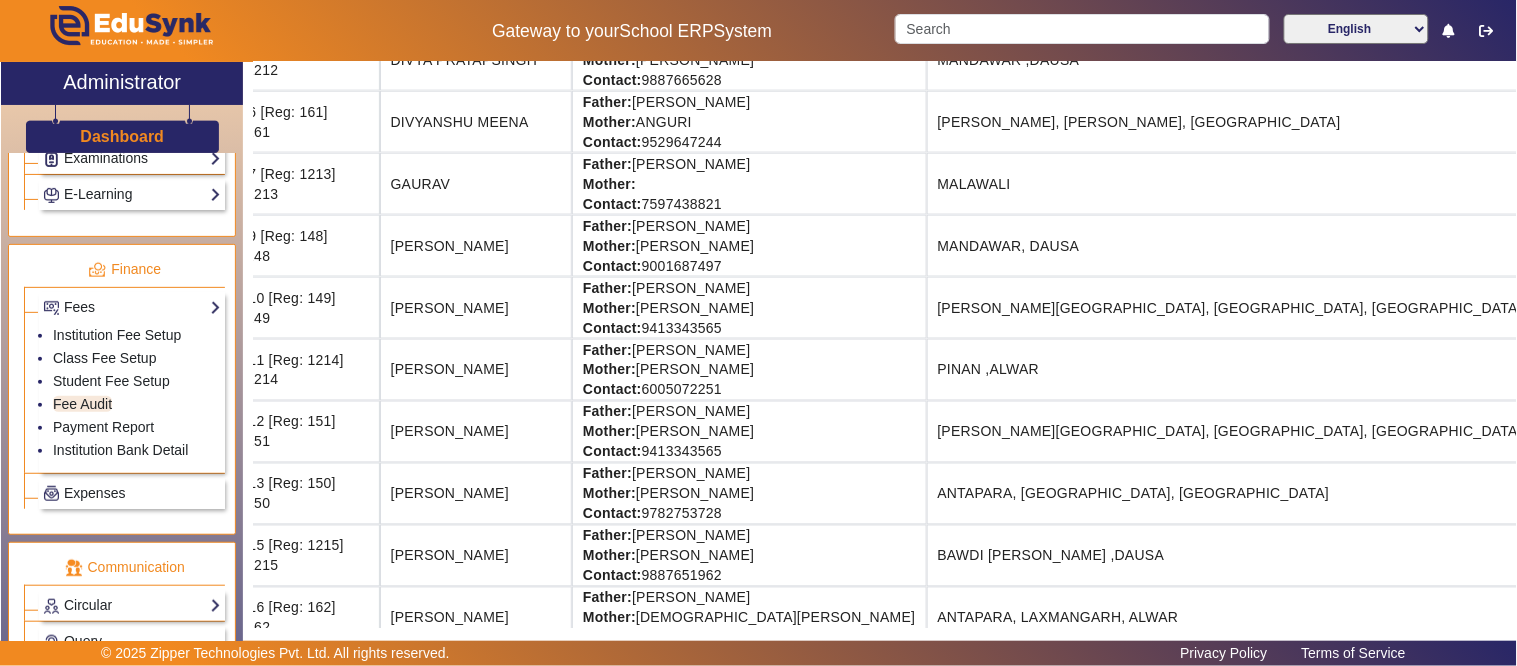 scroll, scrollTop: 666, scrollLeft: 0, axis: vertical 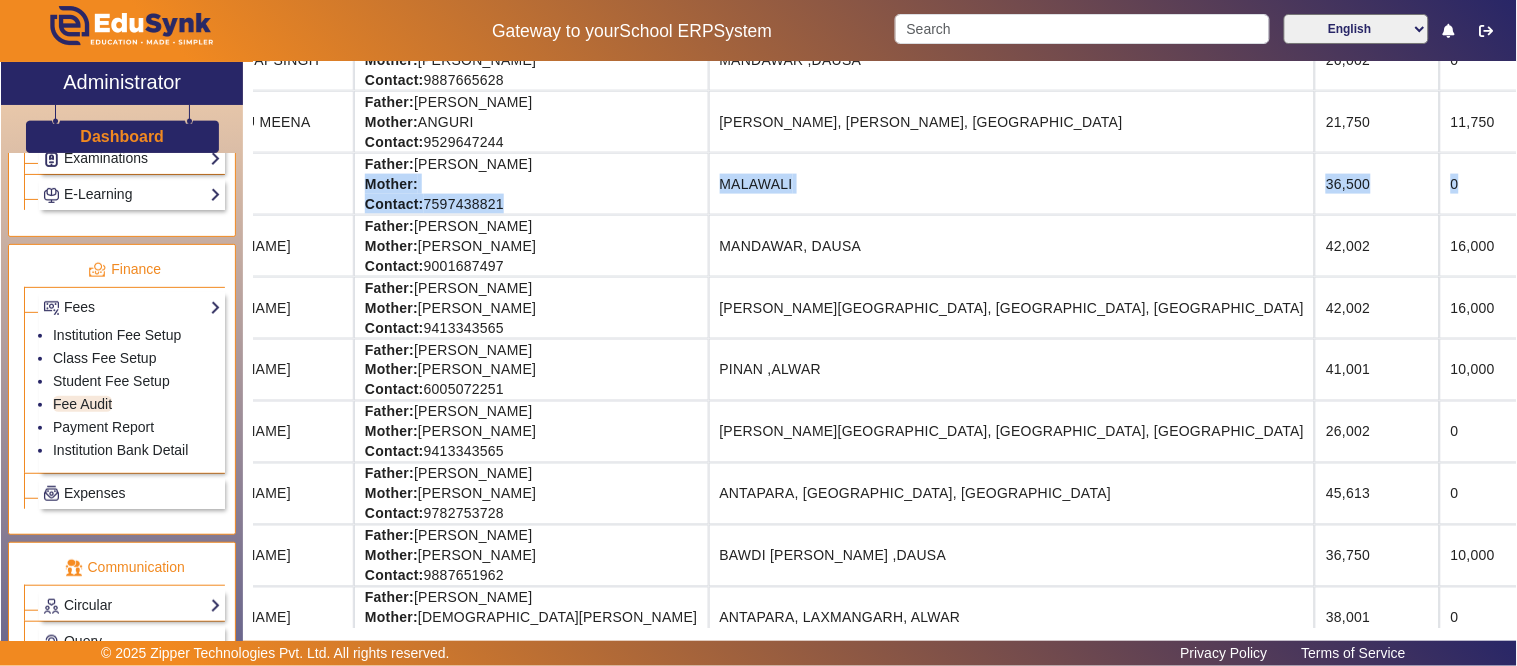 drag, startPoint x: 943, startPoint y: 193, endPoint x: 1506, endPoint y: 200, distance: 563.0435 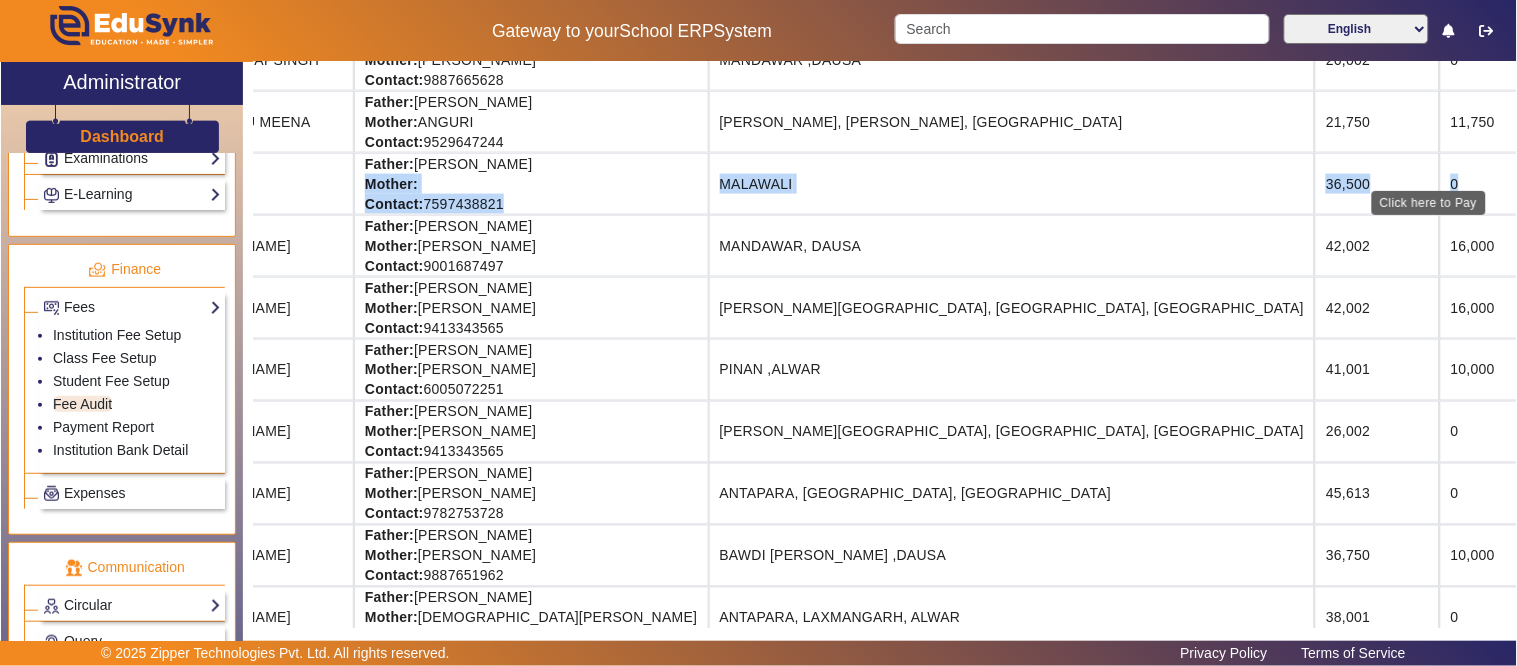 click on "View & Pay" 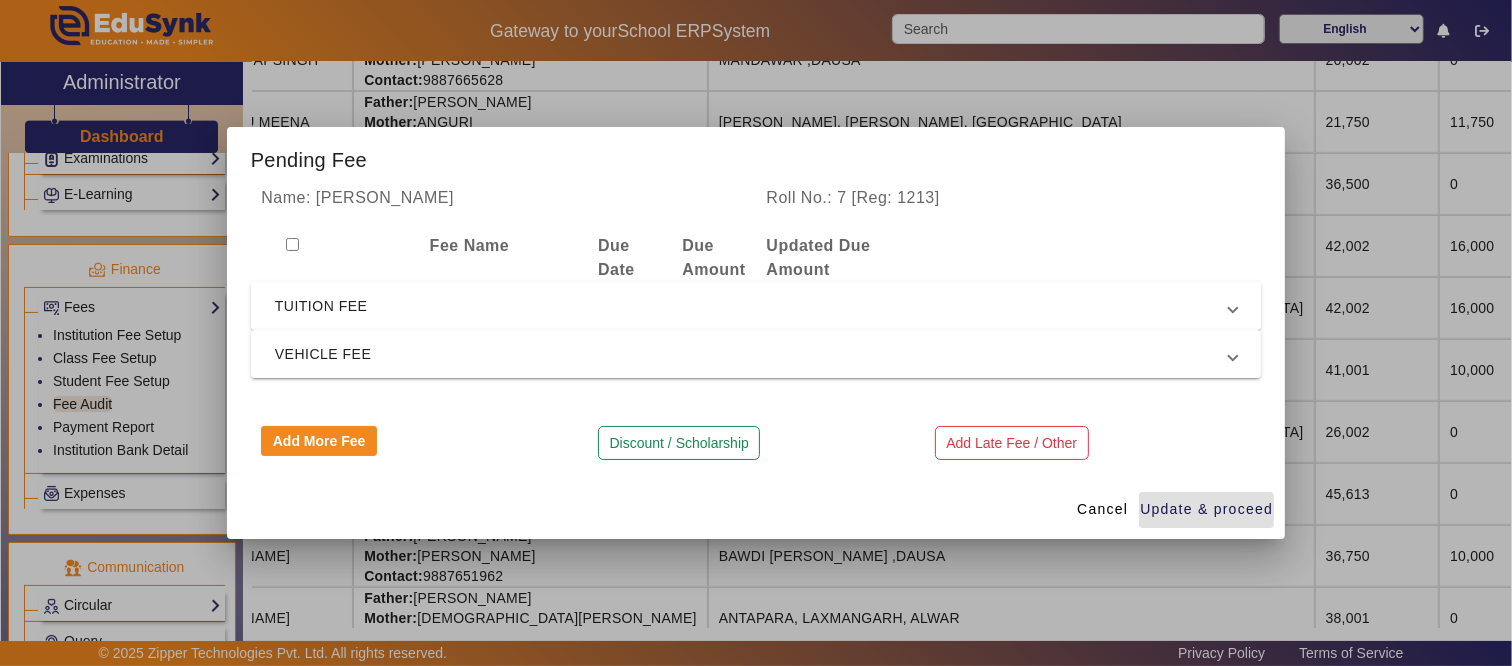 click on "TUITION FEE" at bounding box center [752, 306] 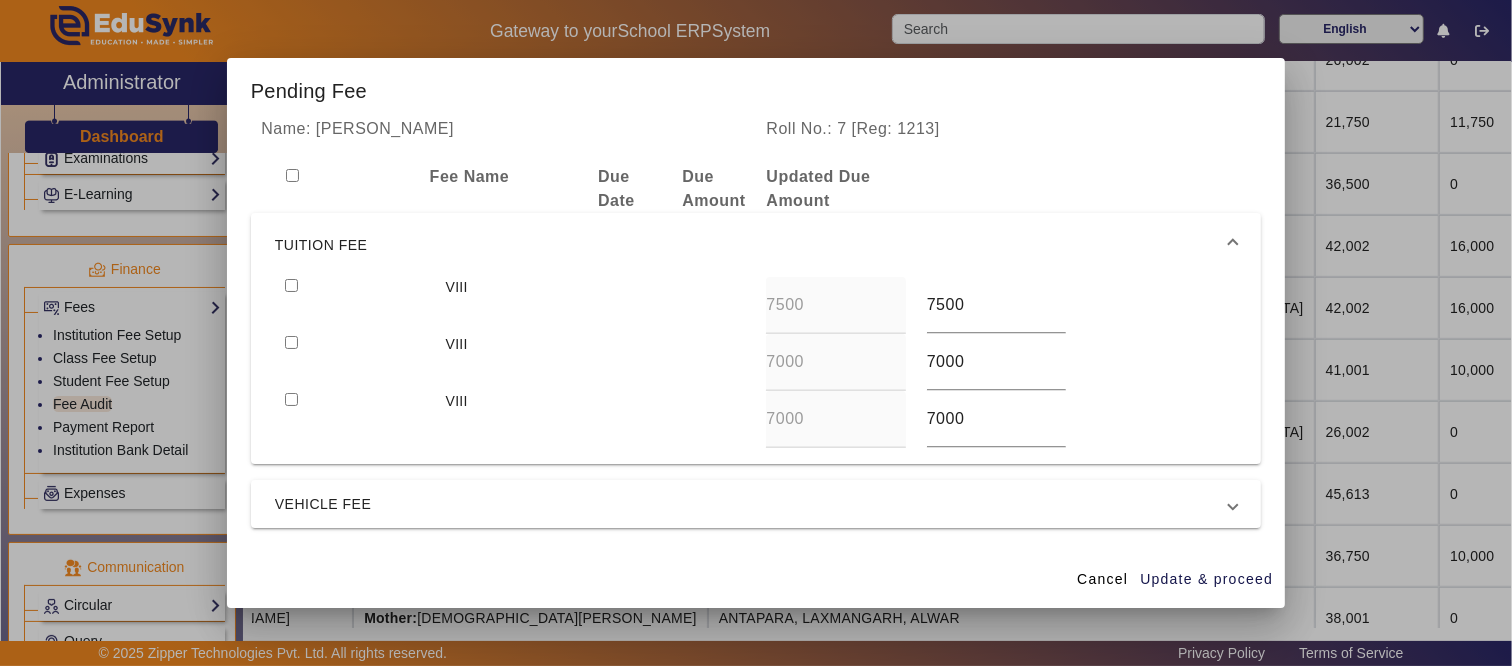 click at bounding box center [291, 285] 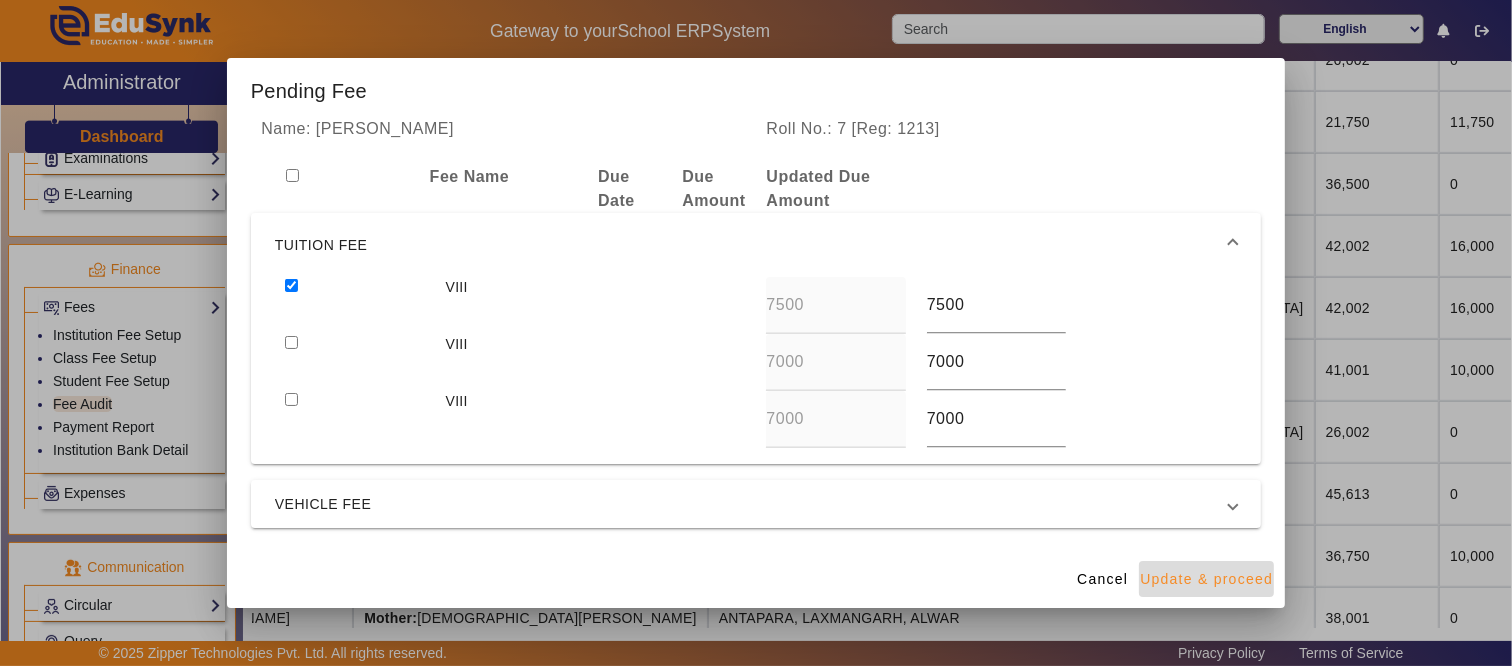 click on "Update & proceed" at bounding box center (1206, 579) 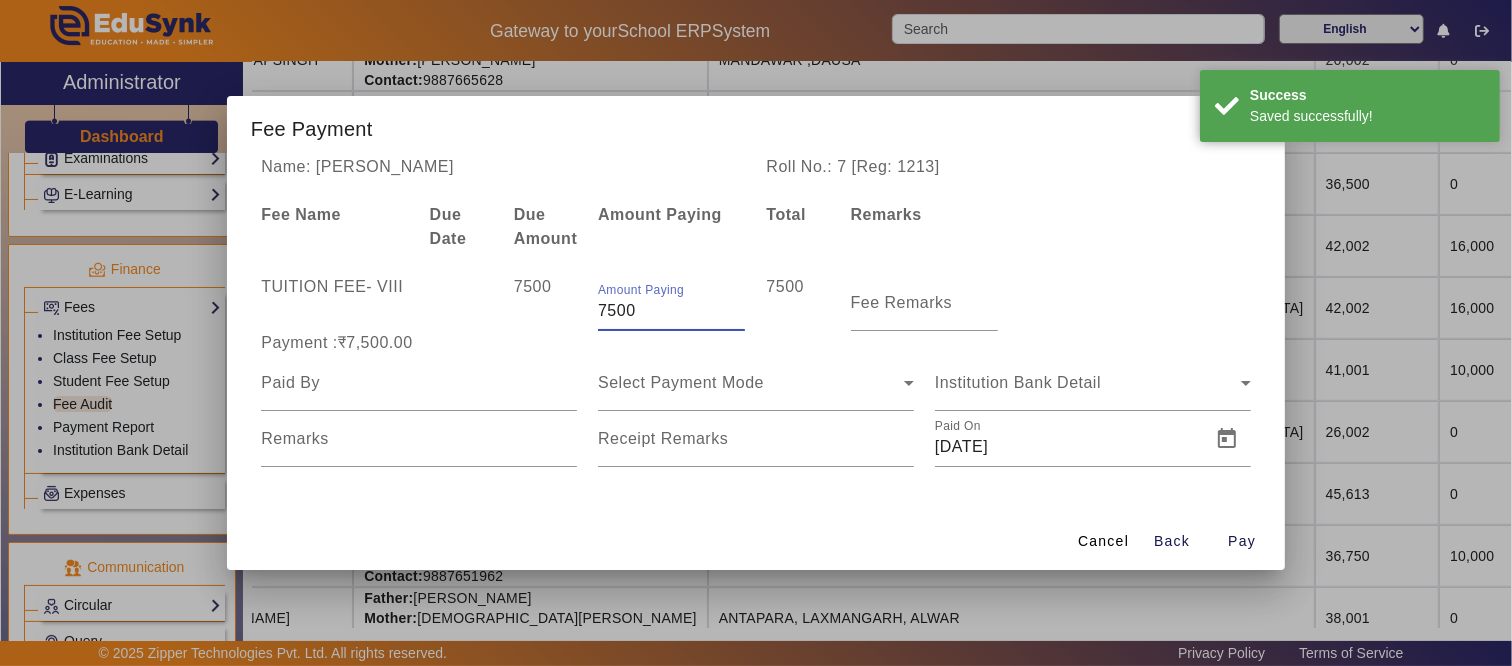 drag, startPoint x: 691, startPoint y: 317, endPoint x: 431, endPoint y: 317, distance: 260 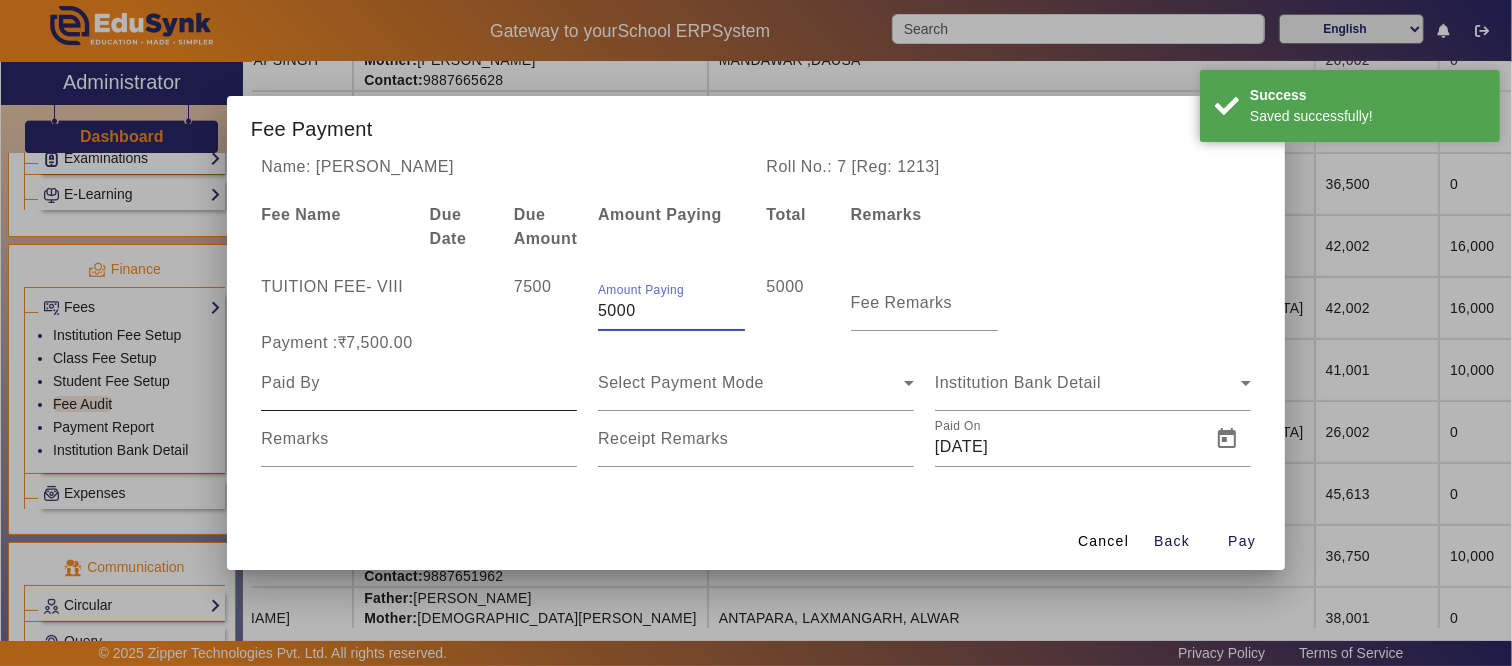 type on "5000" 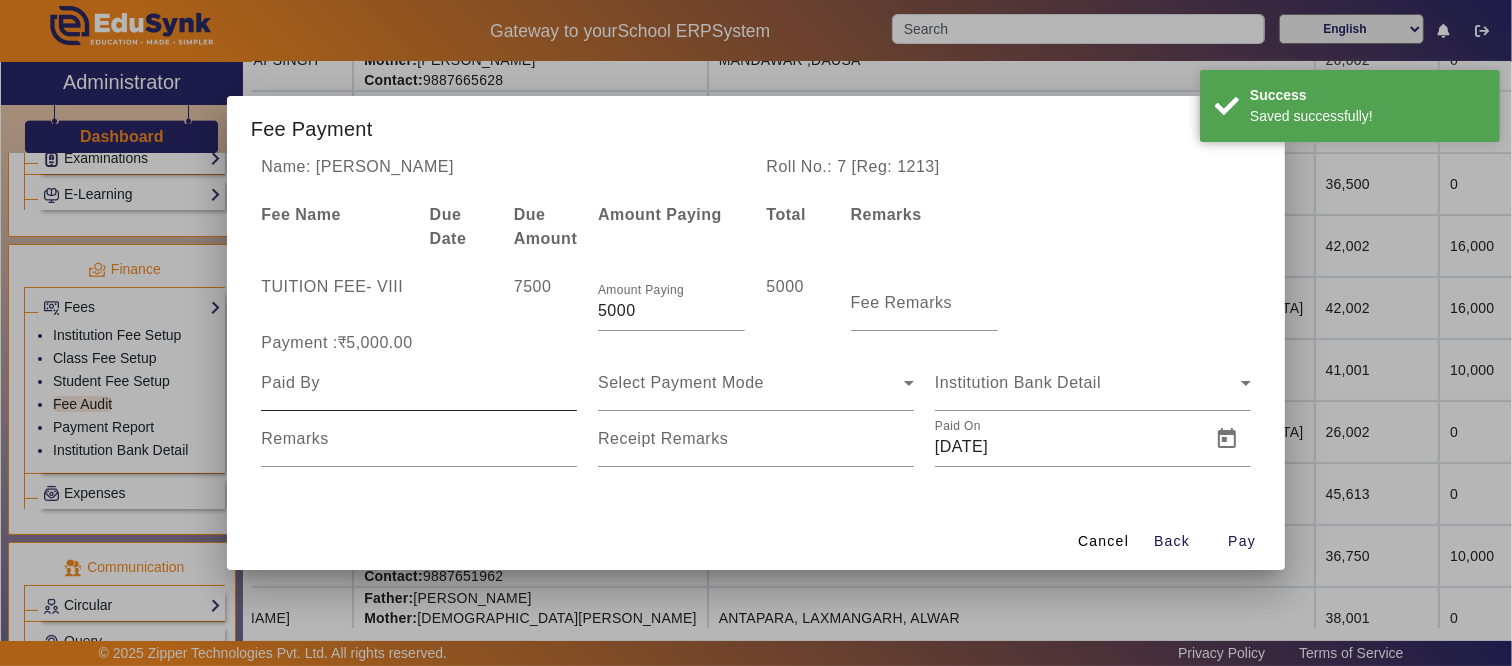 click at bounding box center [419, 383] 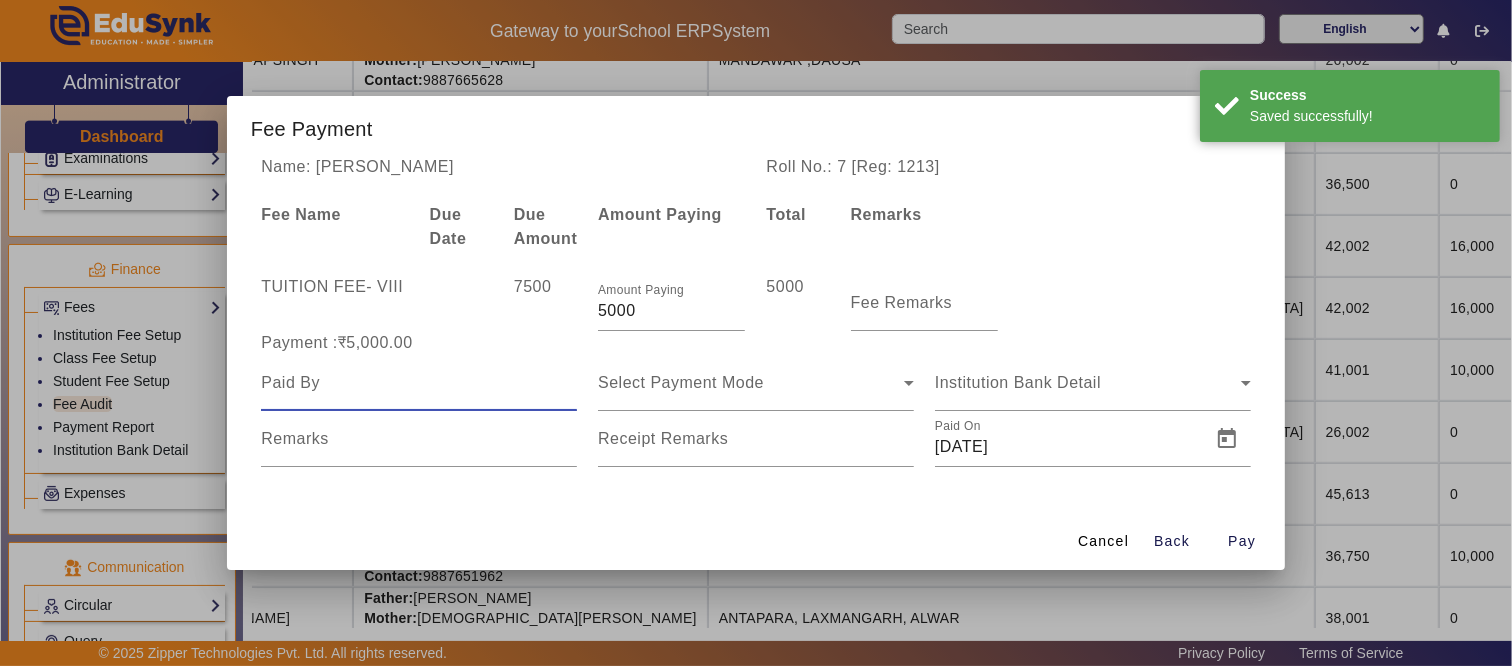 click at bounding box center (419, 383) 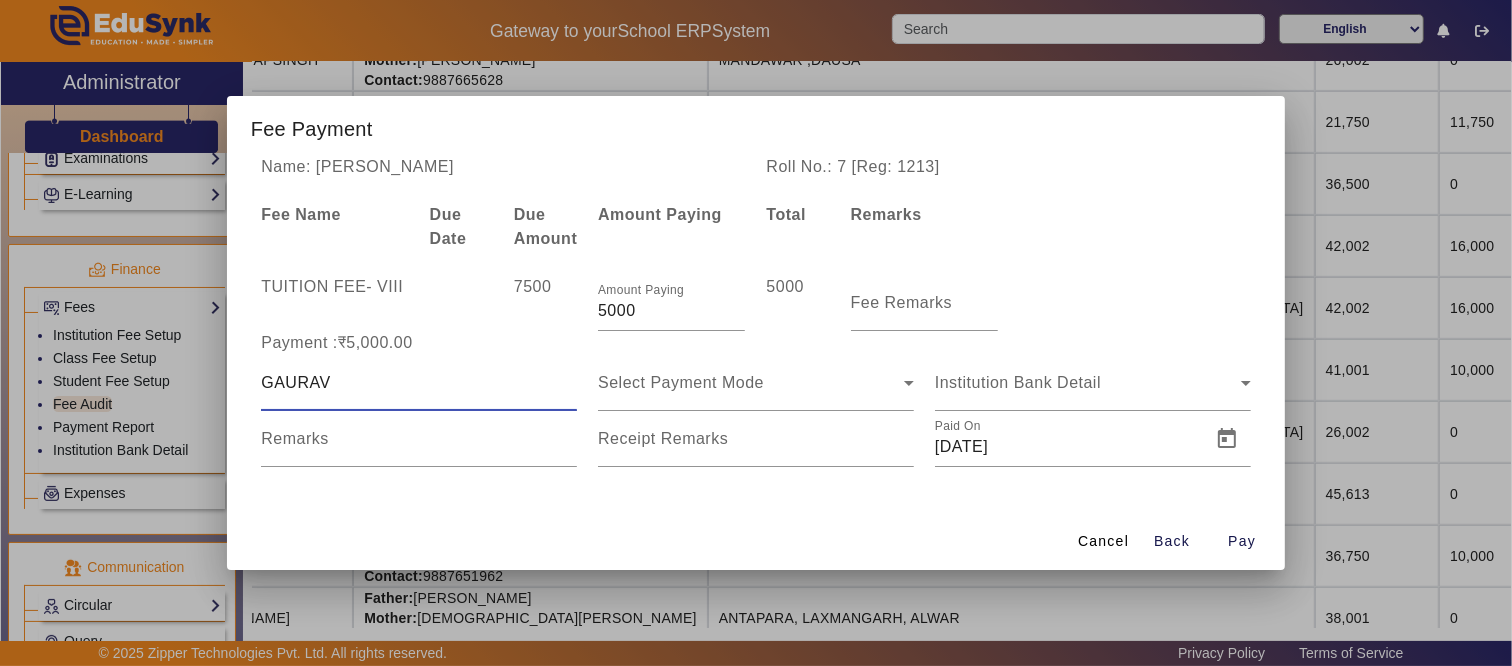 type on "GAURAV" 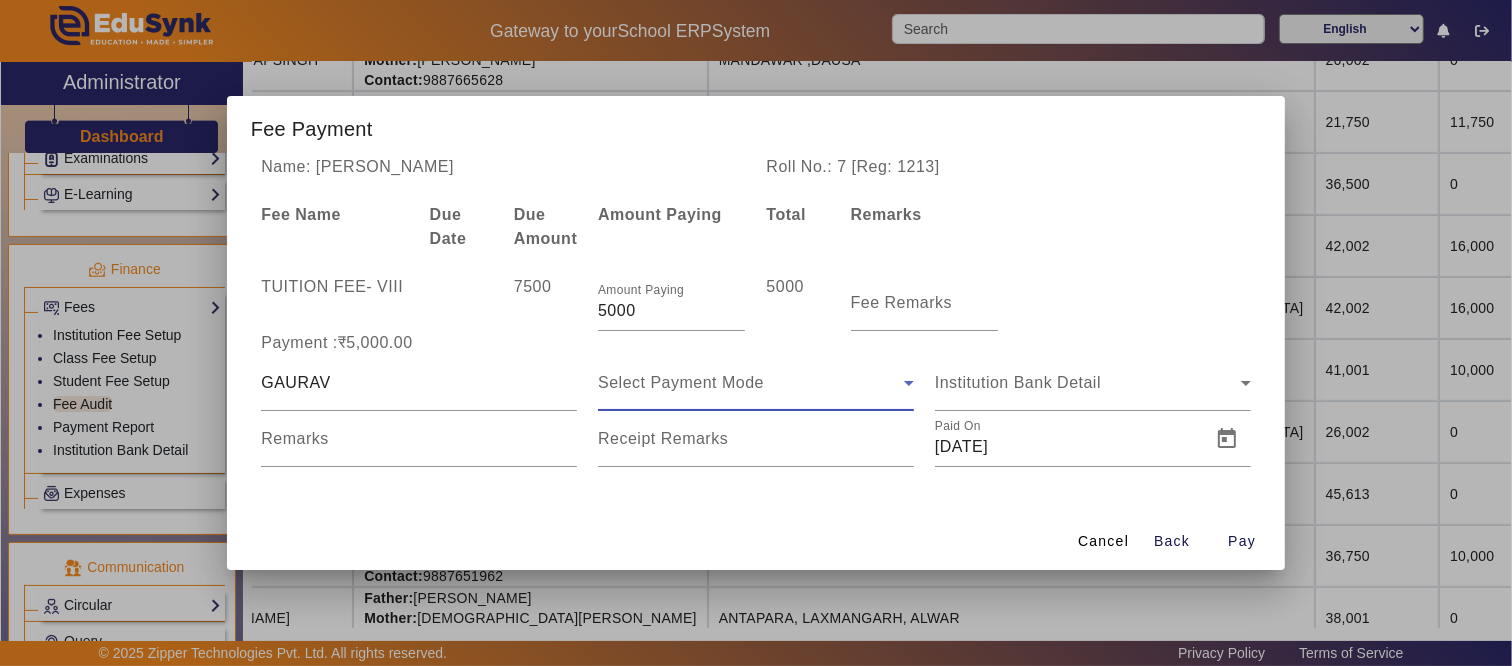 click on "Select Payment Mode" at bounding box center (681, 382) 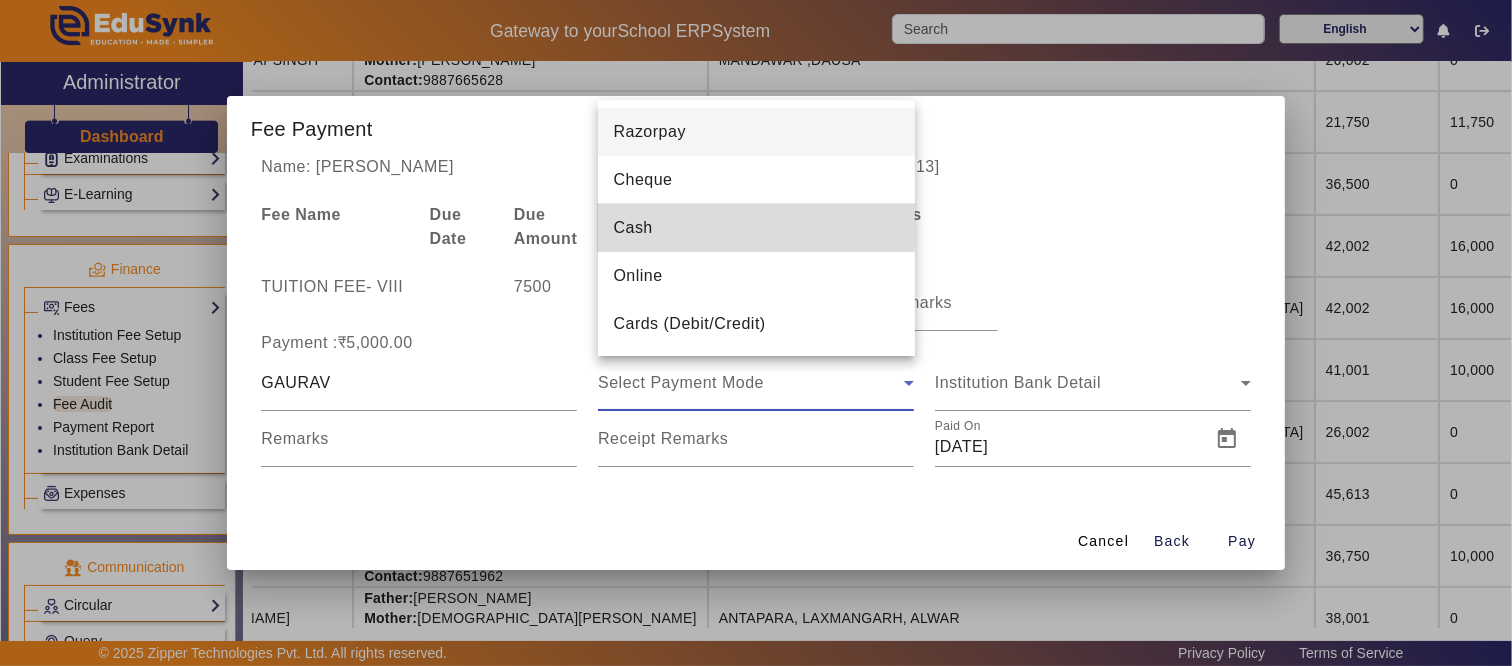 click on "Cash" at bounding box center (756, 228) 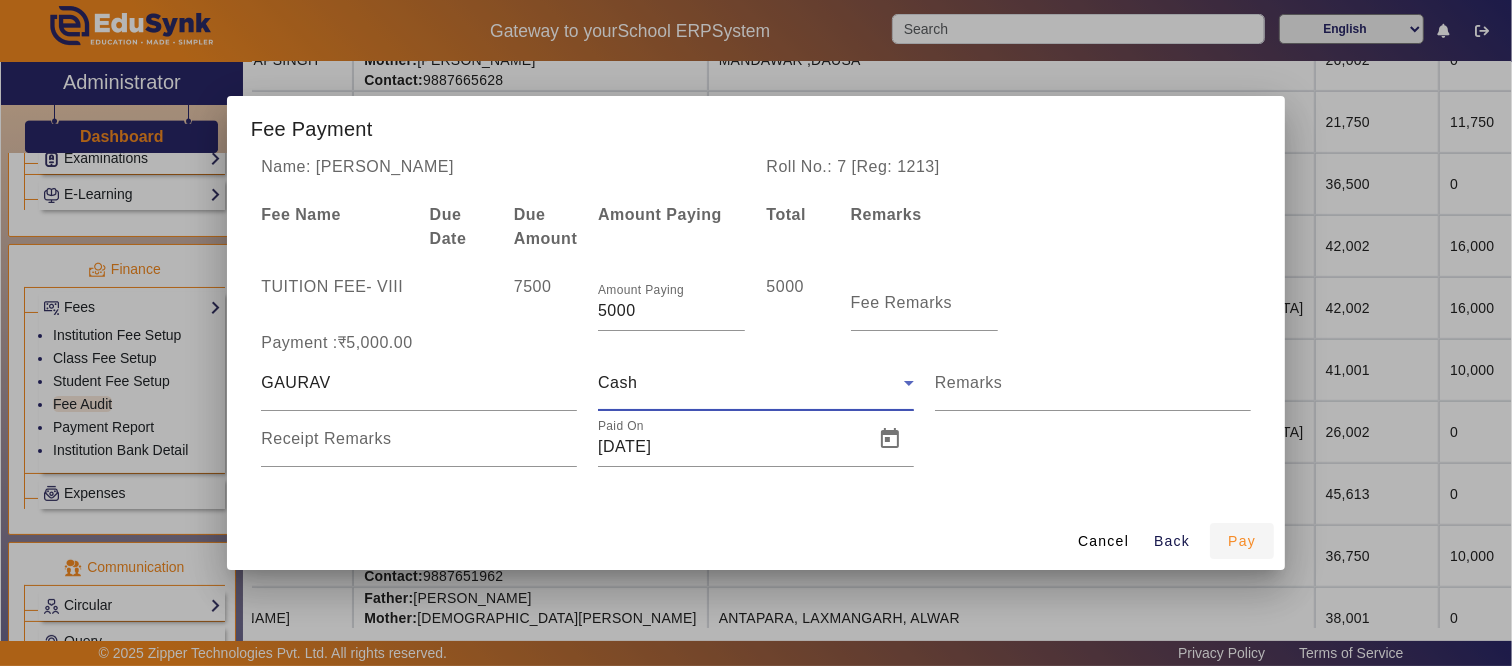 drag, startPoint x: 1240, startPoint y: 544, endPoint x: 1102, endPoint y: 505, distance: 143.40501 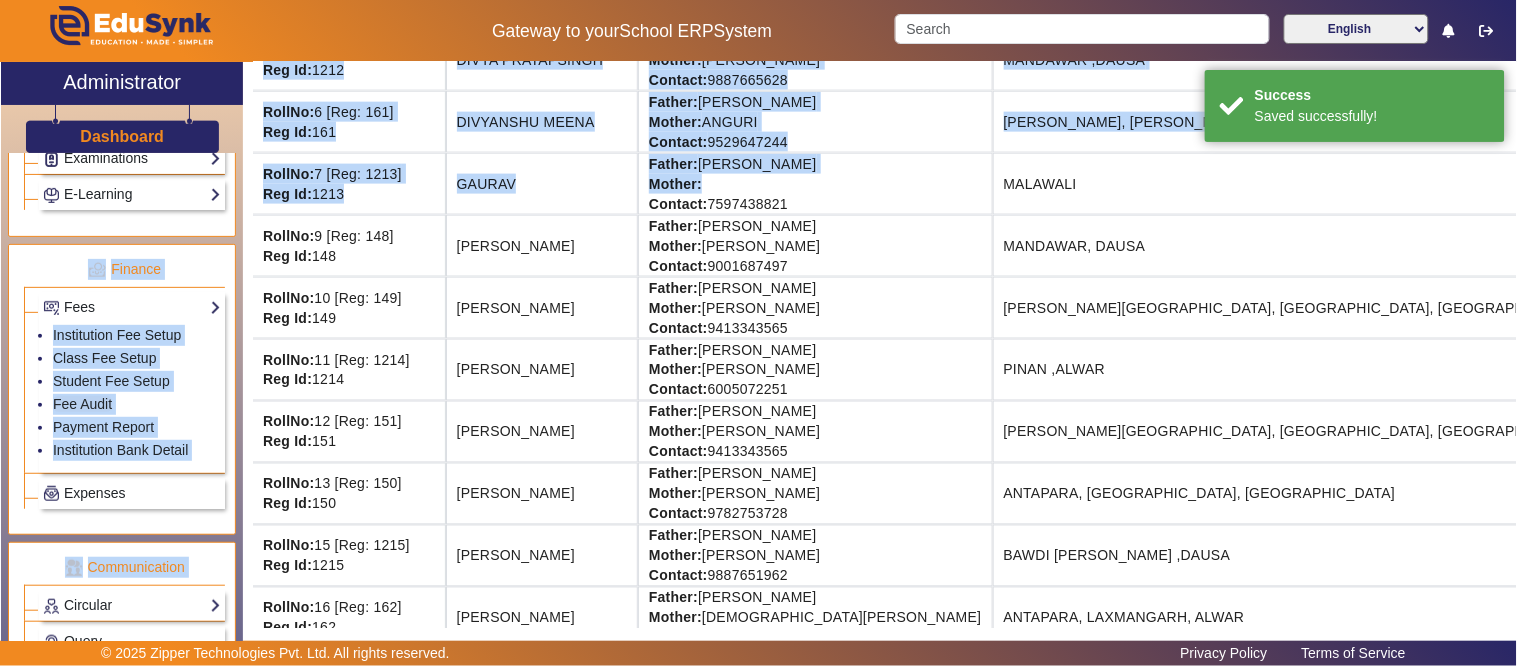 scroll, scrollTop: 666, scrollLeft: 0, axis: vertical 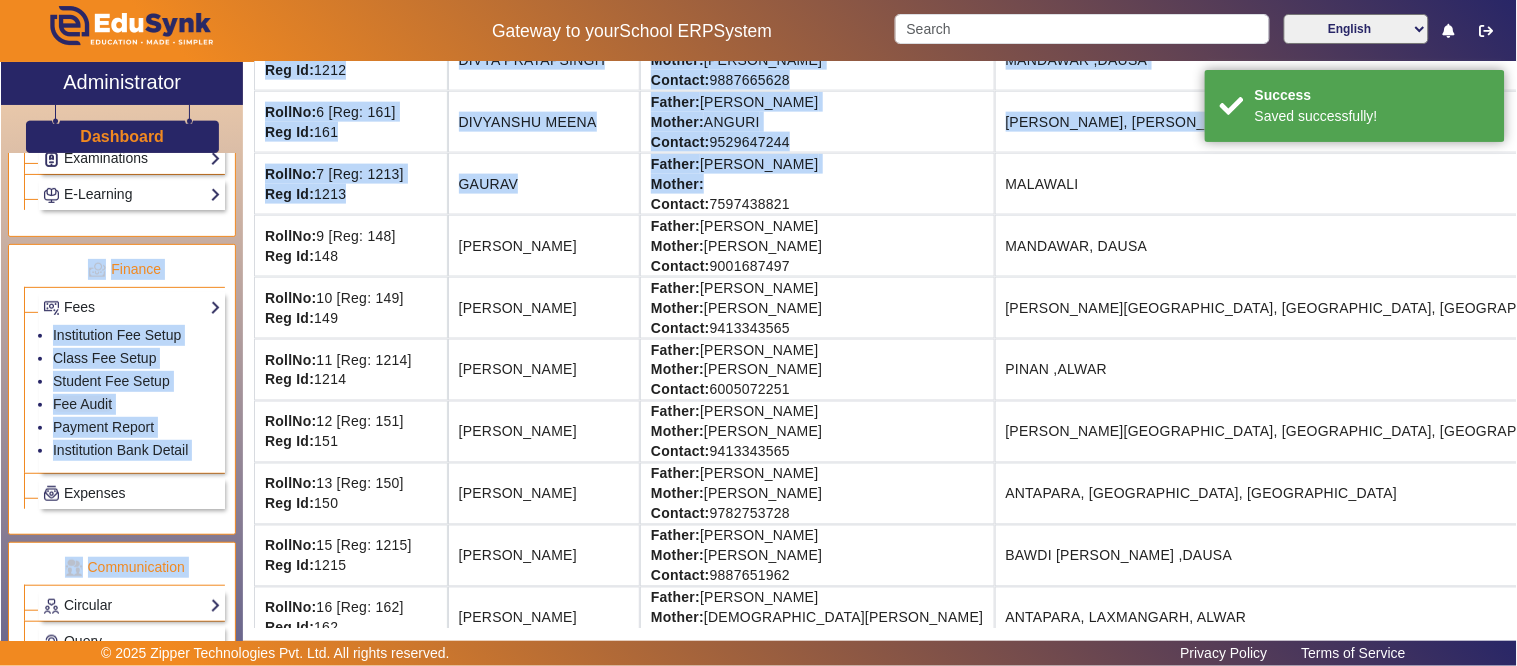drag, startPoint x: 550, startPoint y: 181, endPoint x: 185, endPoint y: 186, distance: 365.03424 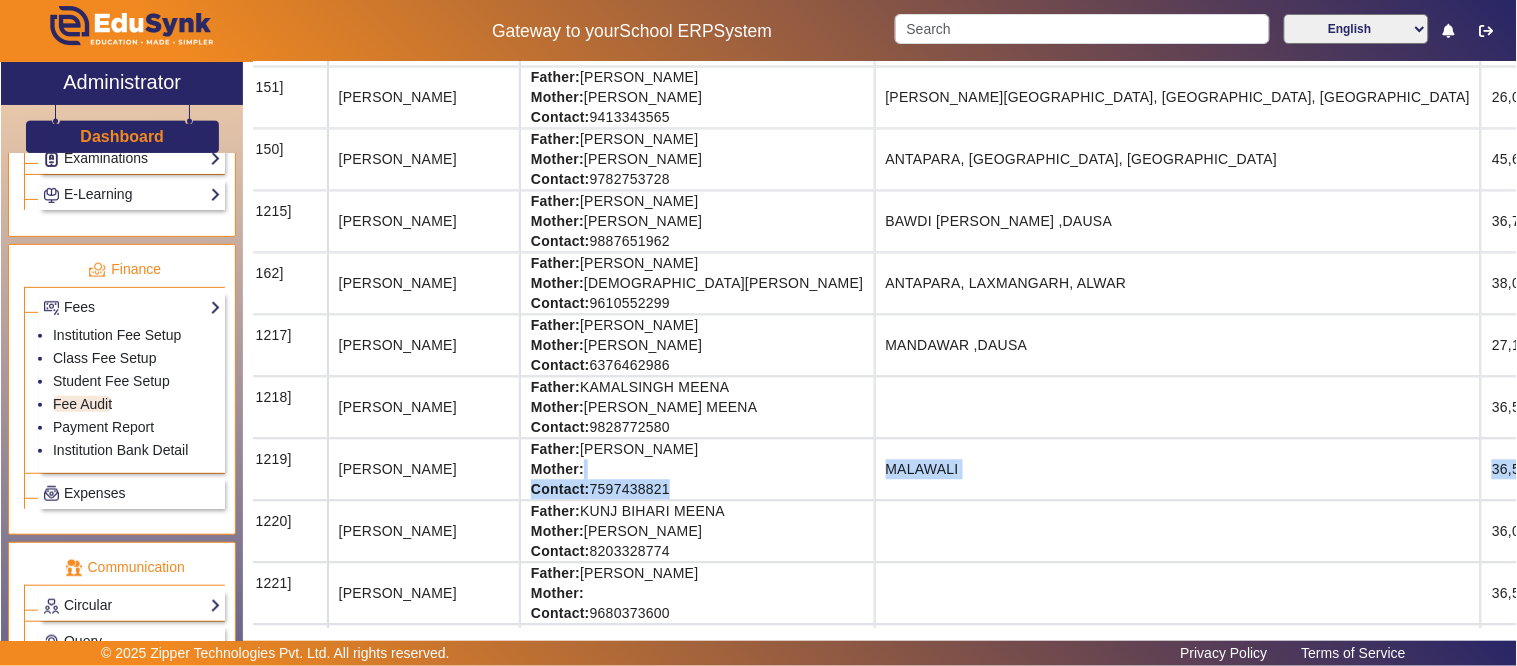 scroll, scrollTop: 1000, scrollLeft: 286, axis: both 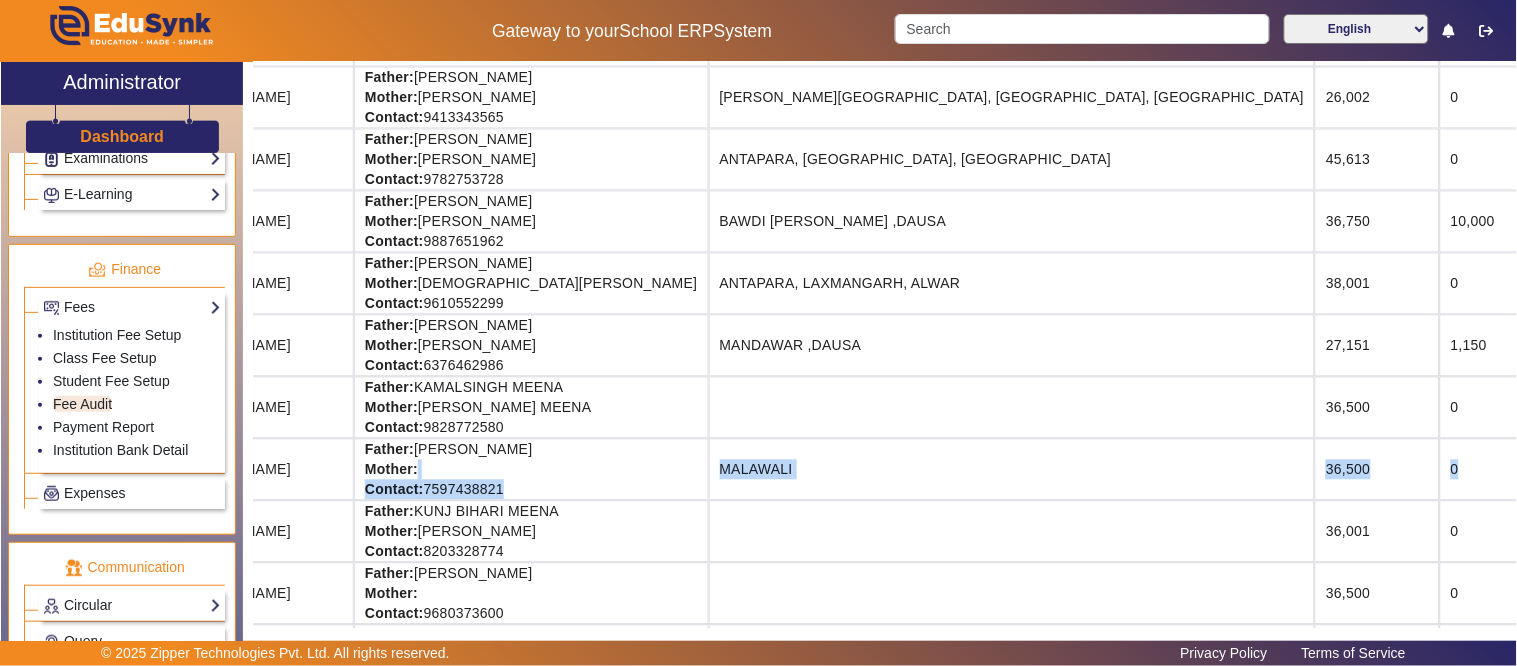 drag, startPoint x: 843, startPoint y: 475, endPoint x: 1458, endPoint y: 474, distance: 615.0008 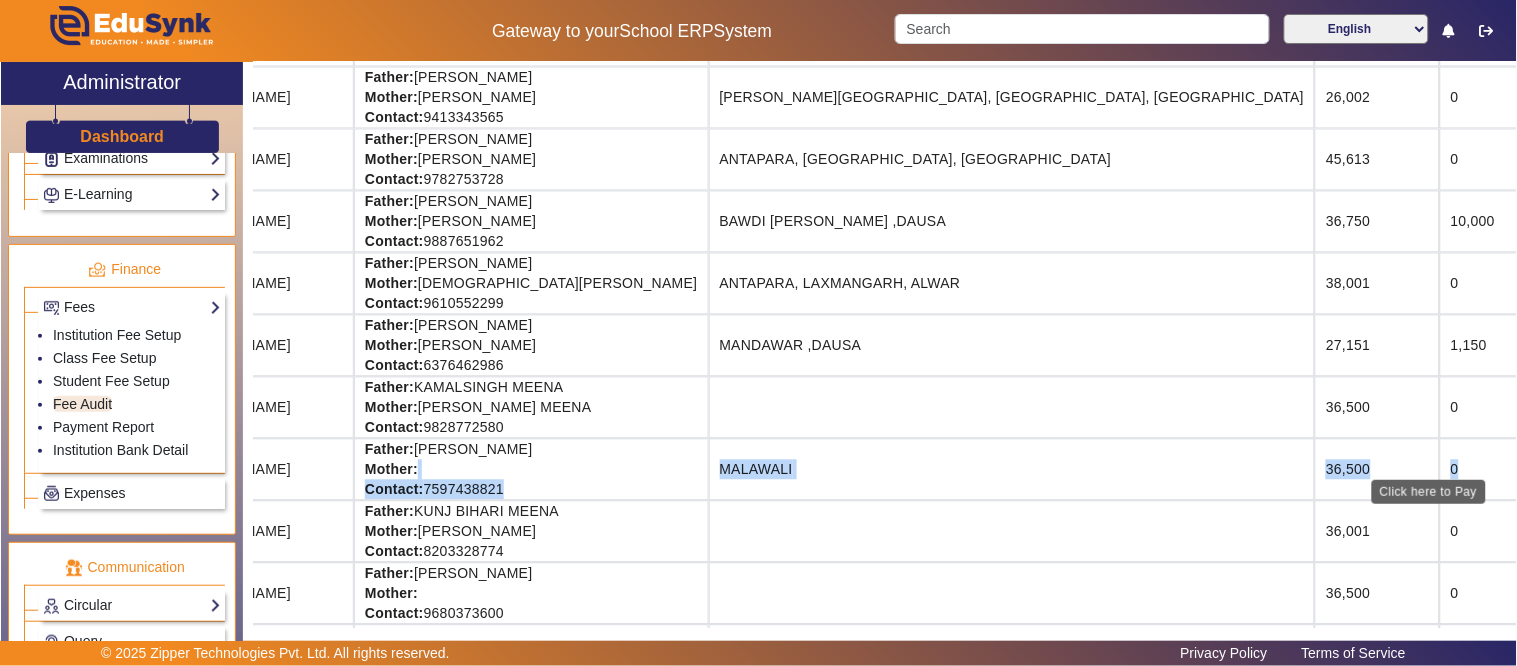 click on "View & Pay" 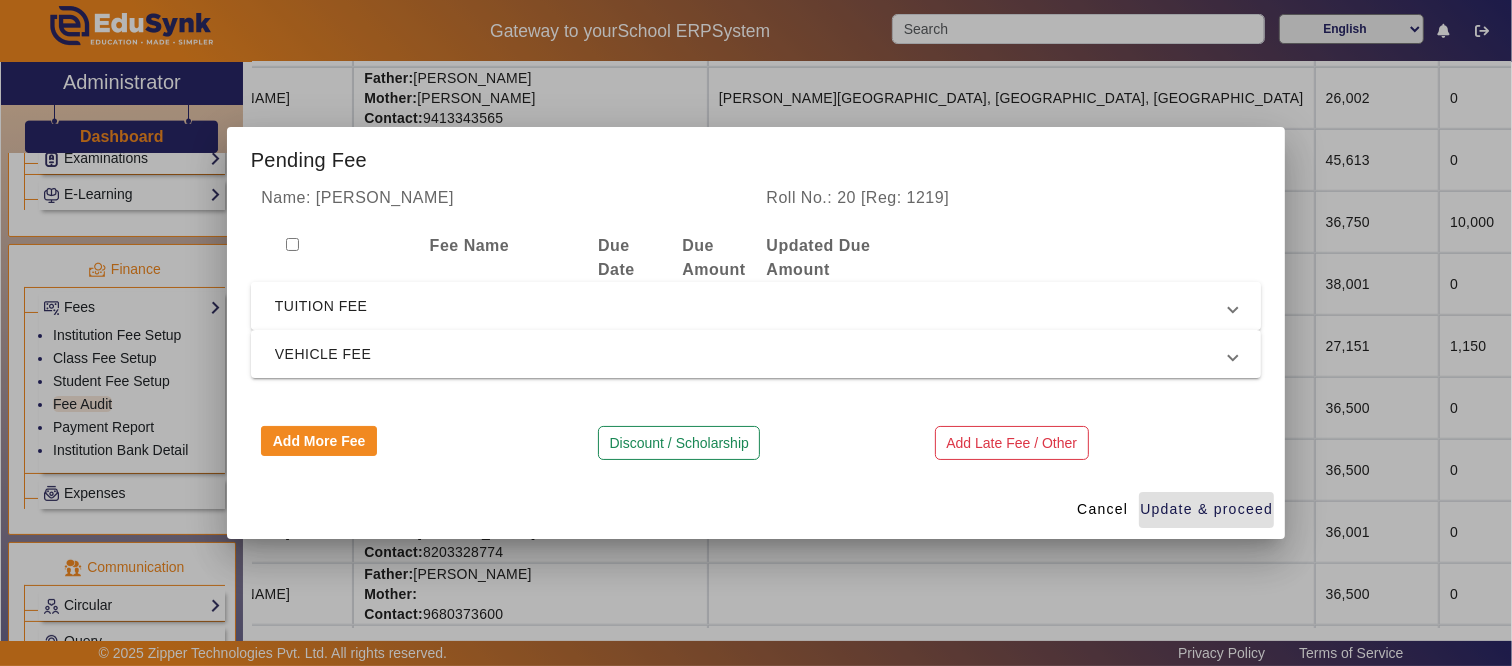 click on "TUITION FEE" at bounding box center (752, 306) 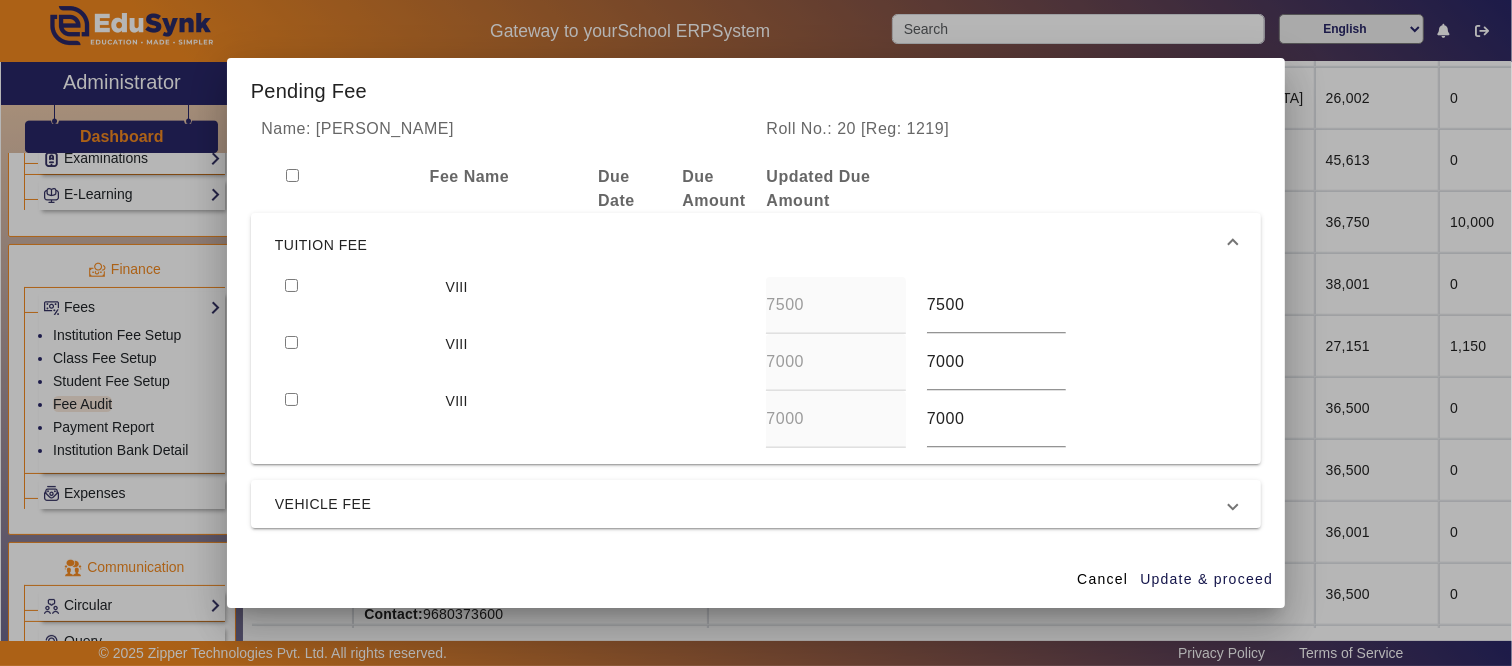 click at bounding box center [291, 285] 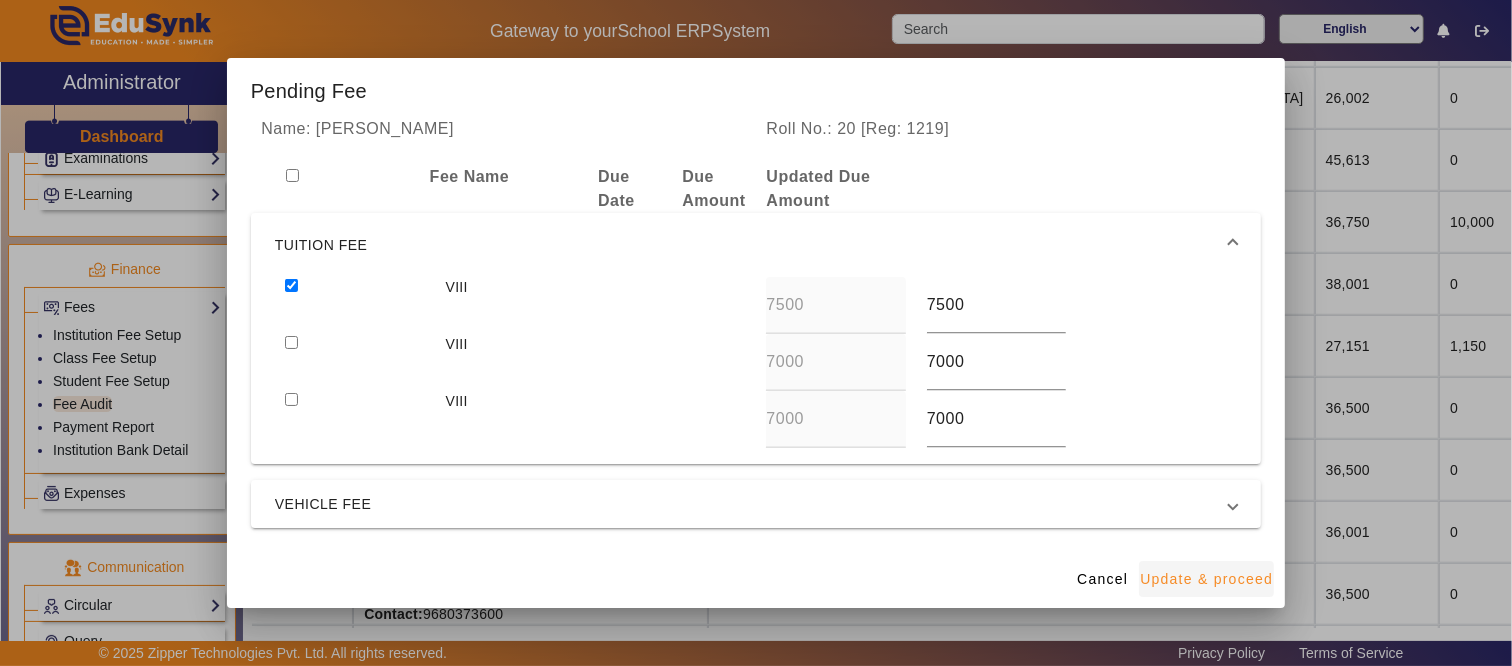 click on "Update & proceed" at bounding box center [1206, 579] 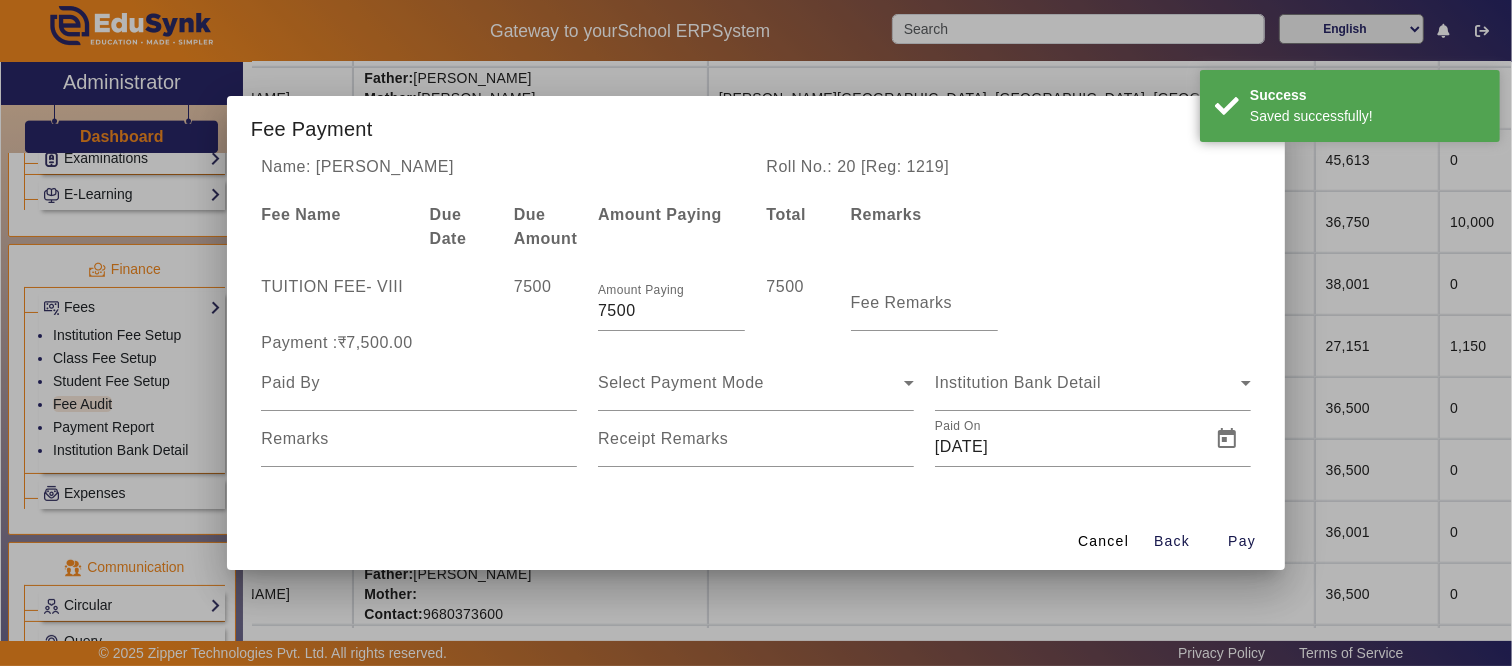 drag, startPoint x: 653, startPoint y: 303, endPoint x: 545, endPoint y: 303, distance: 108 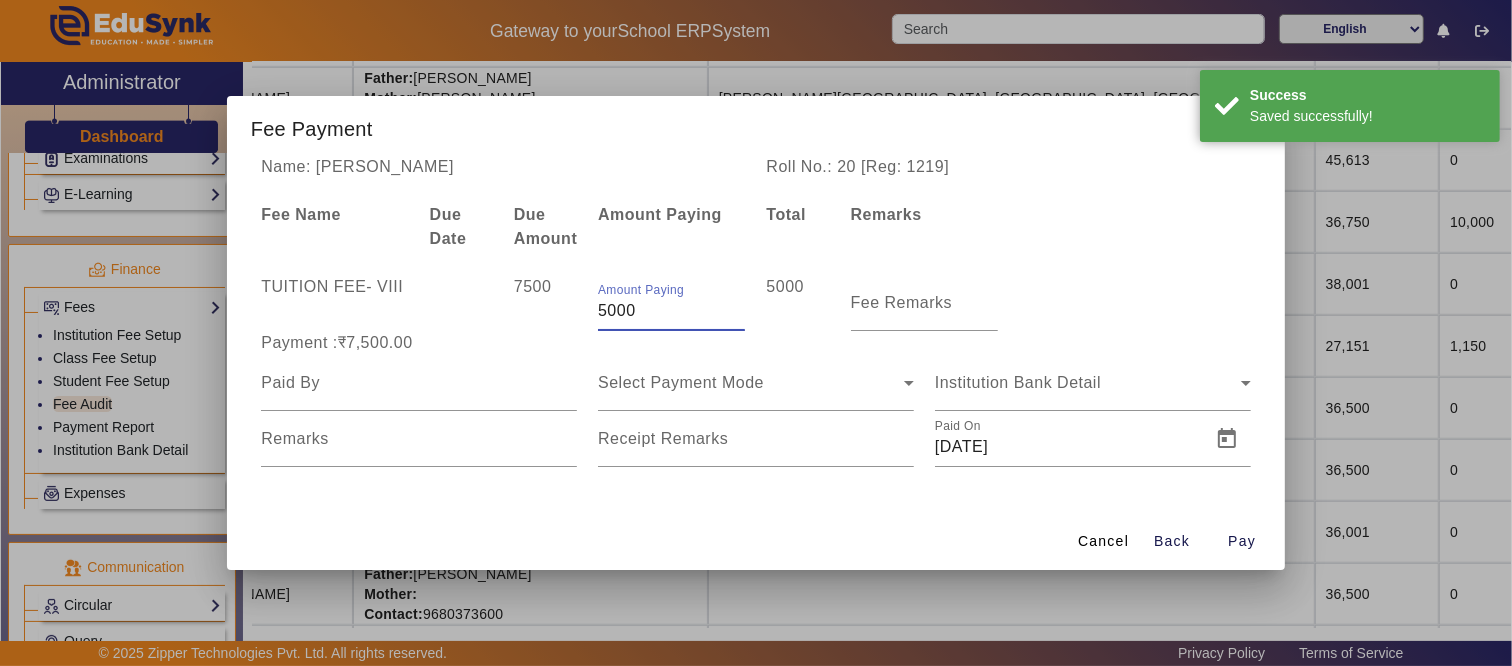 type on "5000" 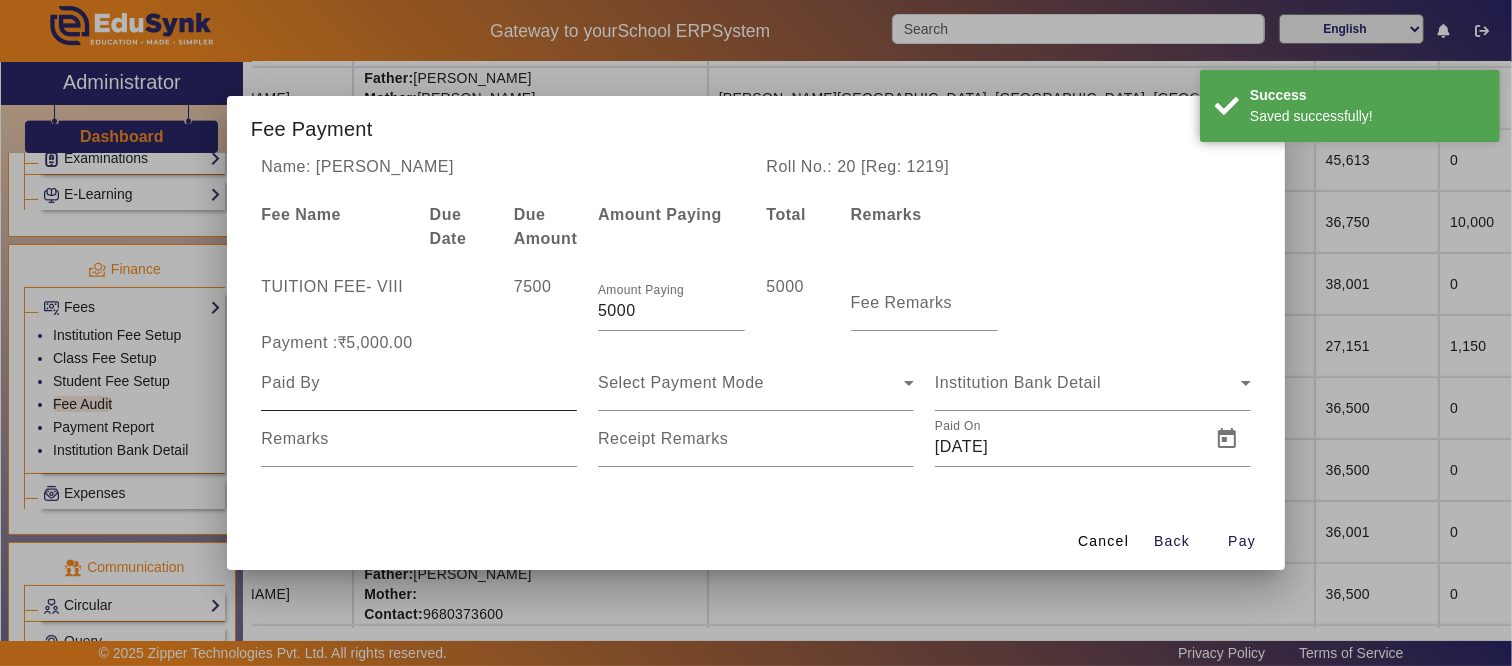 click at bounding box center [419, 383] 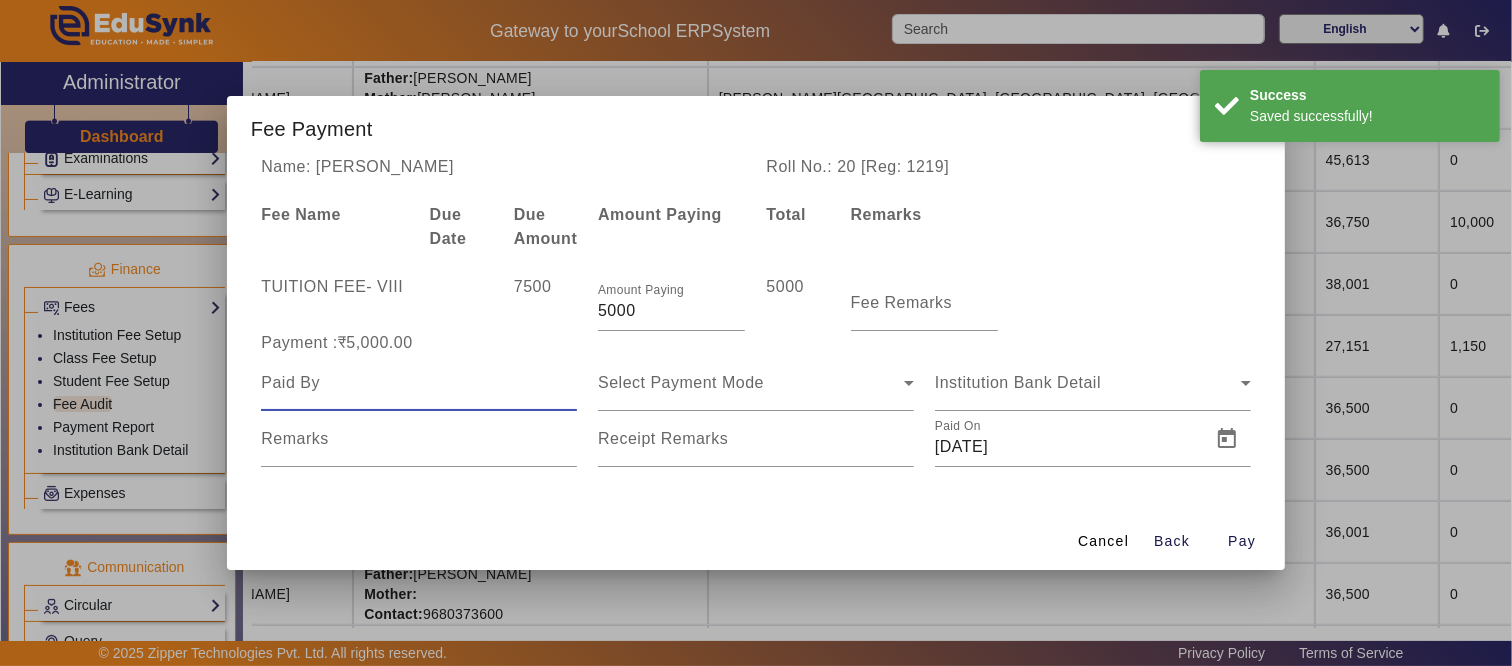 click at bounding box center (419, 383) 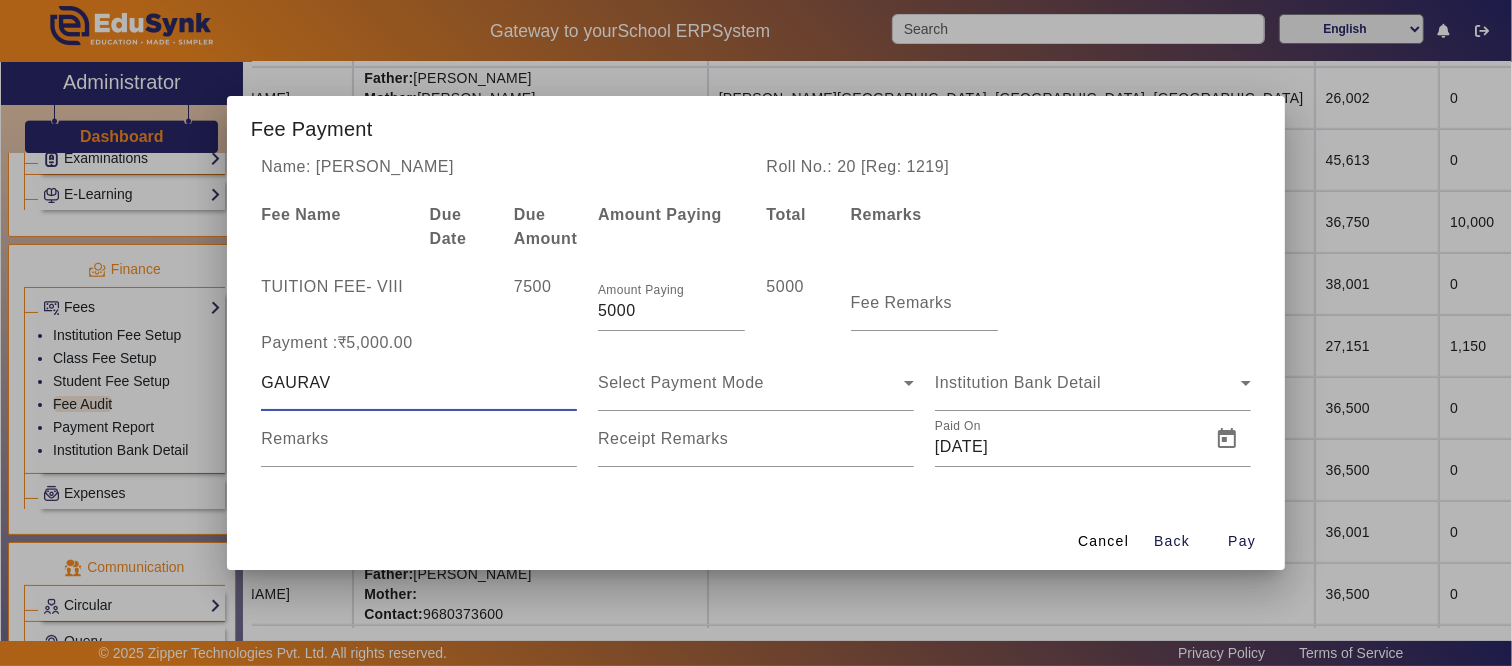 type on "GAURAV" 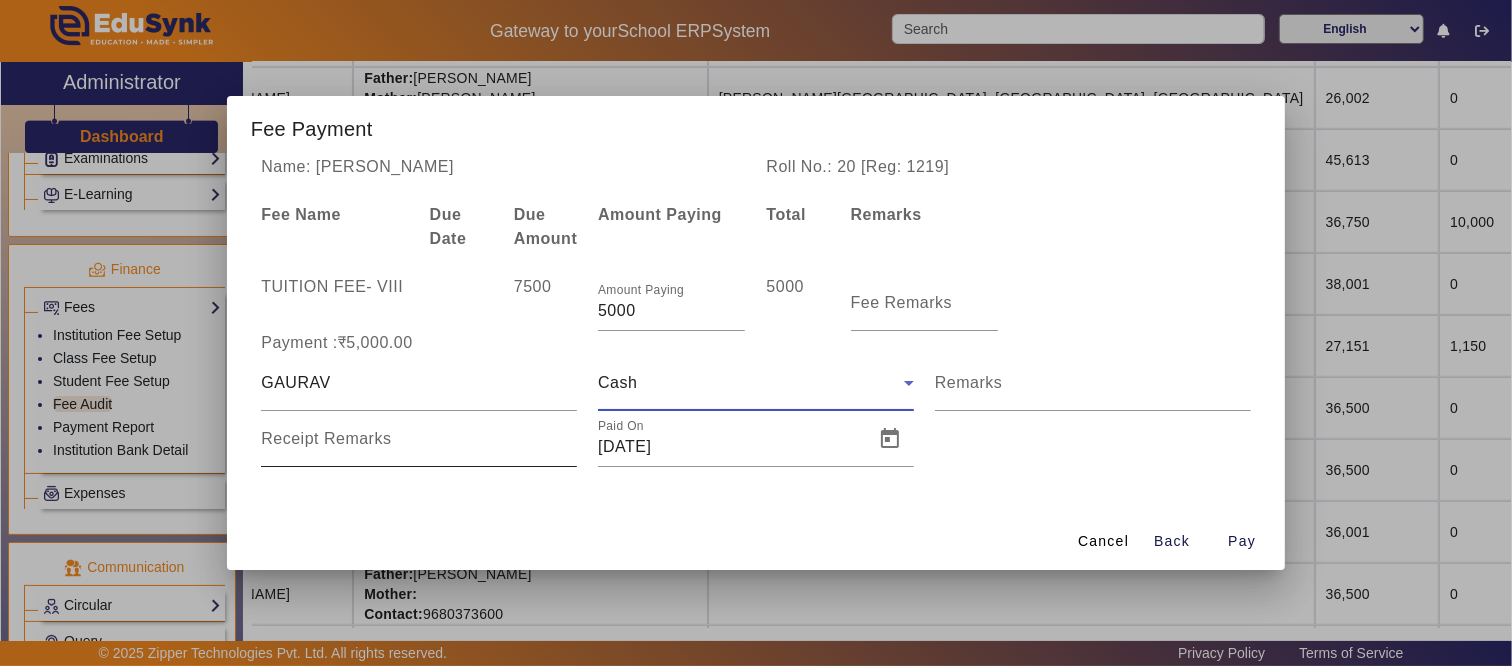 click on "Receipt Remarks" at bounding box center (419, 439) 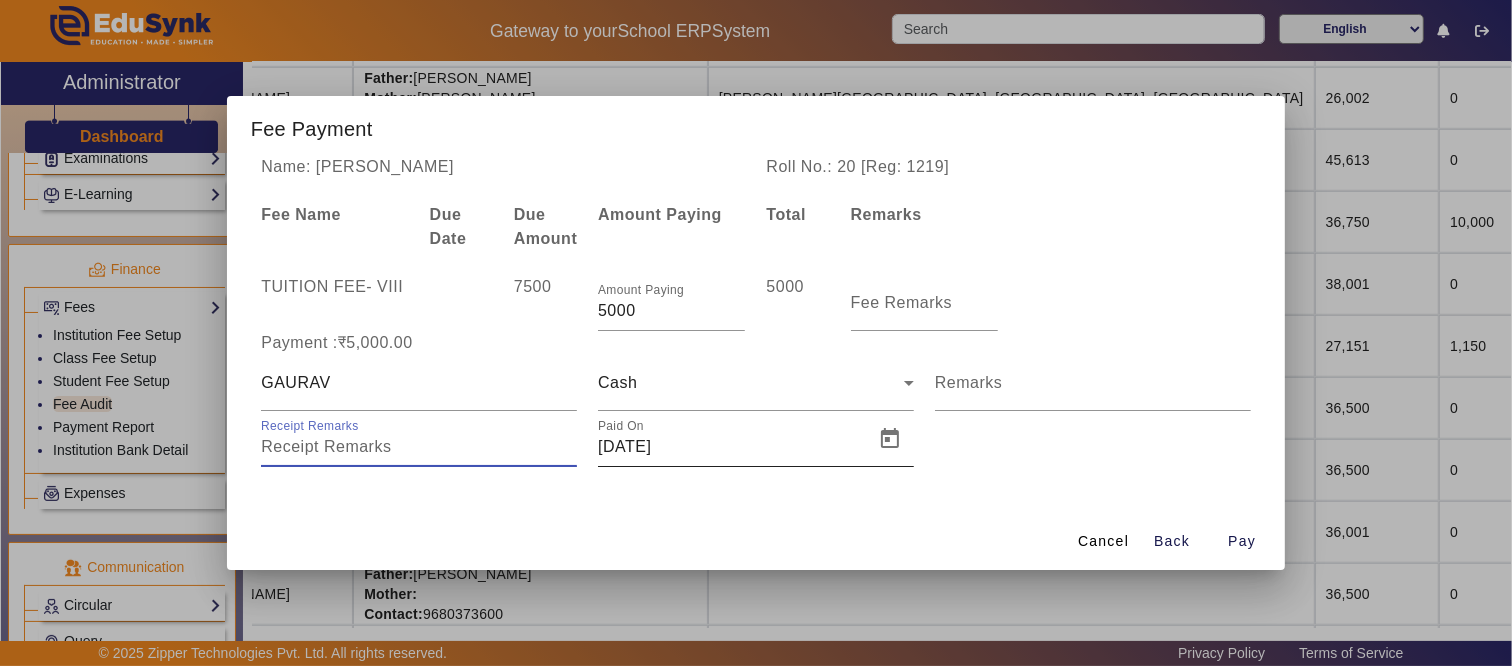 click on "[DATE]" at bounding box center [730, 447] 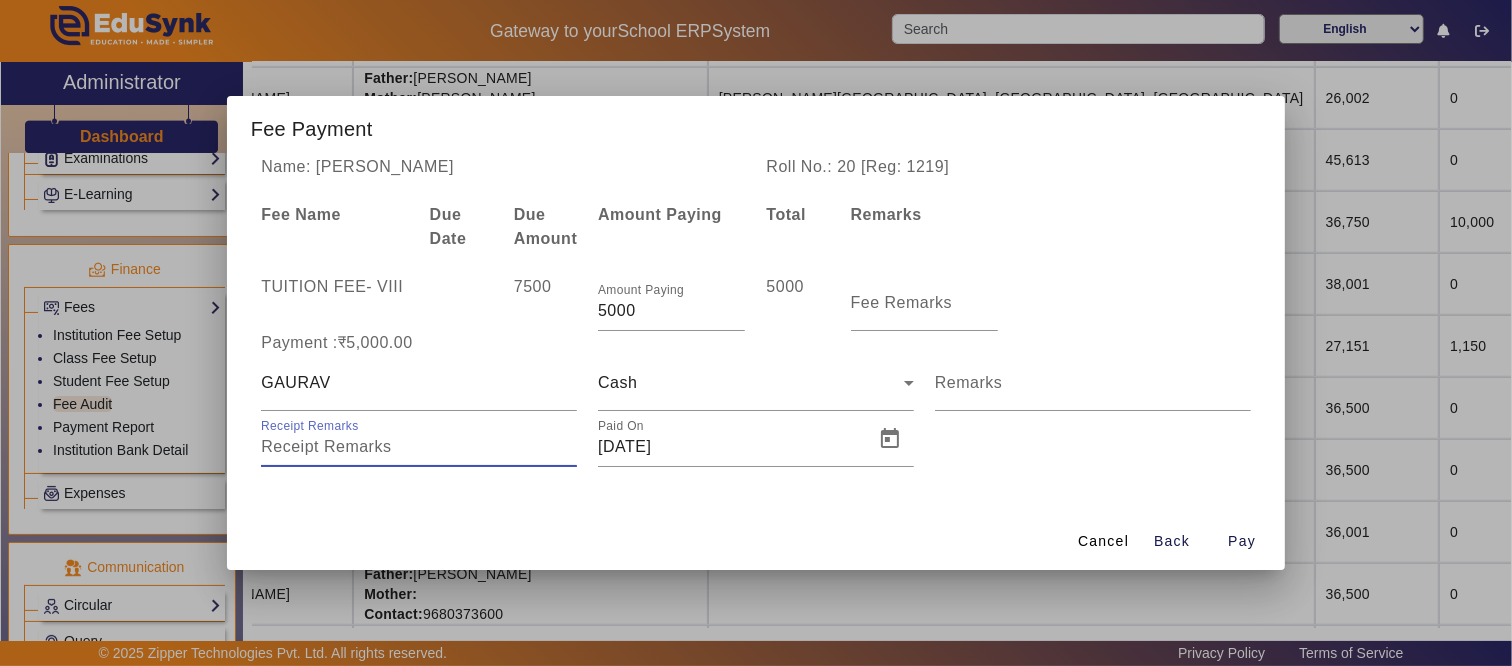 click on "Receipt Remarks" at bounding box center [419, 447] 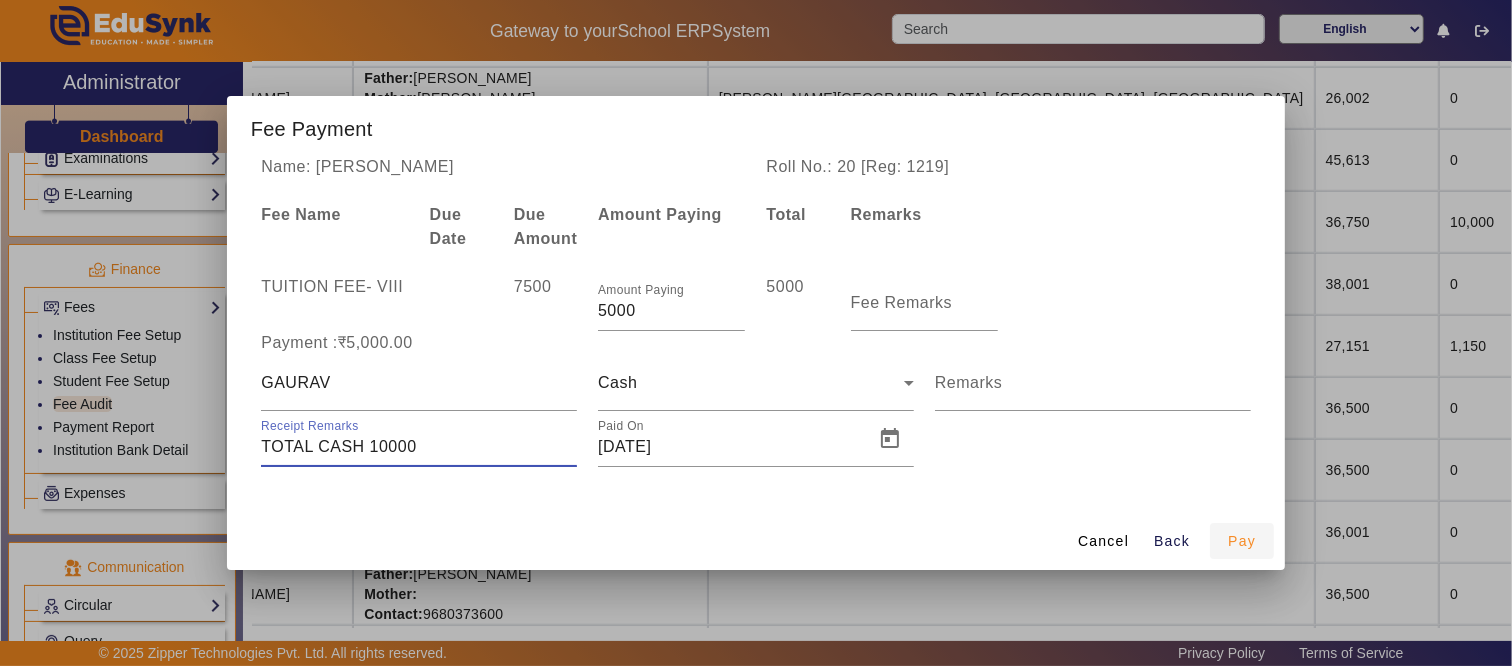 type on "TOTAL CASH 10000" 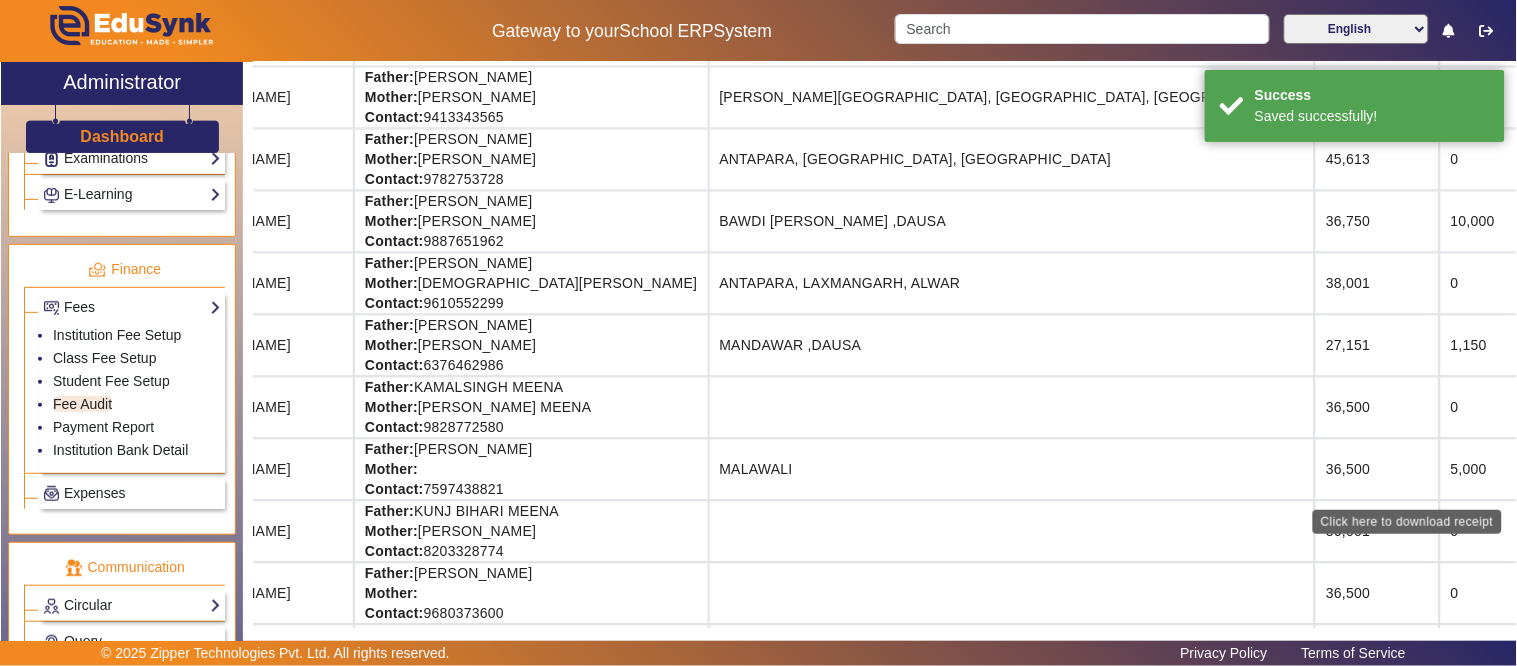 click on "Download Receipt" 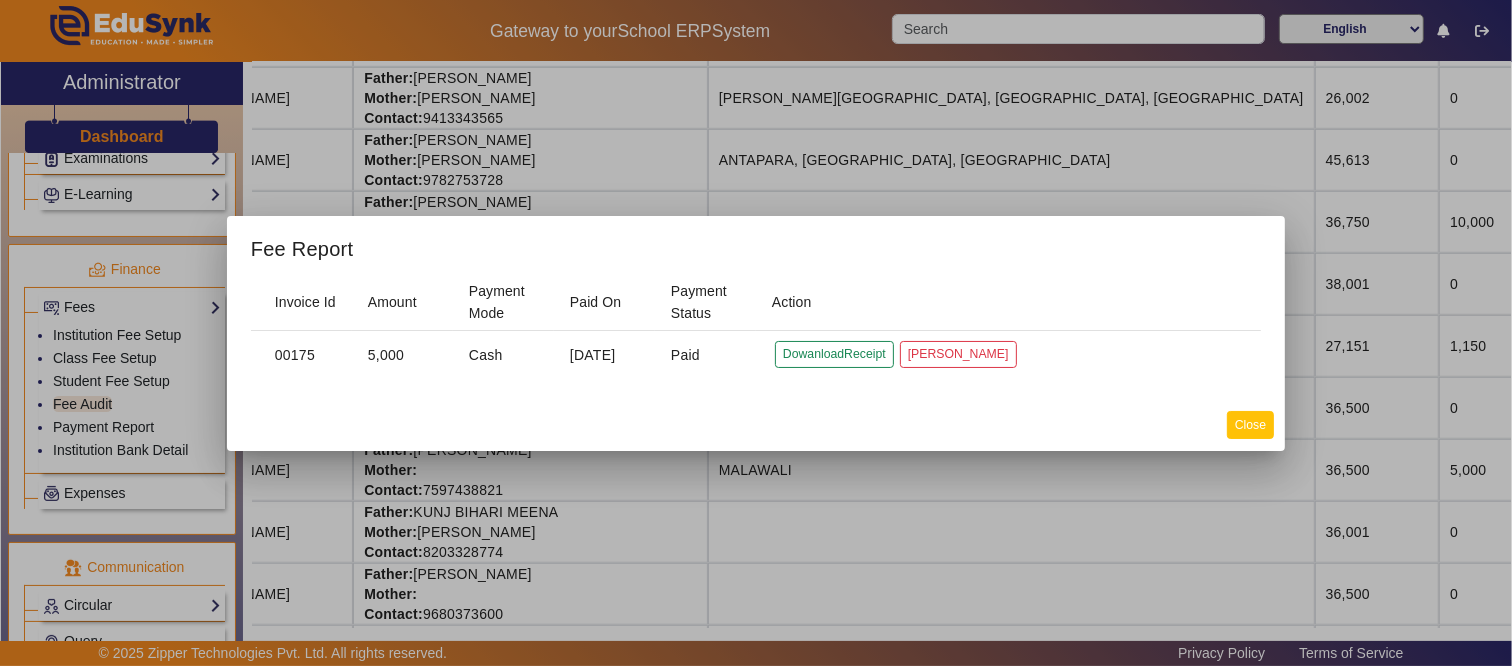 click on "Close" 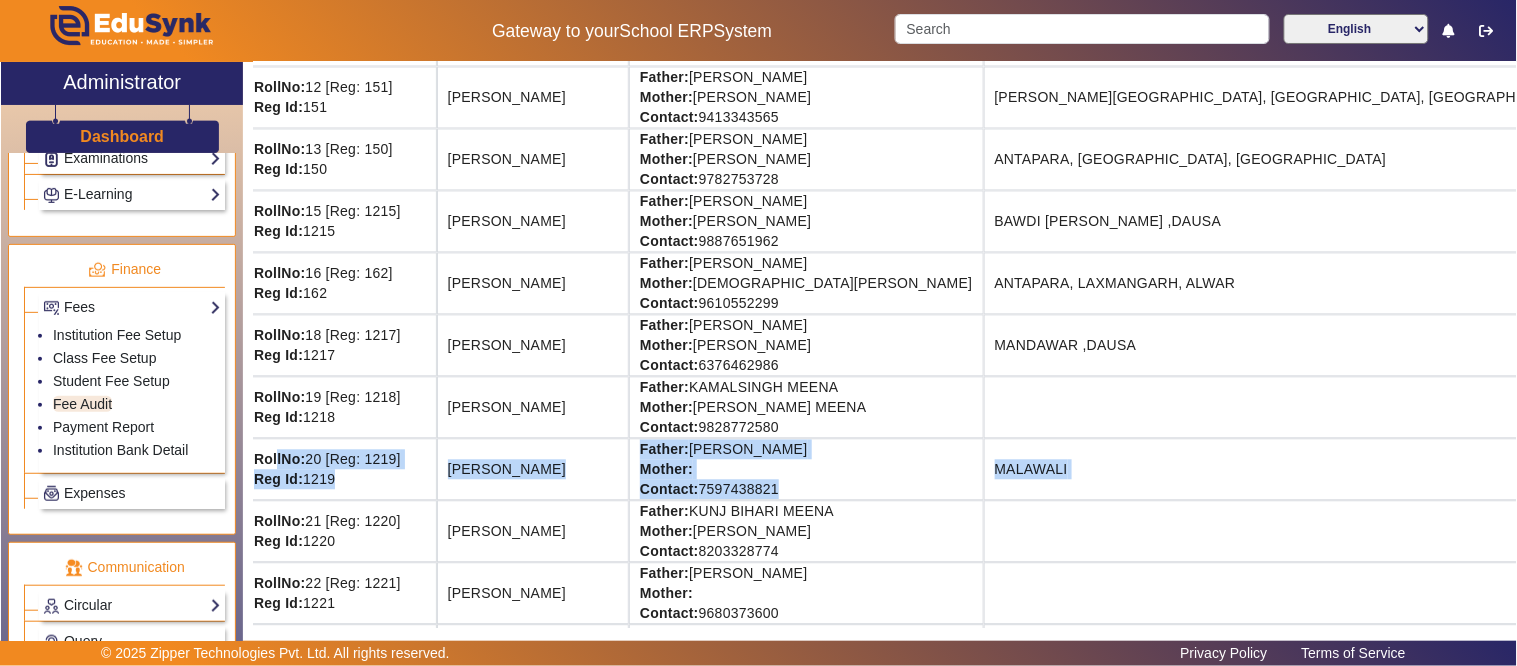 scroll, scrollTop: 1000, scrollLeft: 0, axis: vertical 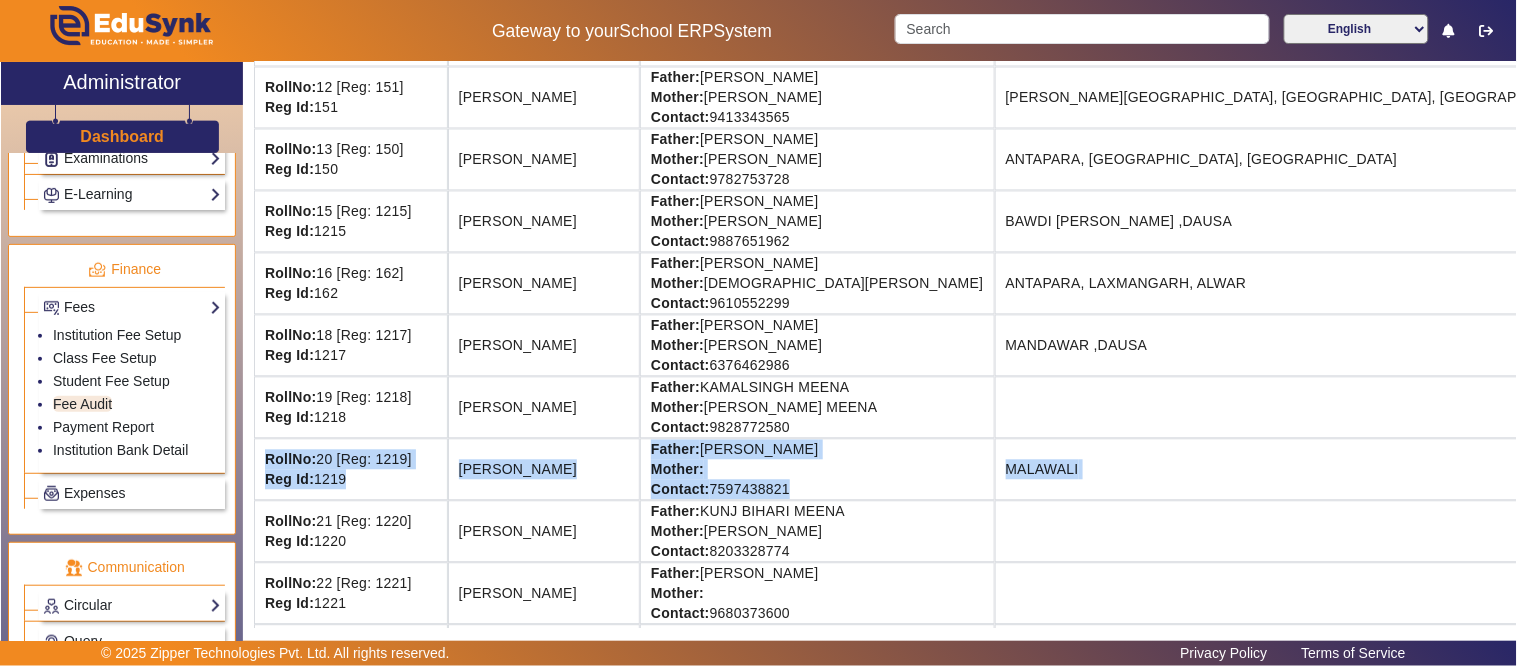 drag, startPoint x: 1146, startPoint y: 476, endPoint x: 264, endPoint y: 468, distance: 882.03625 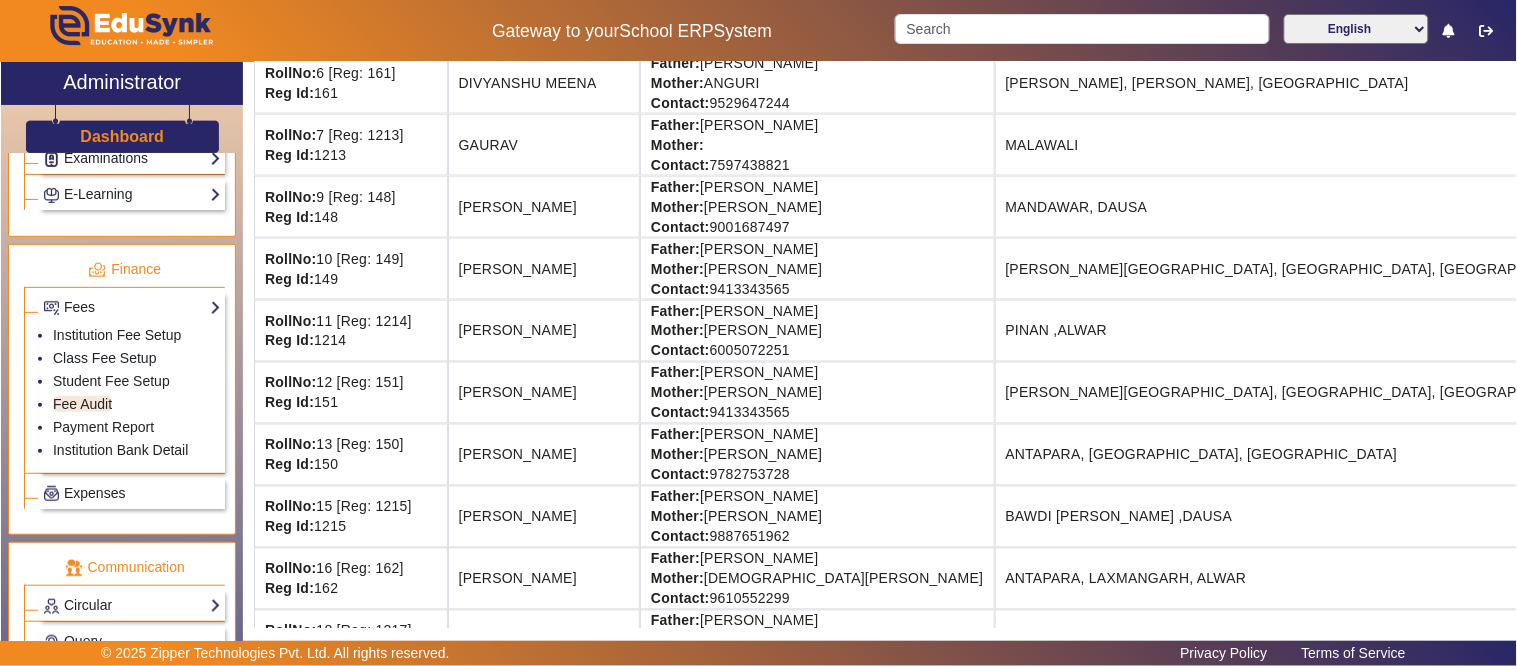 scroll, scrollTop: 666, scrollLeft: 0, axis: vertical 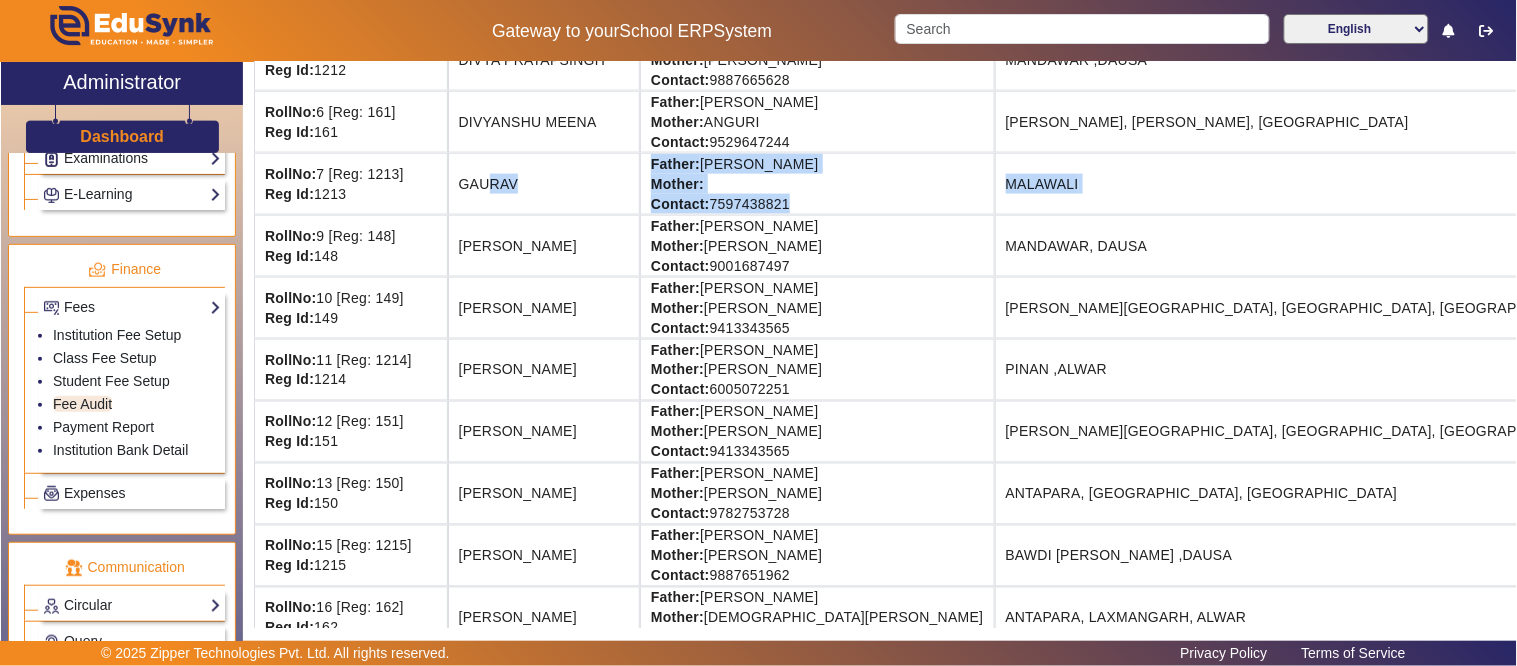 drag, startPoint x: 488, startPoint y: 182, endPoint x: 1418, endPoint y: 190, distance: 930.0344 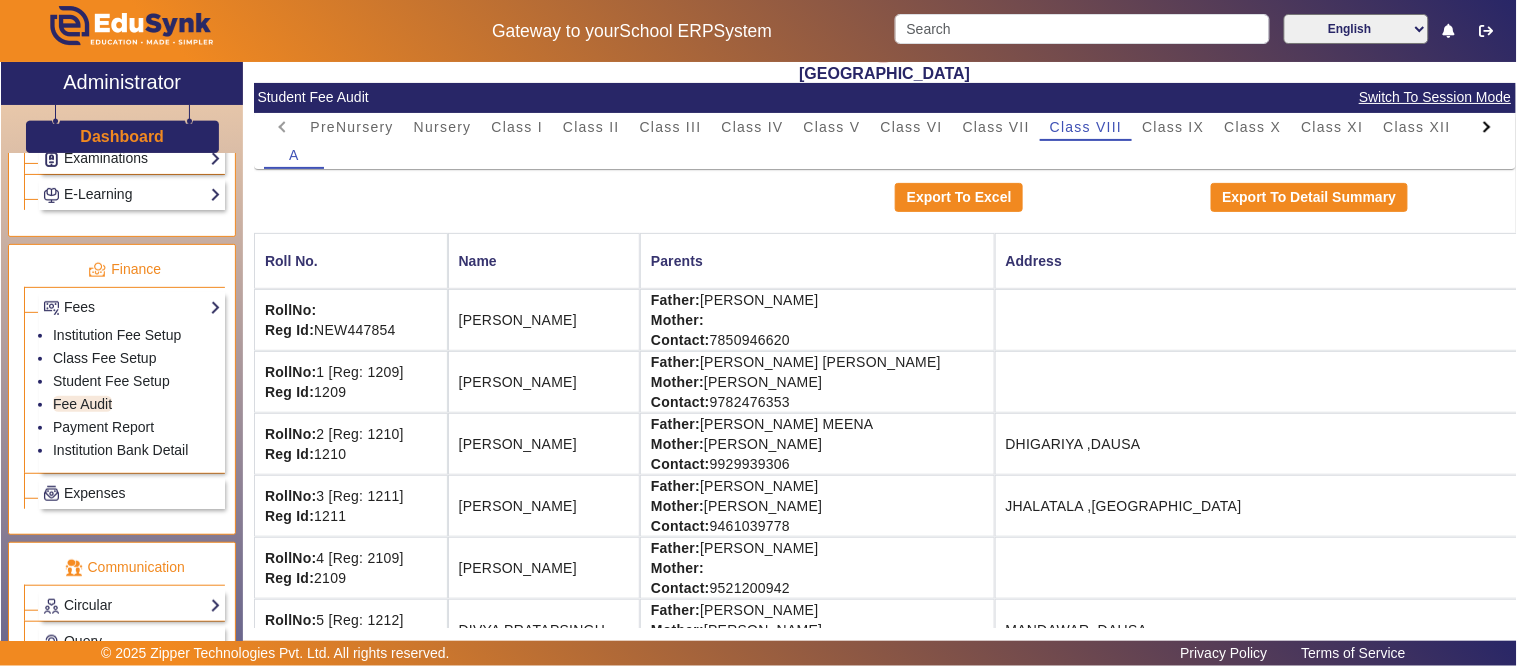 scroll, scrollTop: 0, scrollLeft: 0, axis: both 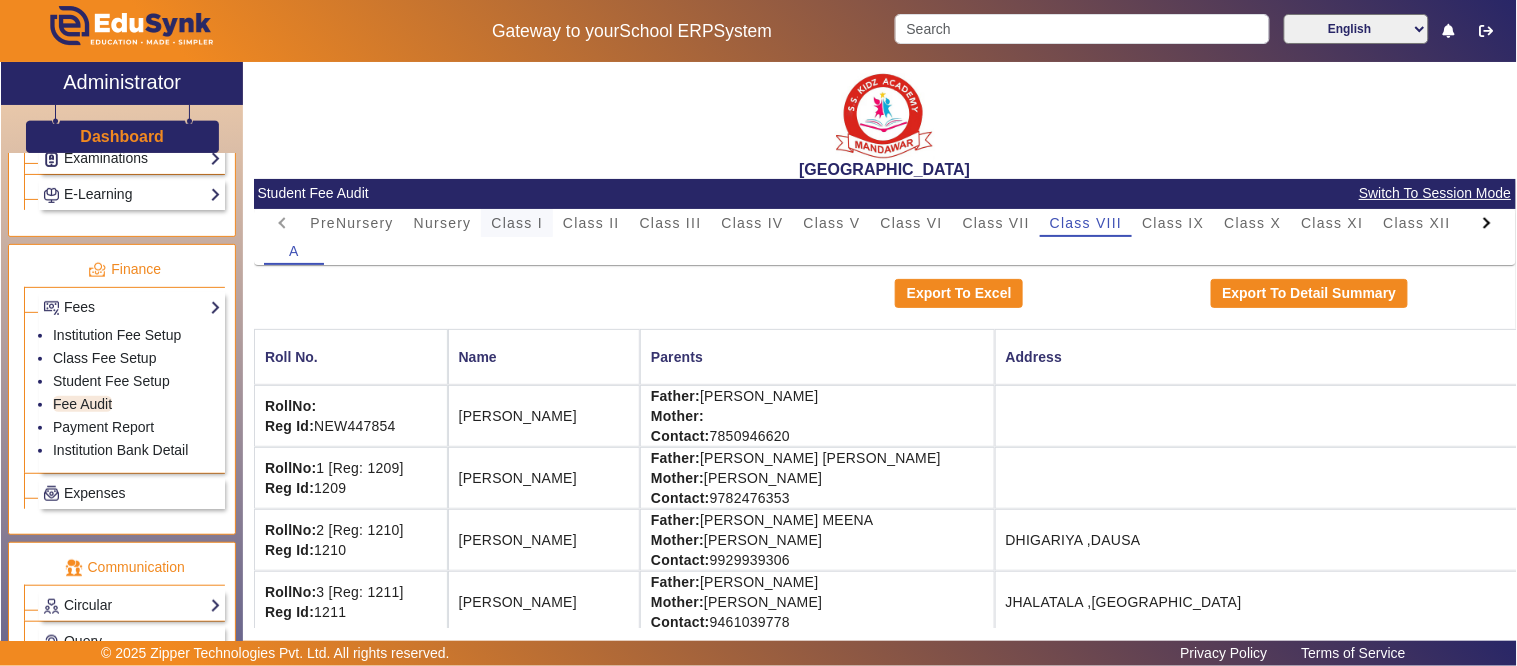 click on "Class I" at bounding box center [517, 223] 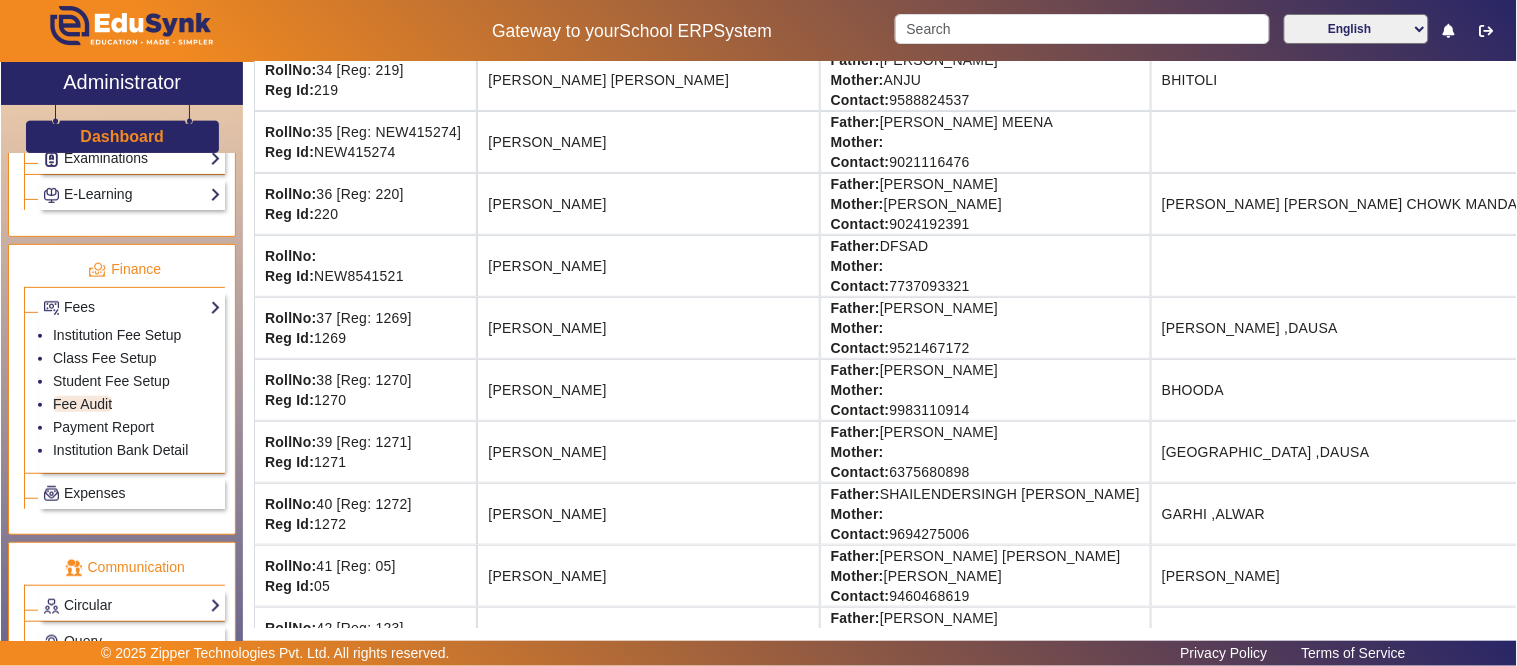 scroll, scrollTop: 2111, scrollLeft: 0, axis: vertical 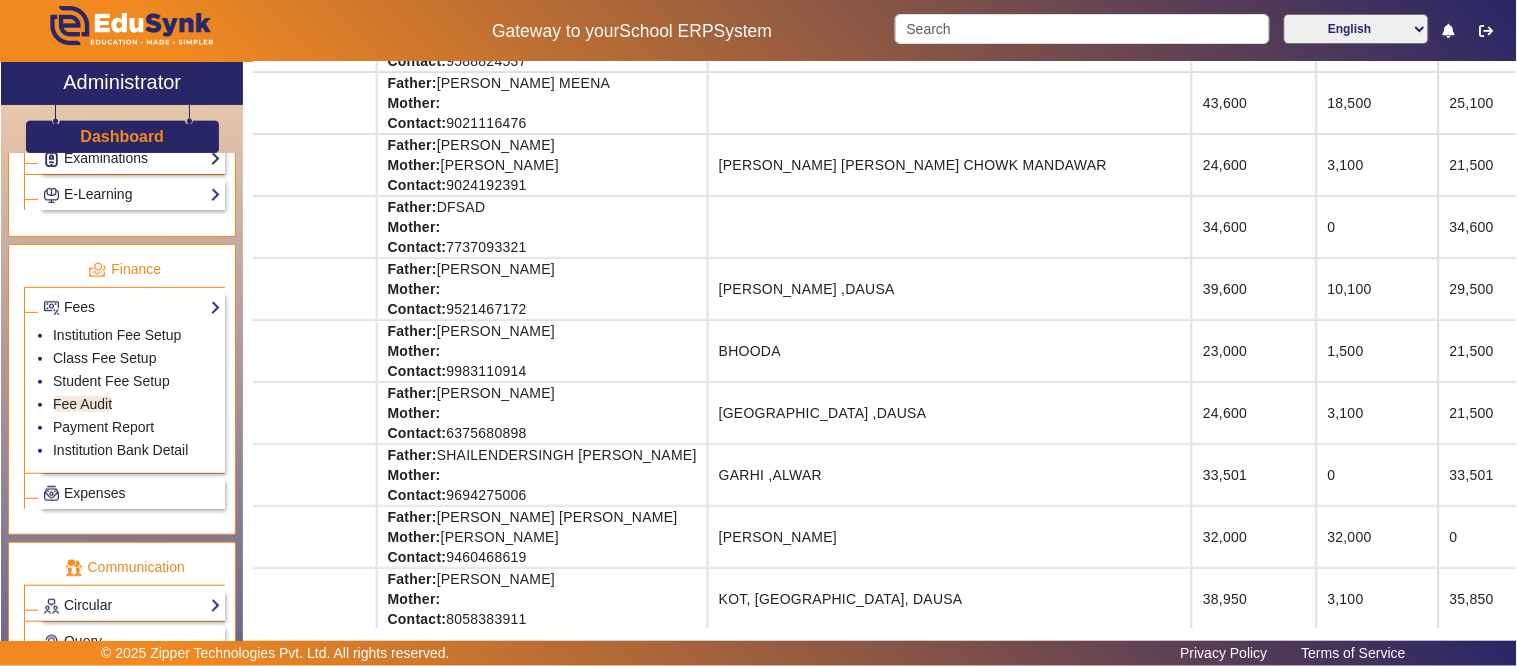 drag, startPoint x: 1392, startPoint y: 481, endPoint x: 1511, endPoint y: 481, distance: 119 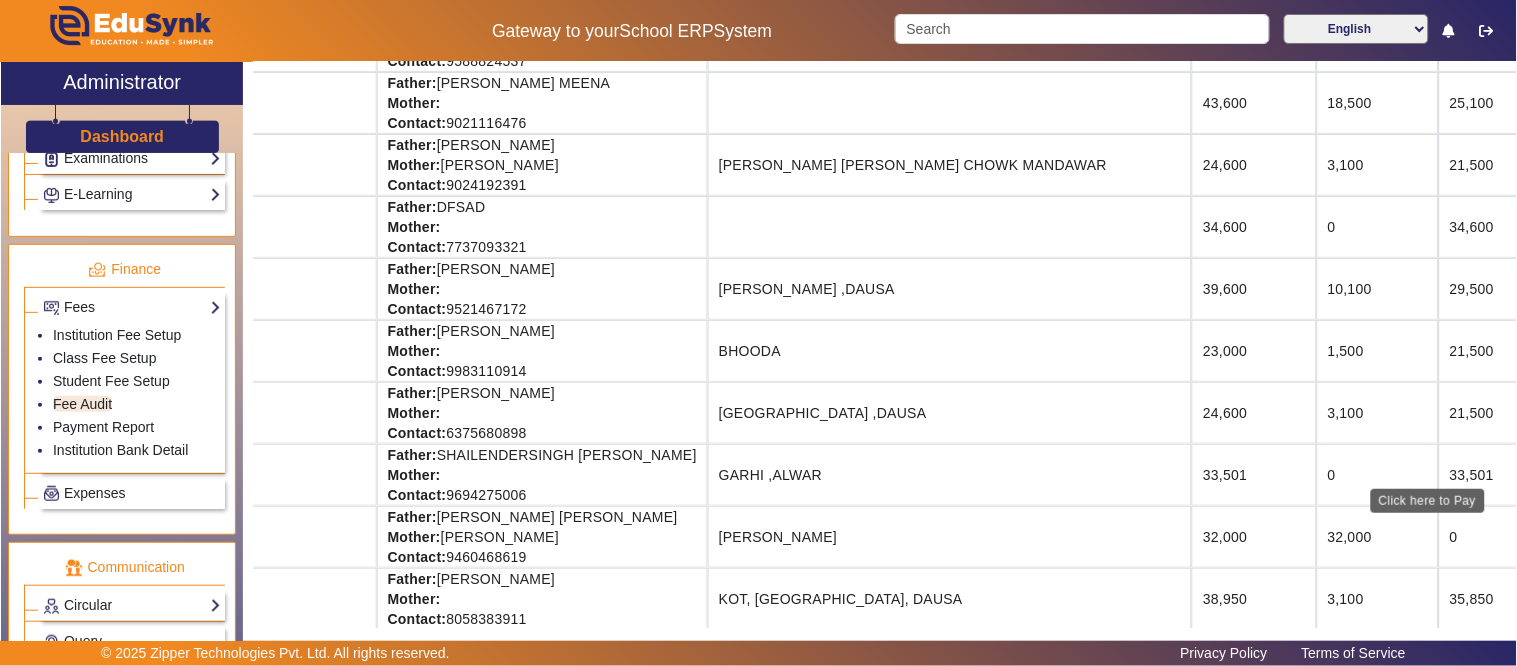 click on "View & Pay" 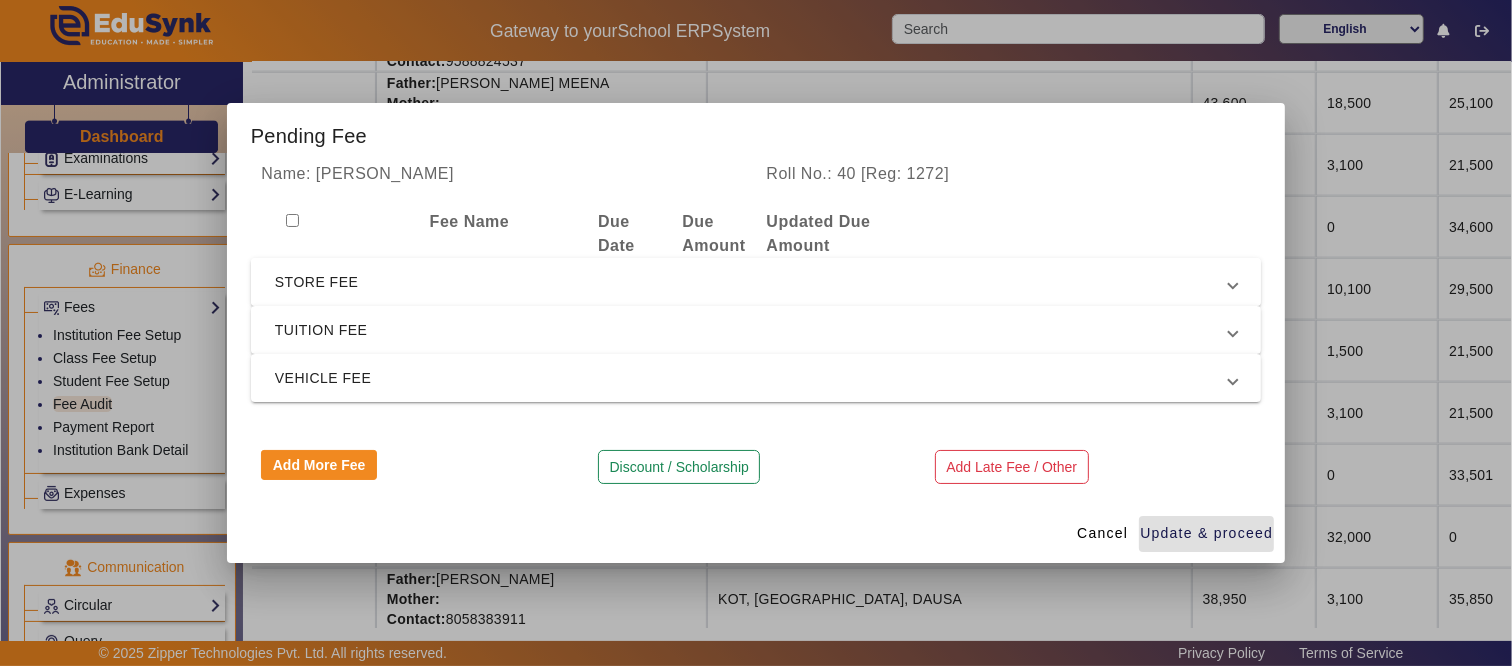 click on "STORE FEE" at bounding box center [752, 282] 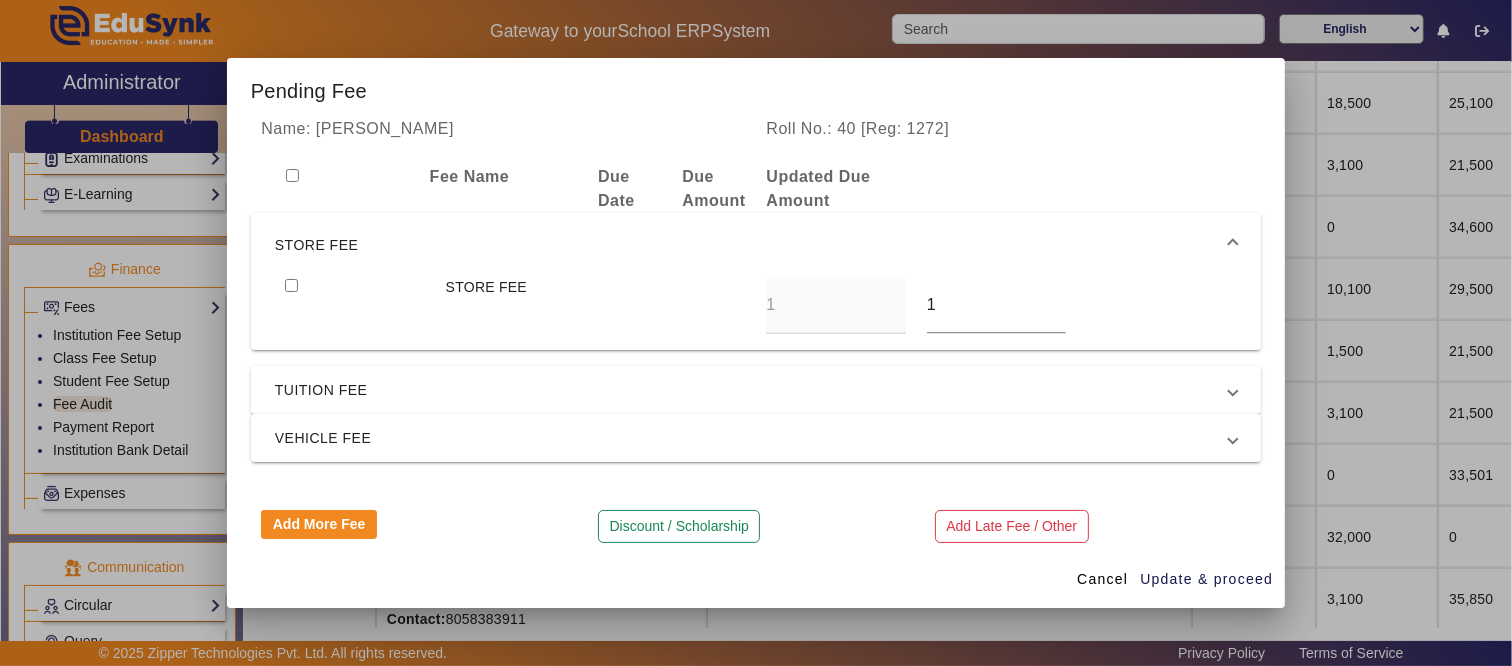 click at bounding box center [291, 285] 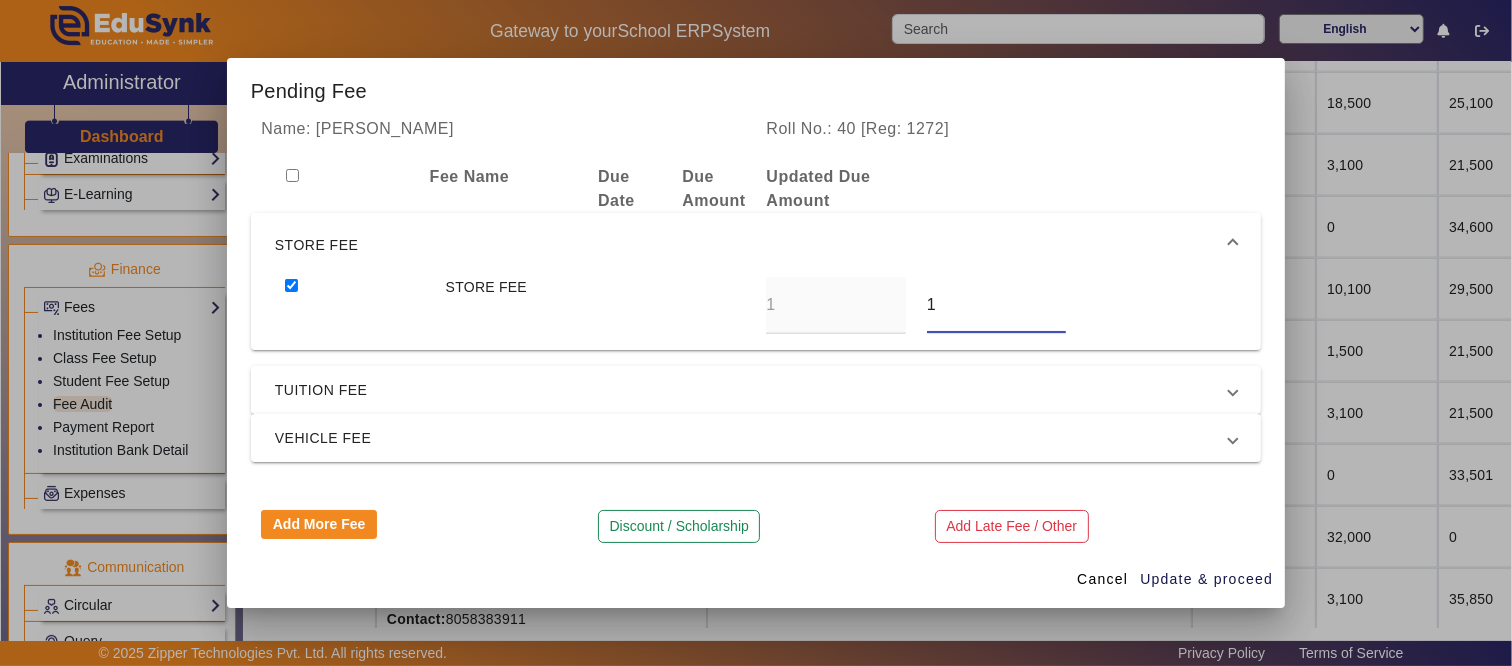 drag, startPoint x: 931, startPoint y: 311, endPoint x: 835, endPoint y: 317, distance: 96.18732 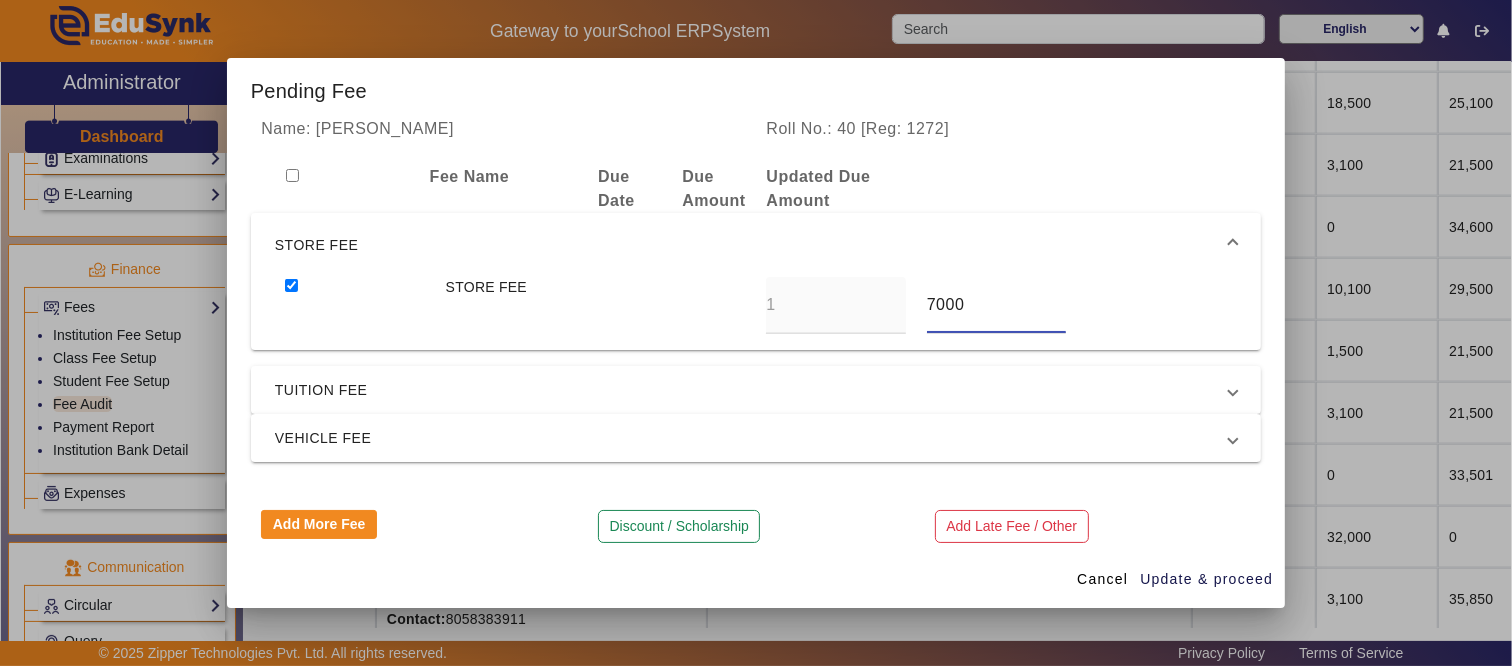 type on "7000" 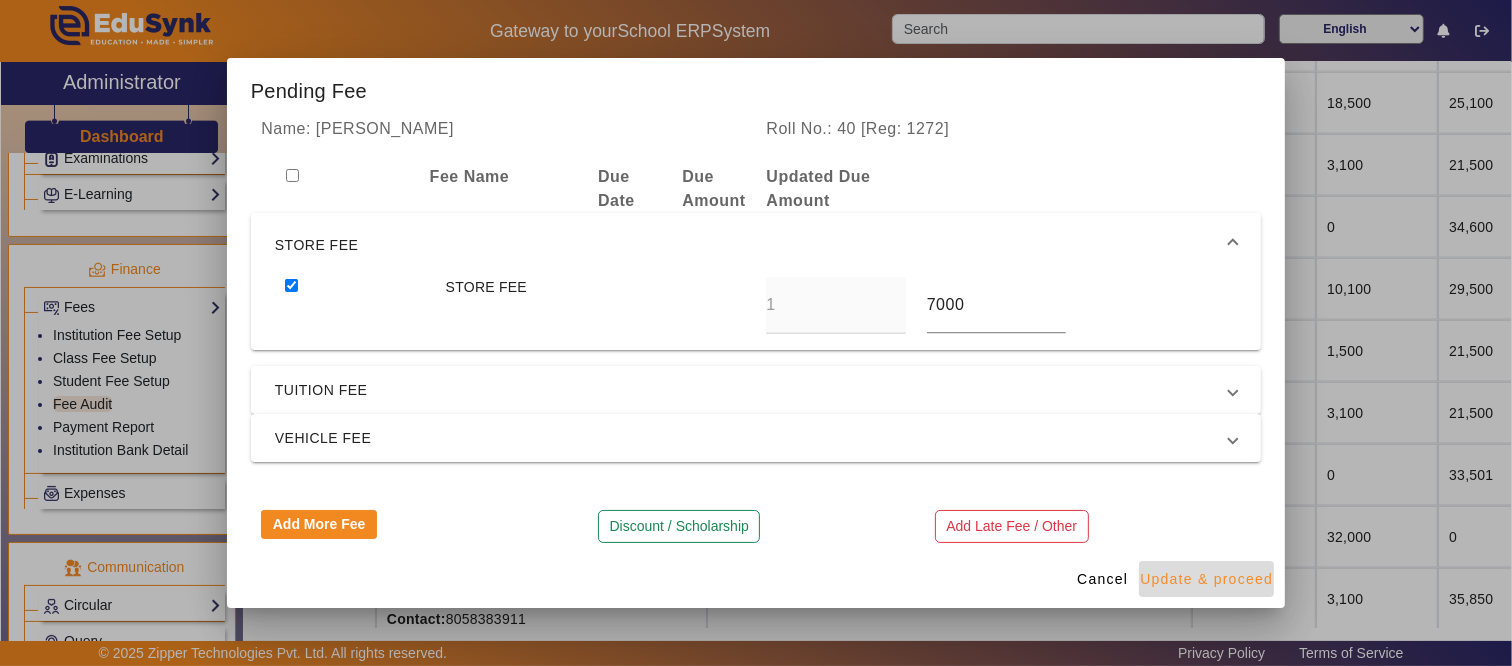 click on "Update & proceed" at bounding box center [1206, 579] 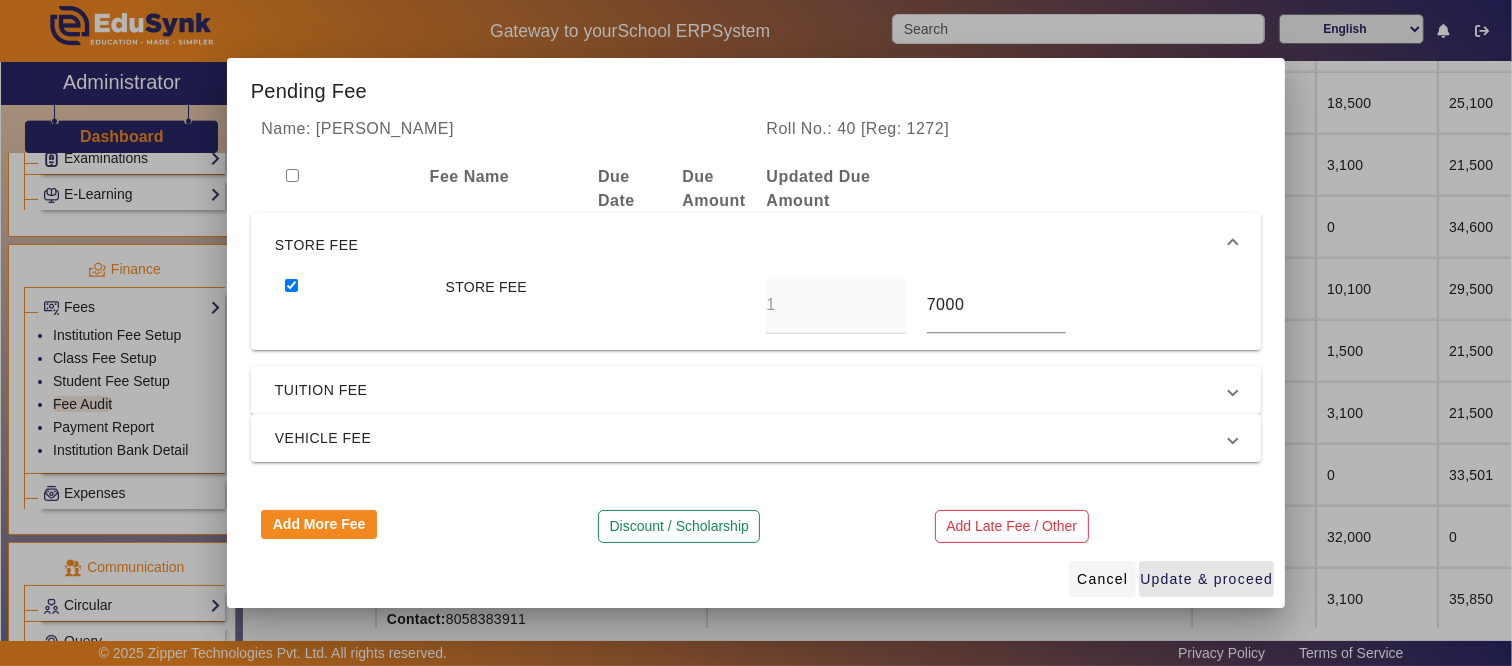 type on "7000" 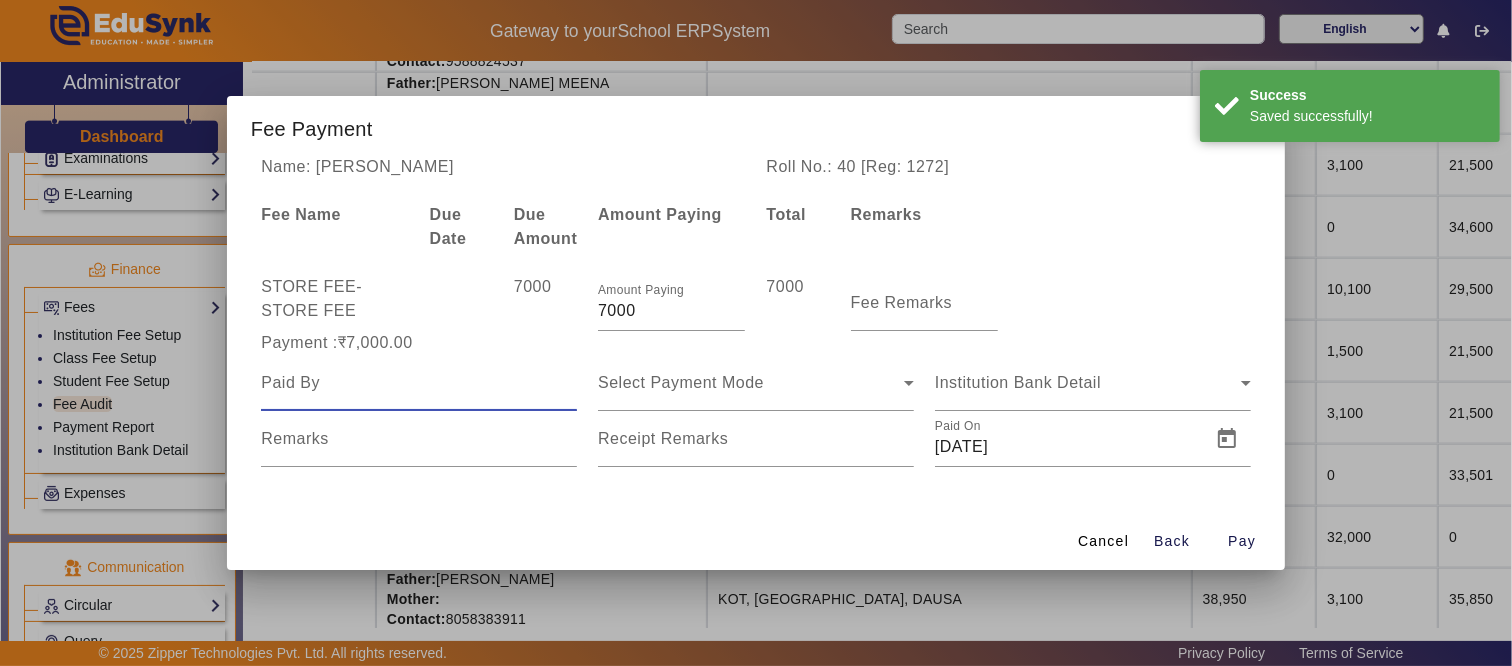 click at bounding box center (419, 383) 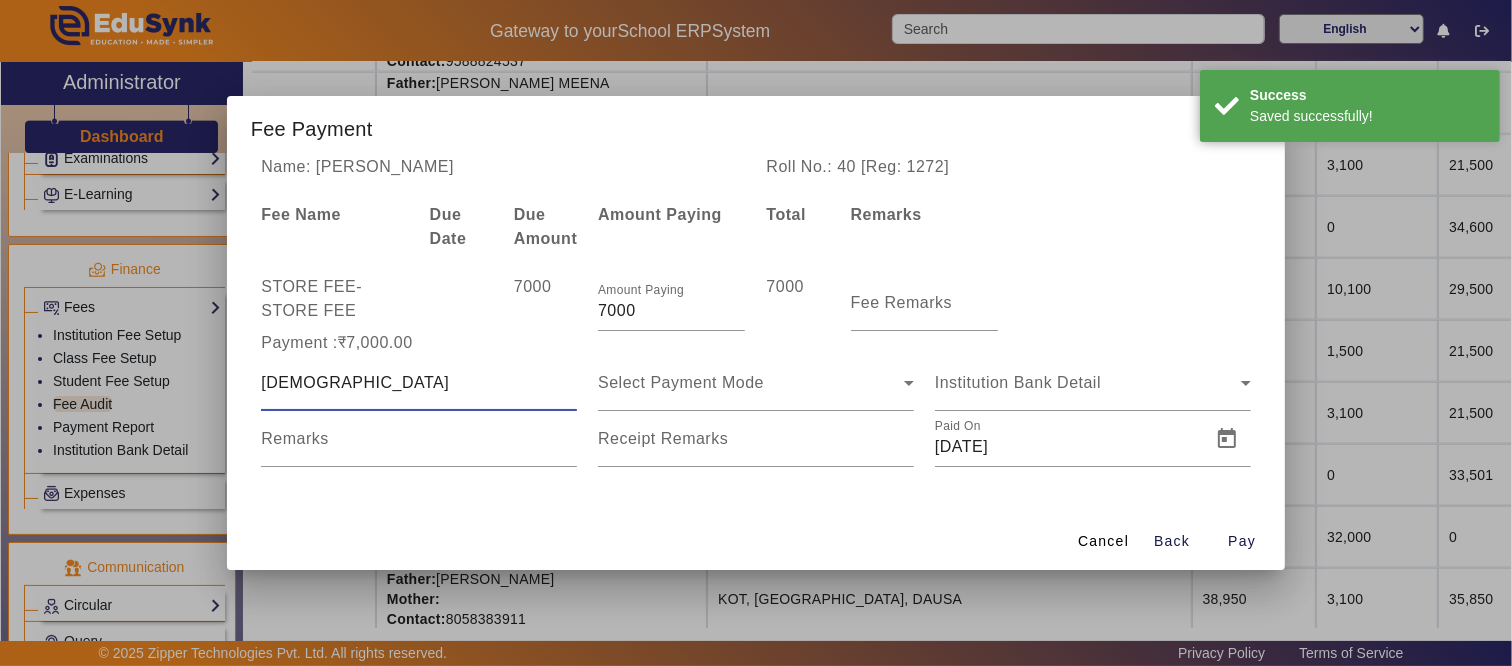 type on "[DEMOGRAPHIC_DATA]" 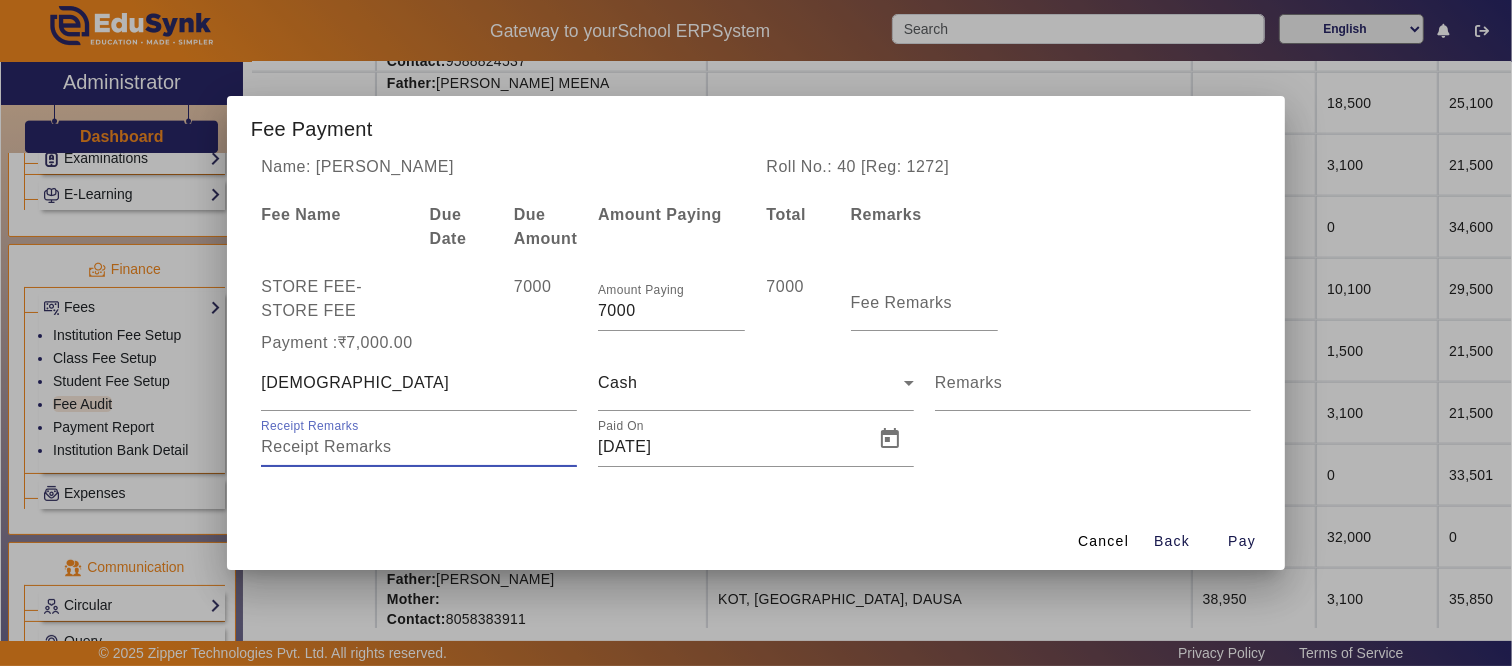 click on "Receipt Remarks" at bounding box center [419, 447] 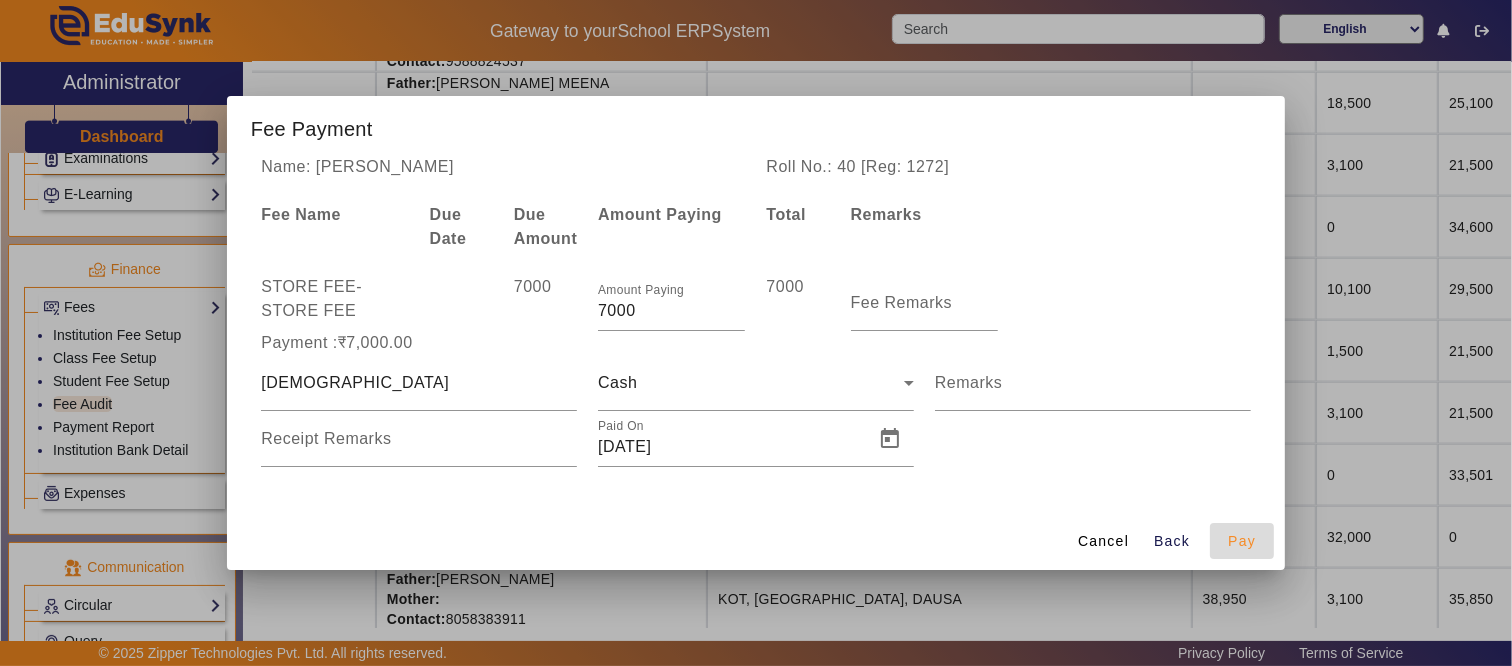 click on "Pay" at bounding box center [1242, 541] 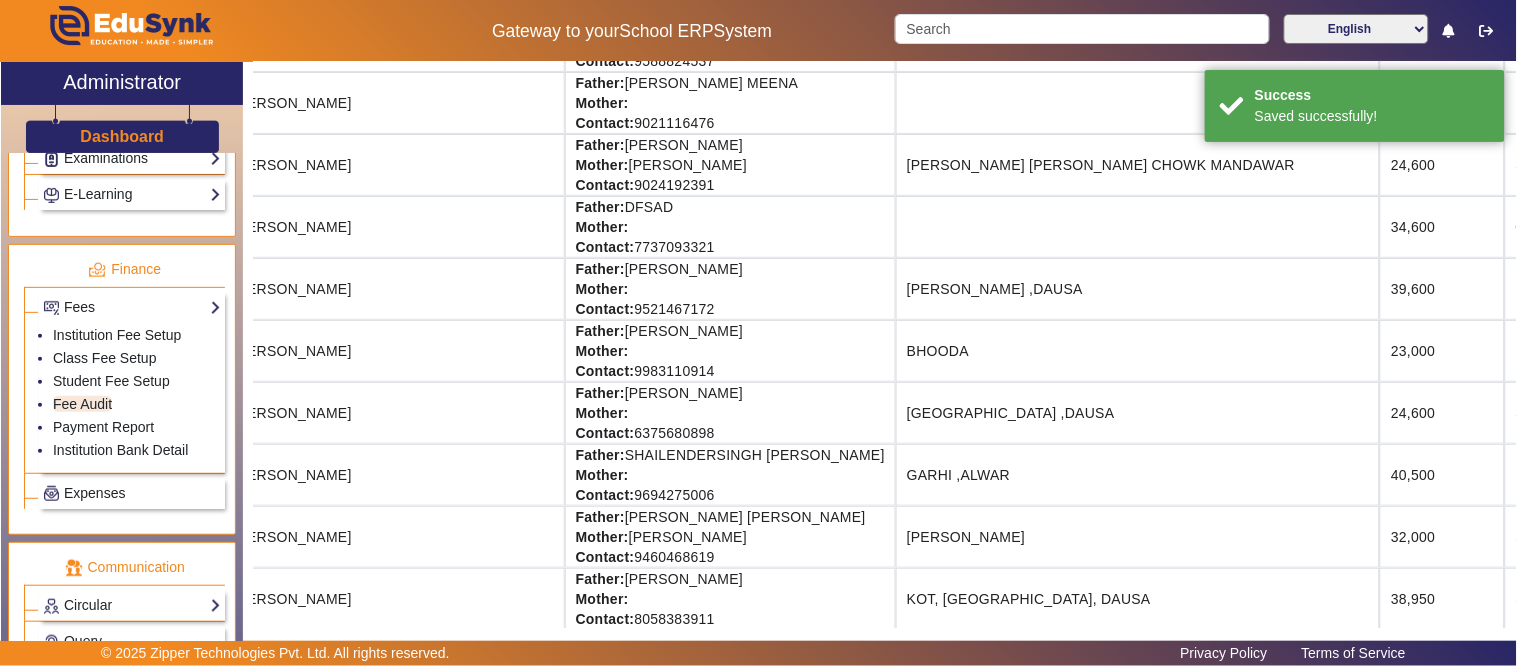 scroll, scrollTop: 2111, scrollLeft: 0, axis: vertical 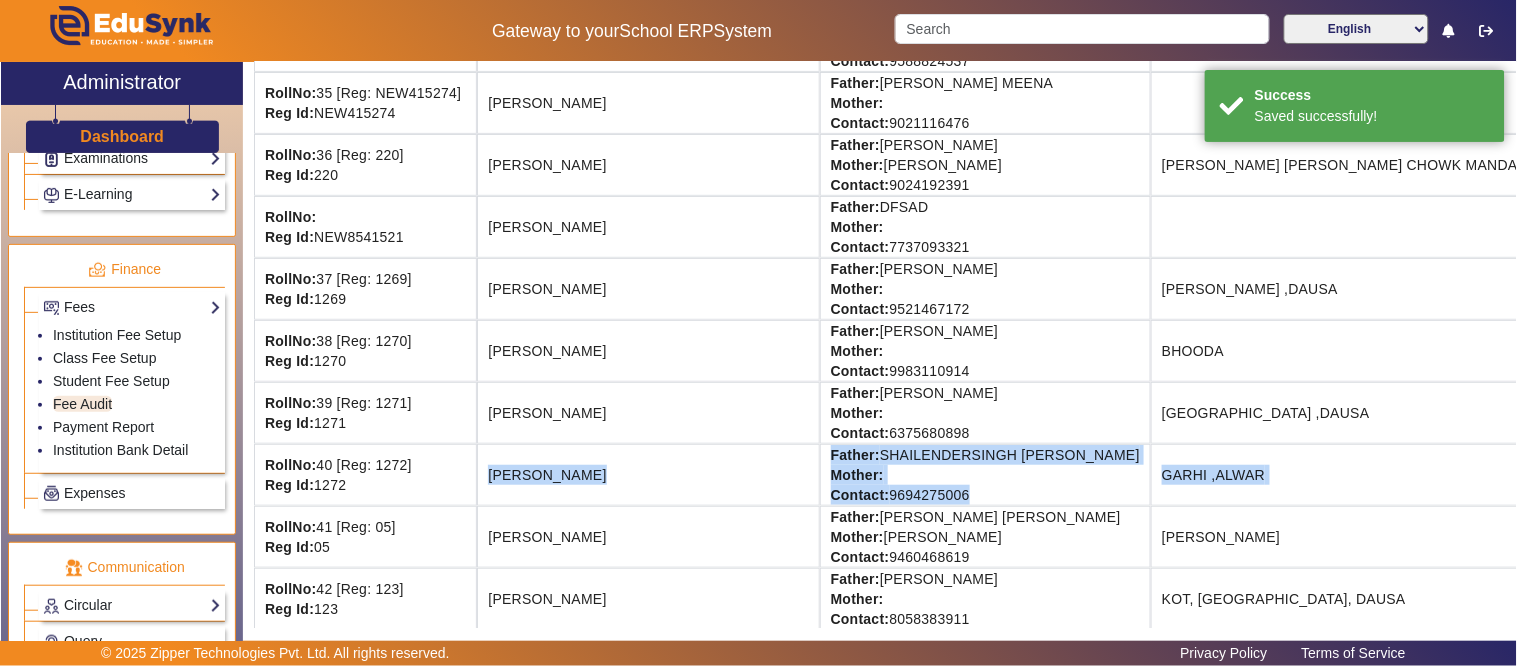 drag, startPoint x: 1116, startPoint y: 486, endPoint x: 493, endPoint y: 491, distance: 623.0201 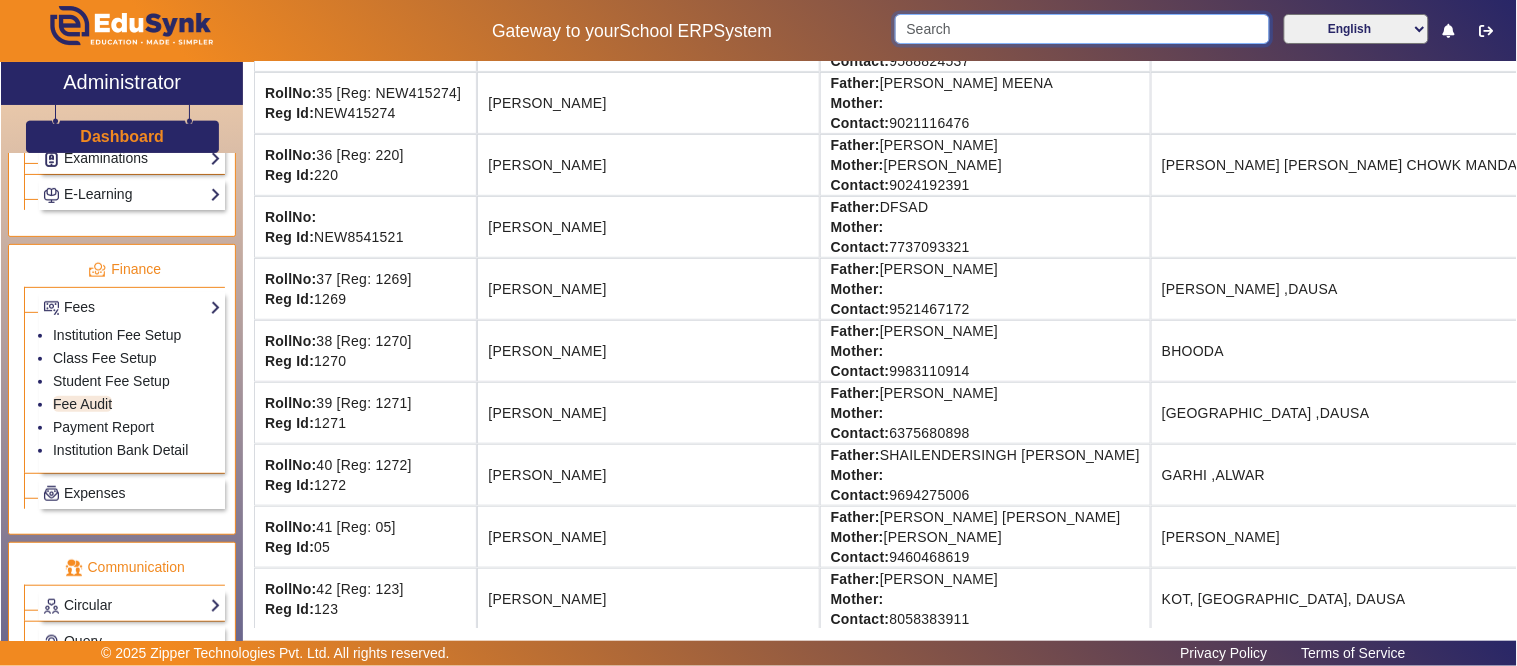 drag, startPoint x: 994, startPoint y: 22, endPoint x: 976, endPoint y: 28, distance: 18.973665 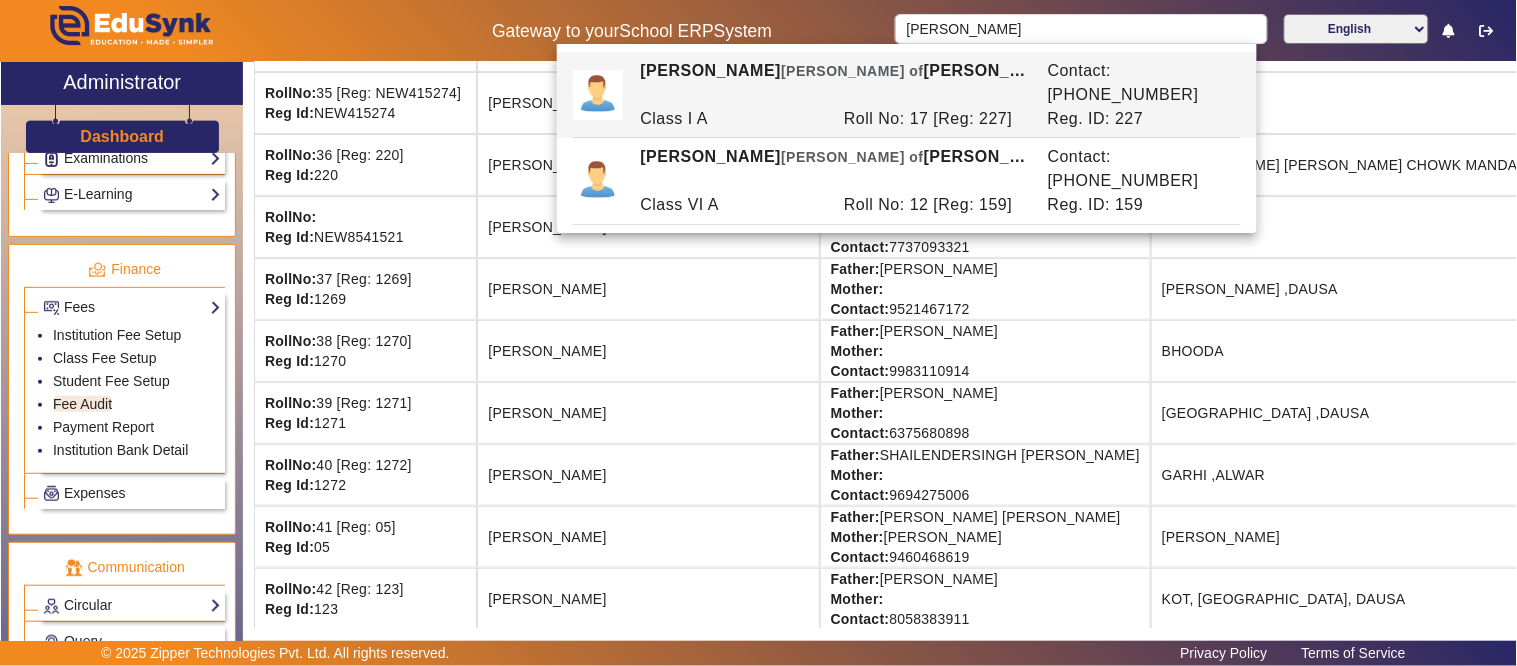 click on "[PERSON_NAME]  [PERSON_NAME] of  [PERSON_NAME]" at bounding box center (833, 83) 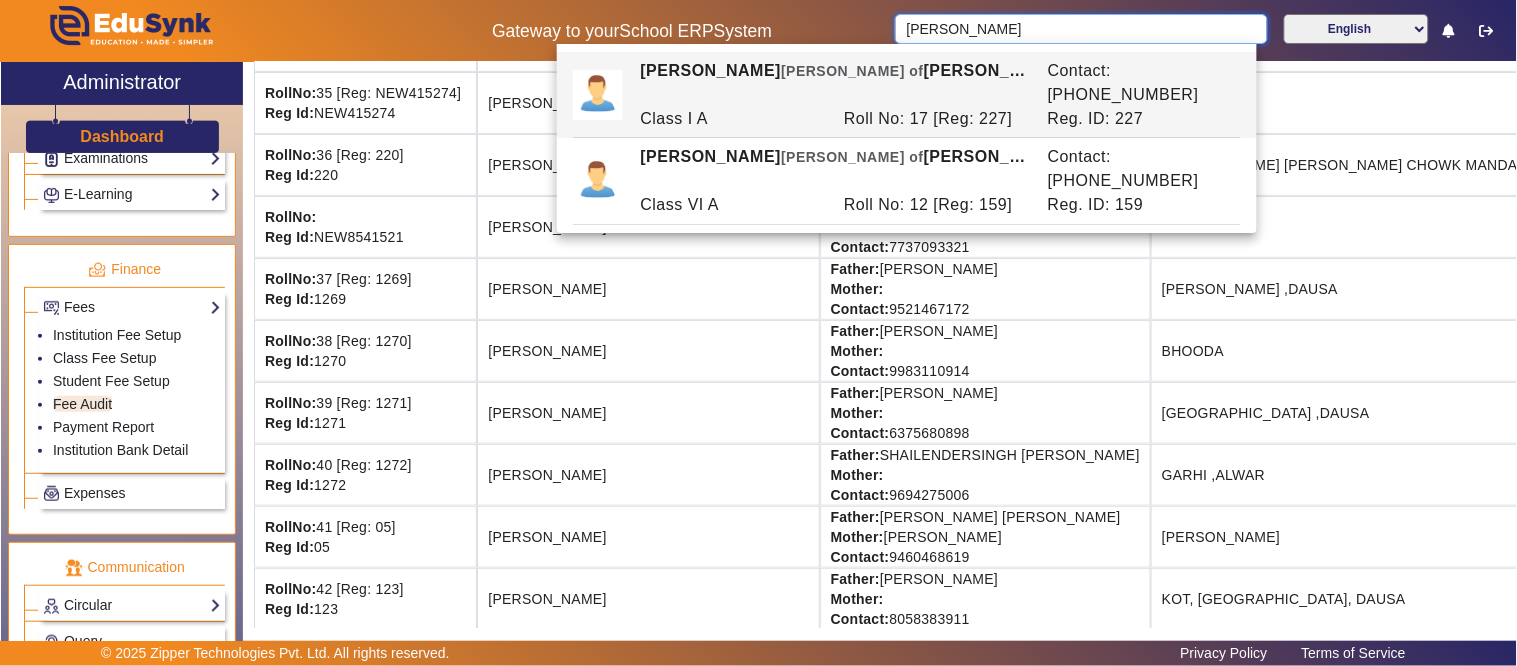 type on "[PERSON_NAME]" 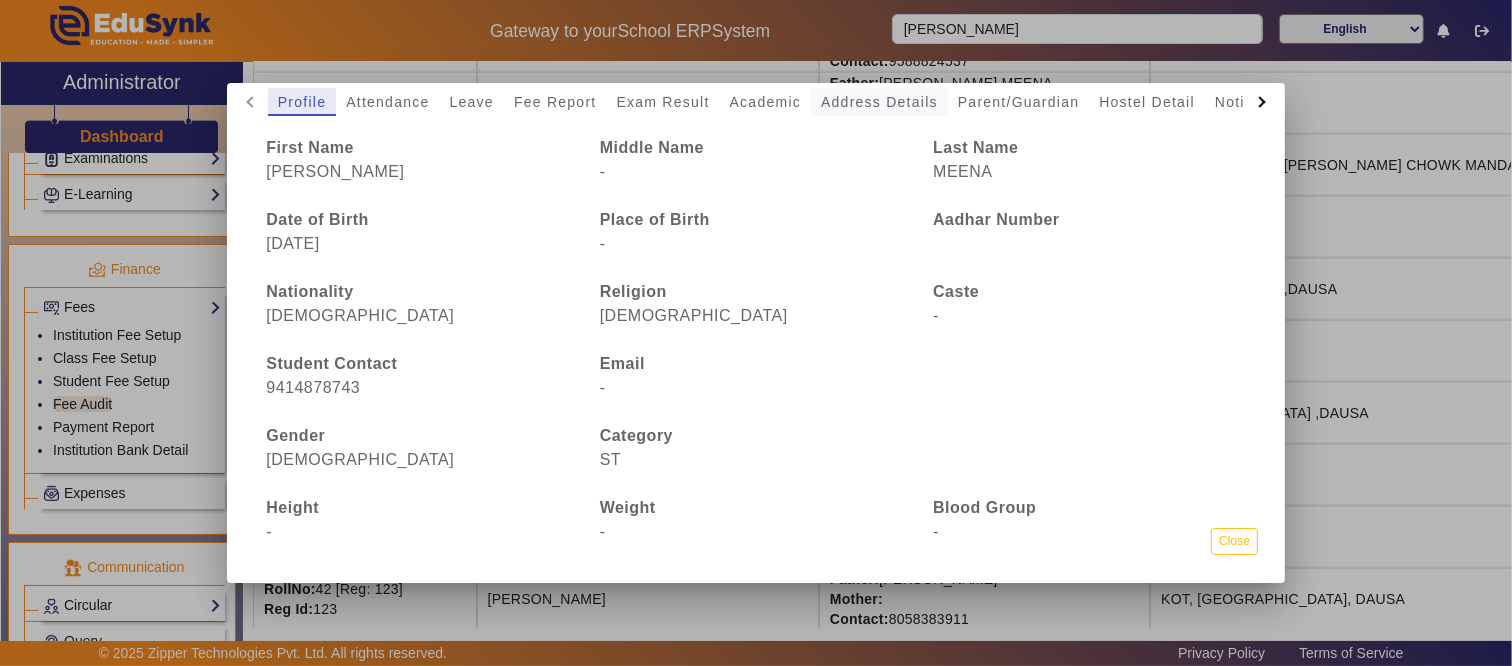 click on "Address Details" at bounding box center [879, 102] 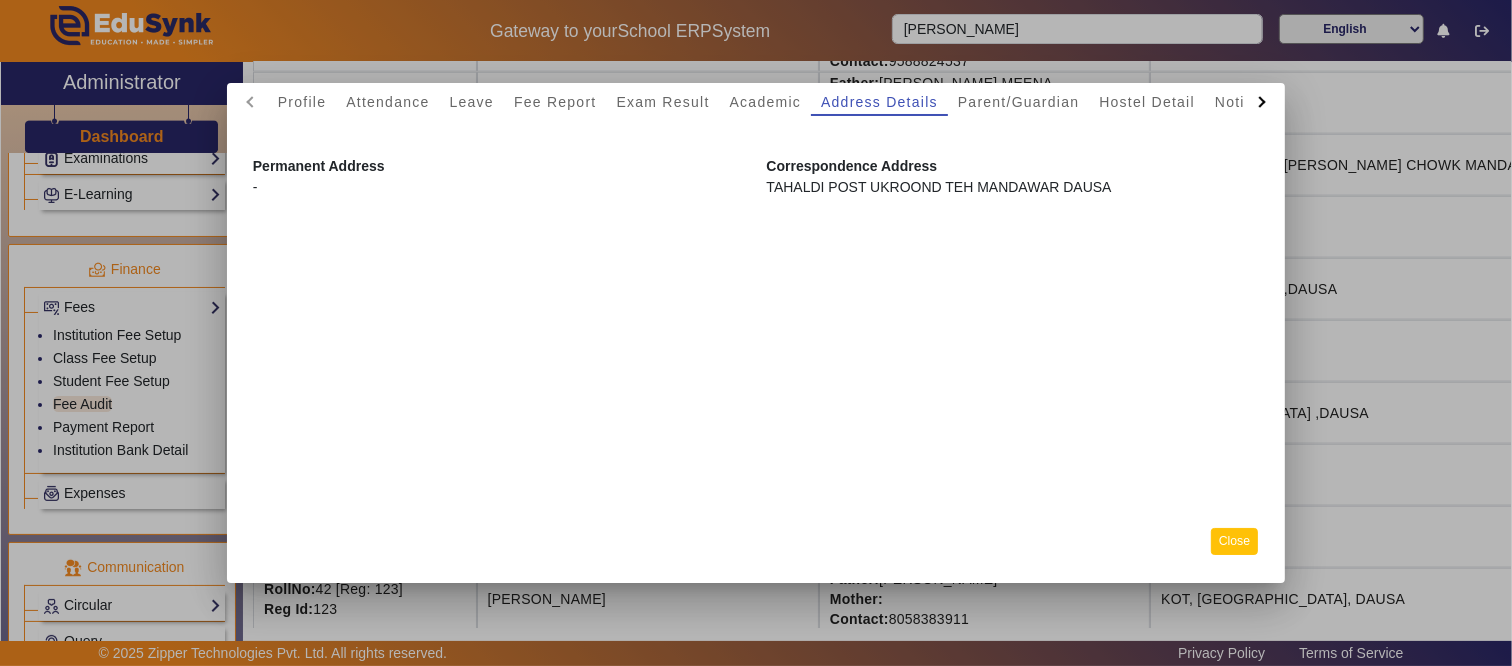 click on "Close" 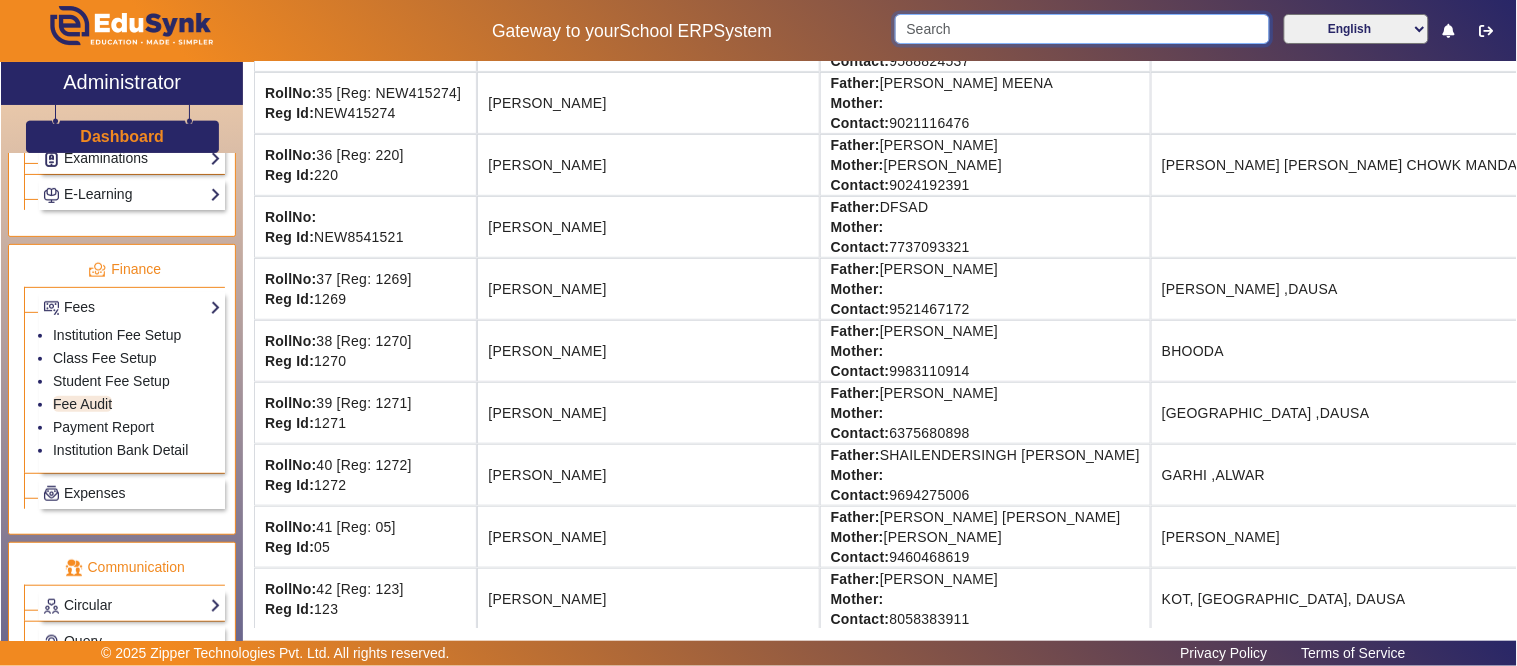 click at bounding box center (1082, 29) 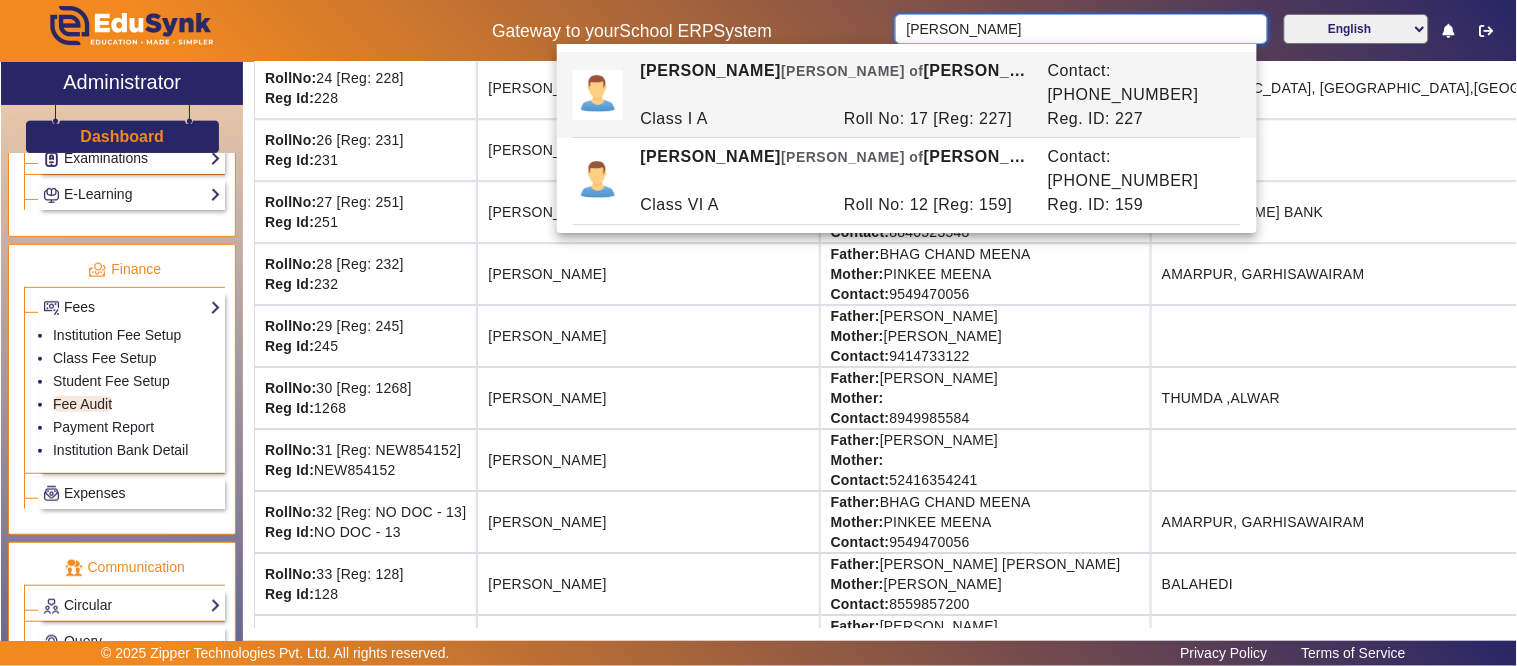 type on "[PERSON_NAME]" 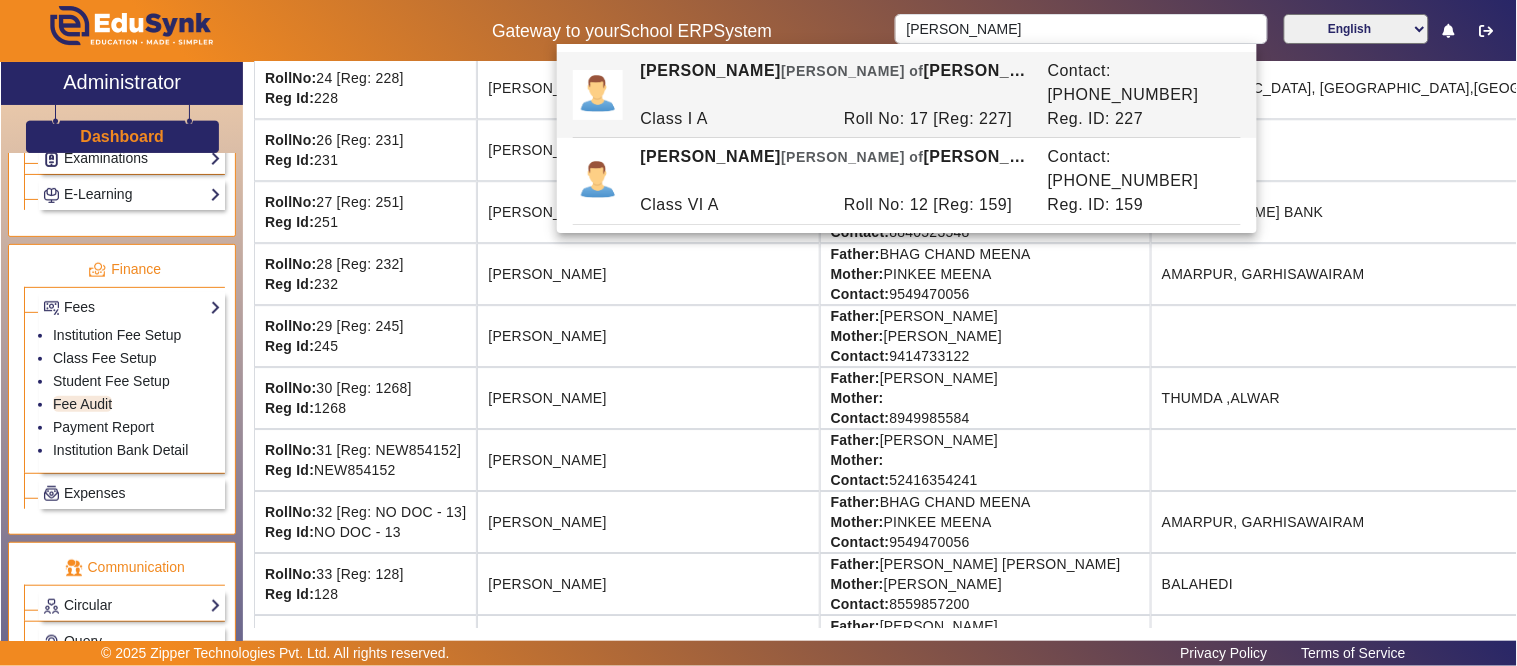 click on "[PERSON_NAME]" 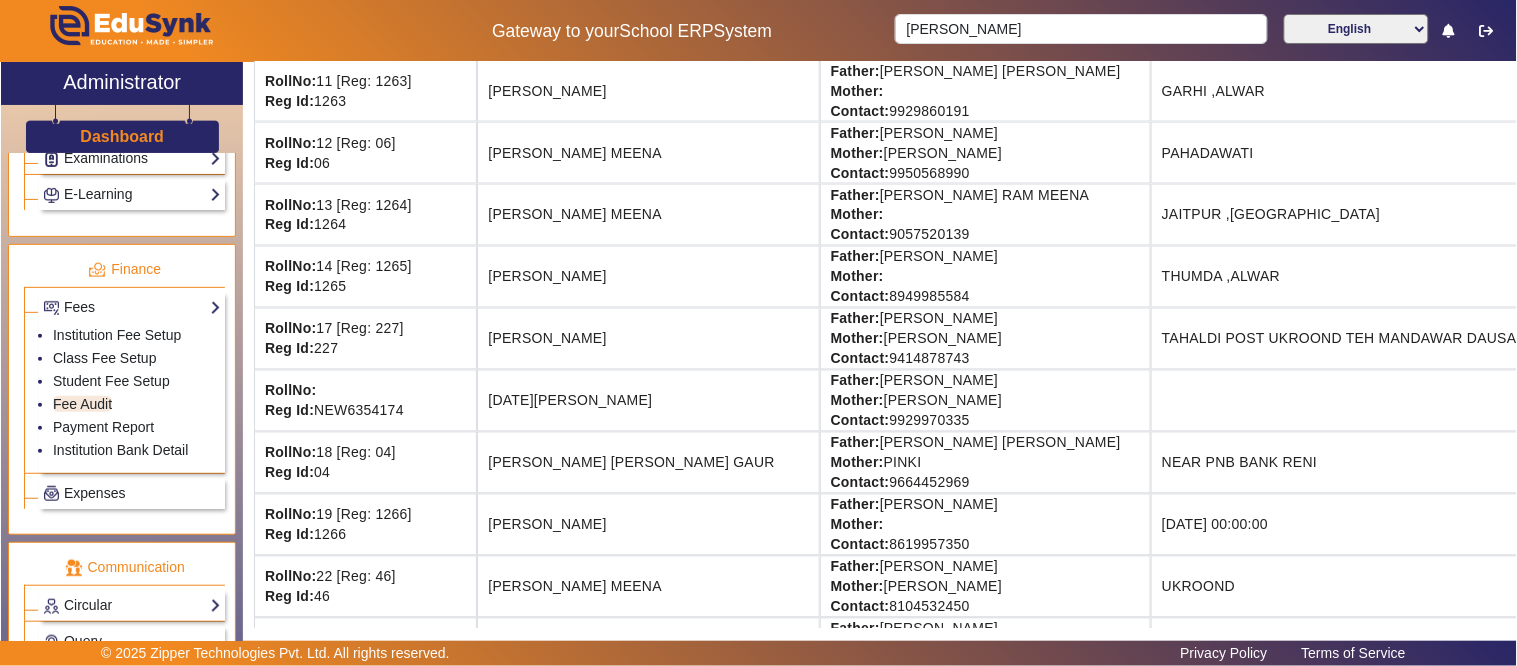 scroll, scrollTop: 777, scrollLeft: 0, axis: vertical 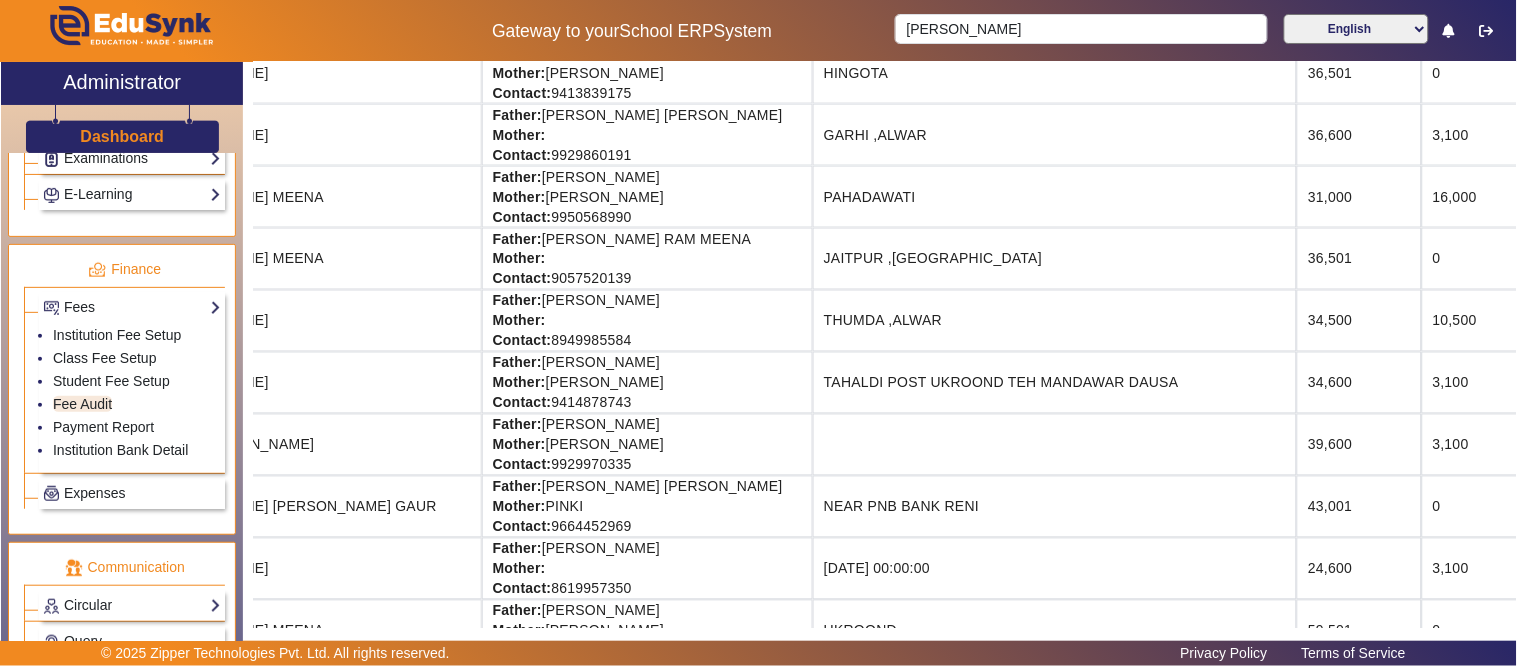 drag, startPoint x: 1438, startPoint y: 392, endPoint x: 1495, endPoint y: 392, distance: 57 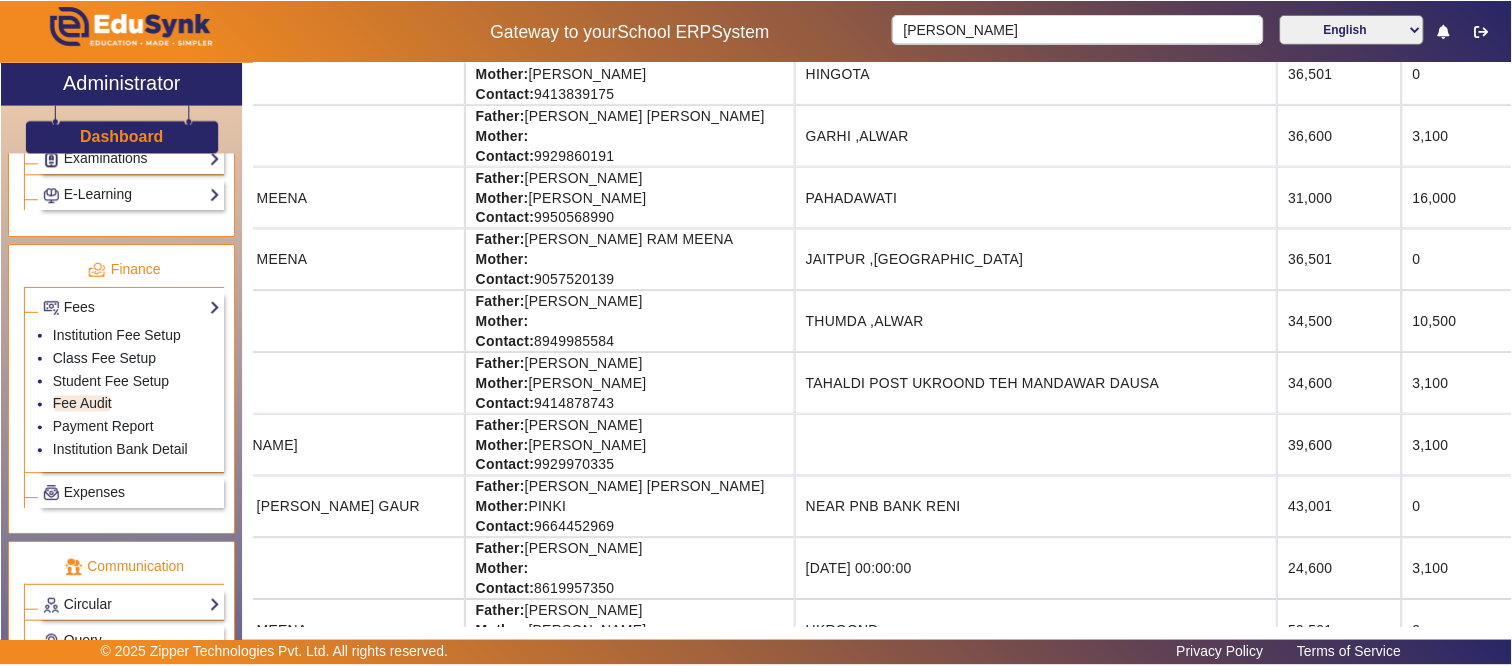 scroll, scrollTop: 777, scrollLeft: 443, axis: both 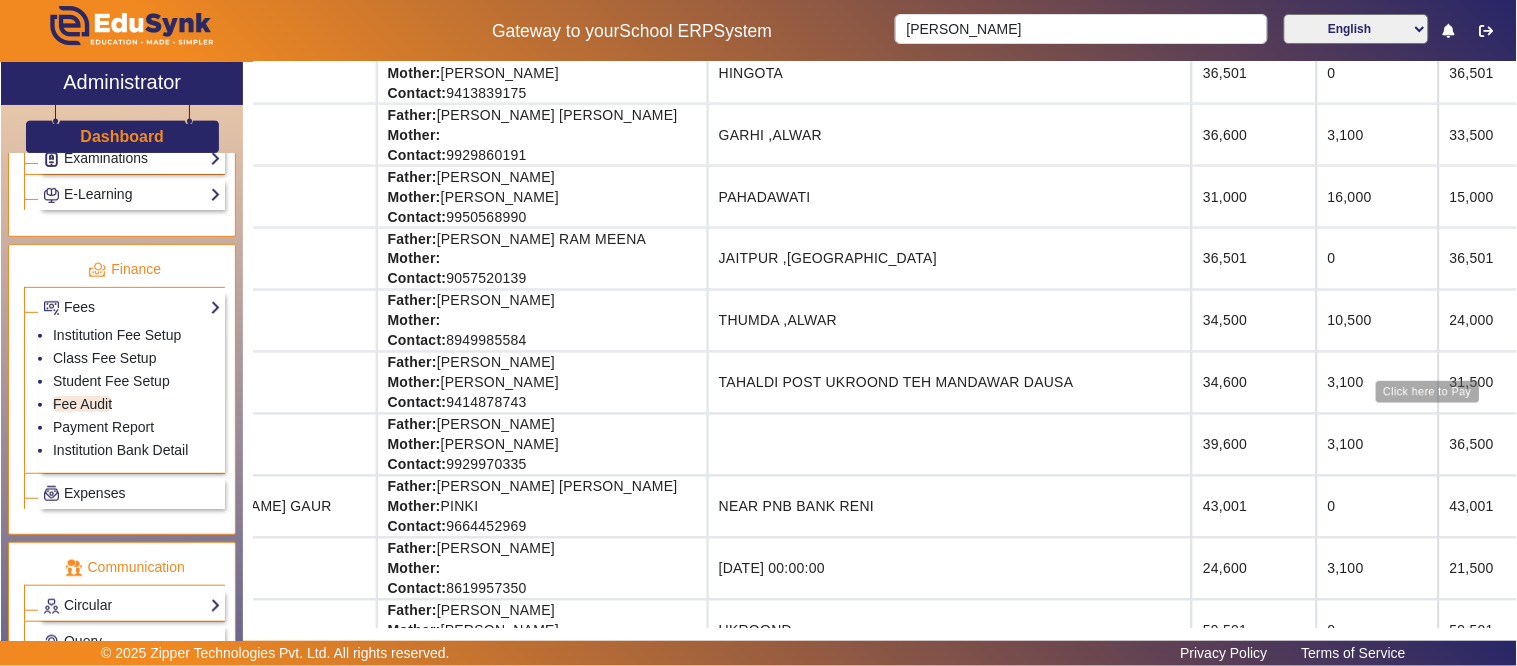 click on "View & Pay" 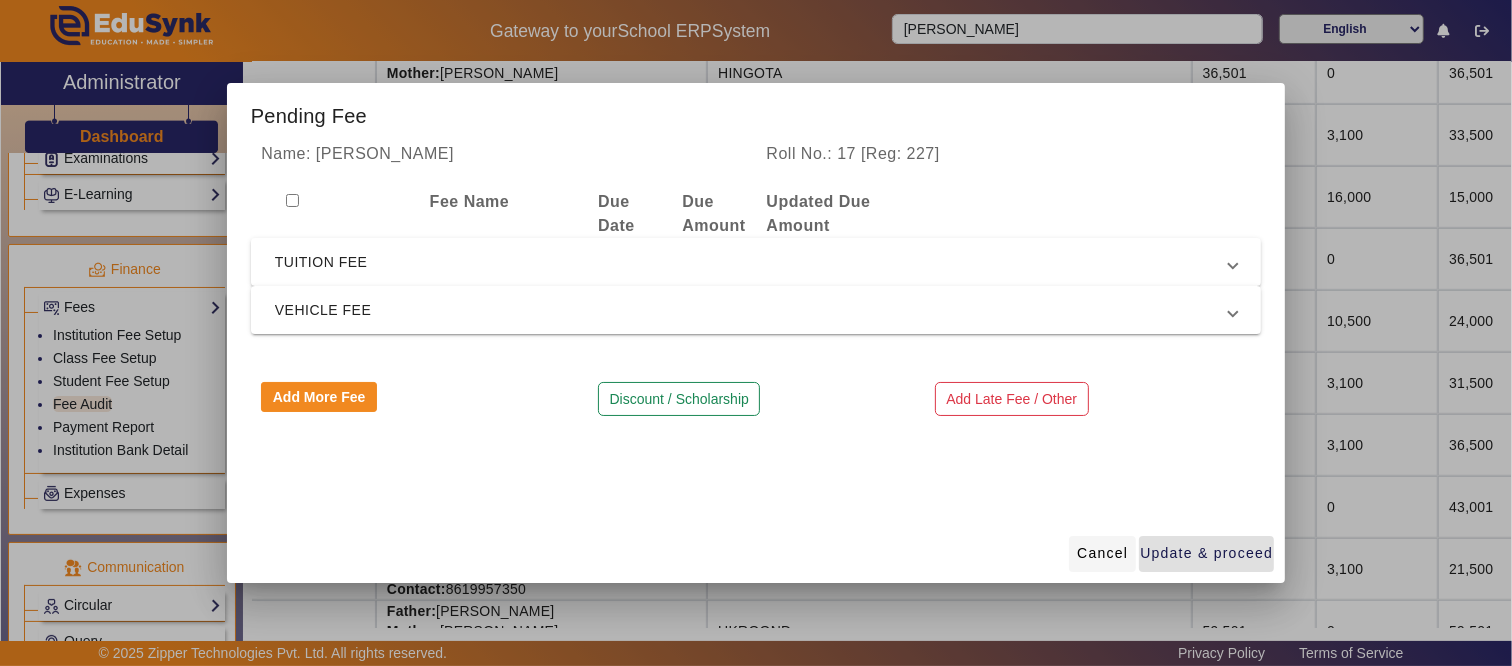 click on "Cancel" at bounding box center (1102, 553) 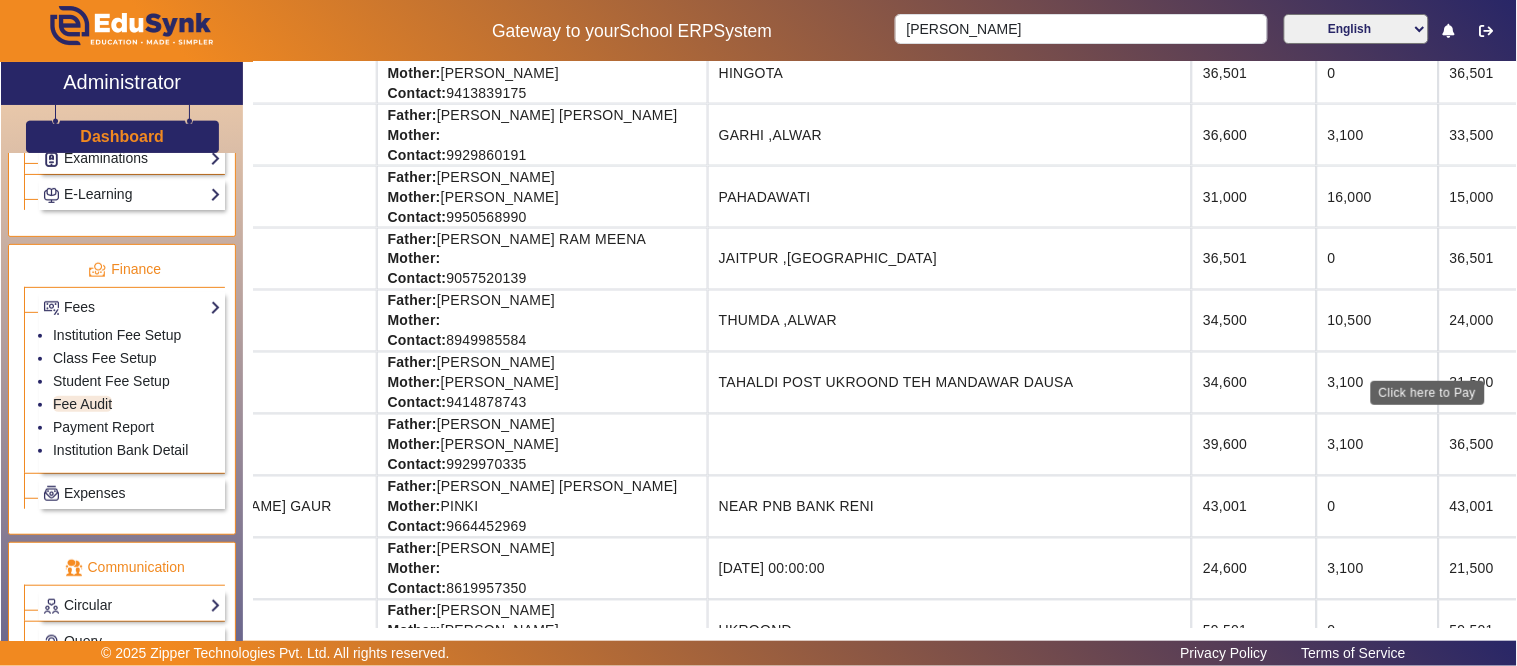 click on "View & Pay" 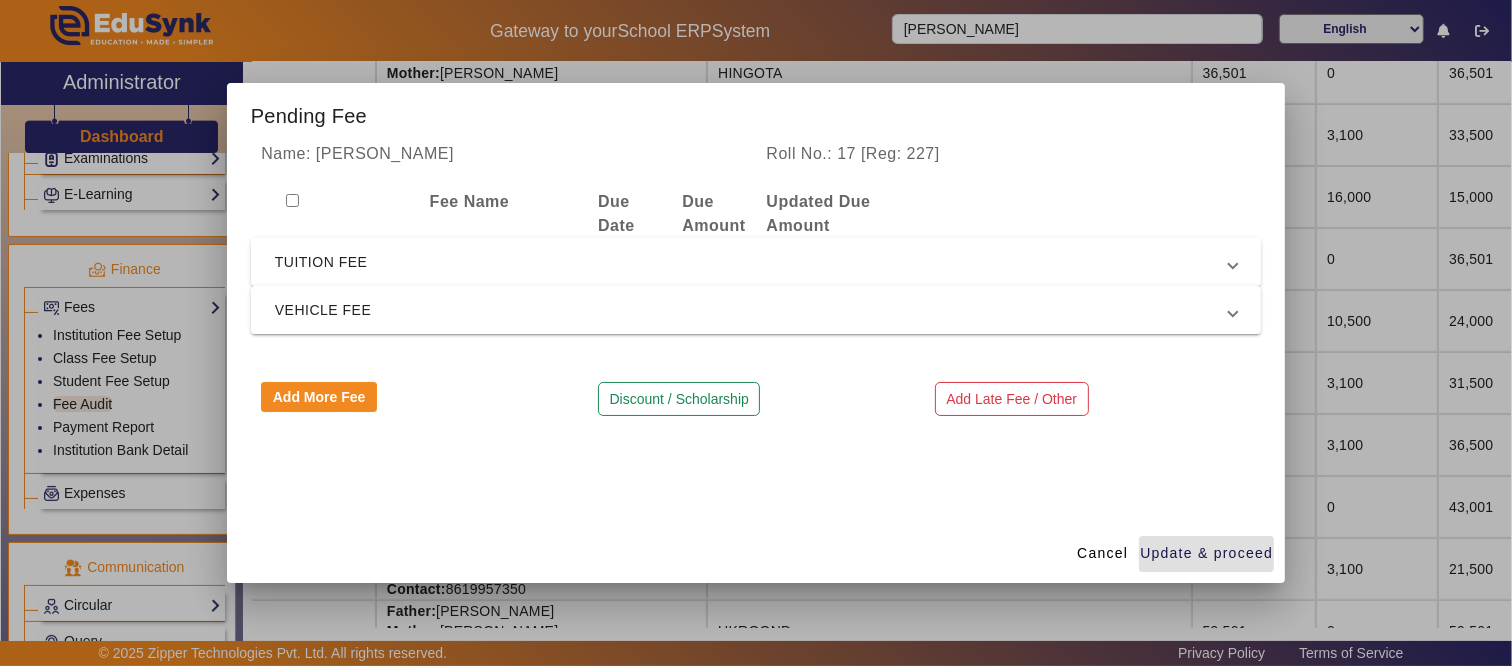 click on "TUITION FEE" at bounding box center (752, 262) 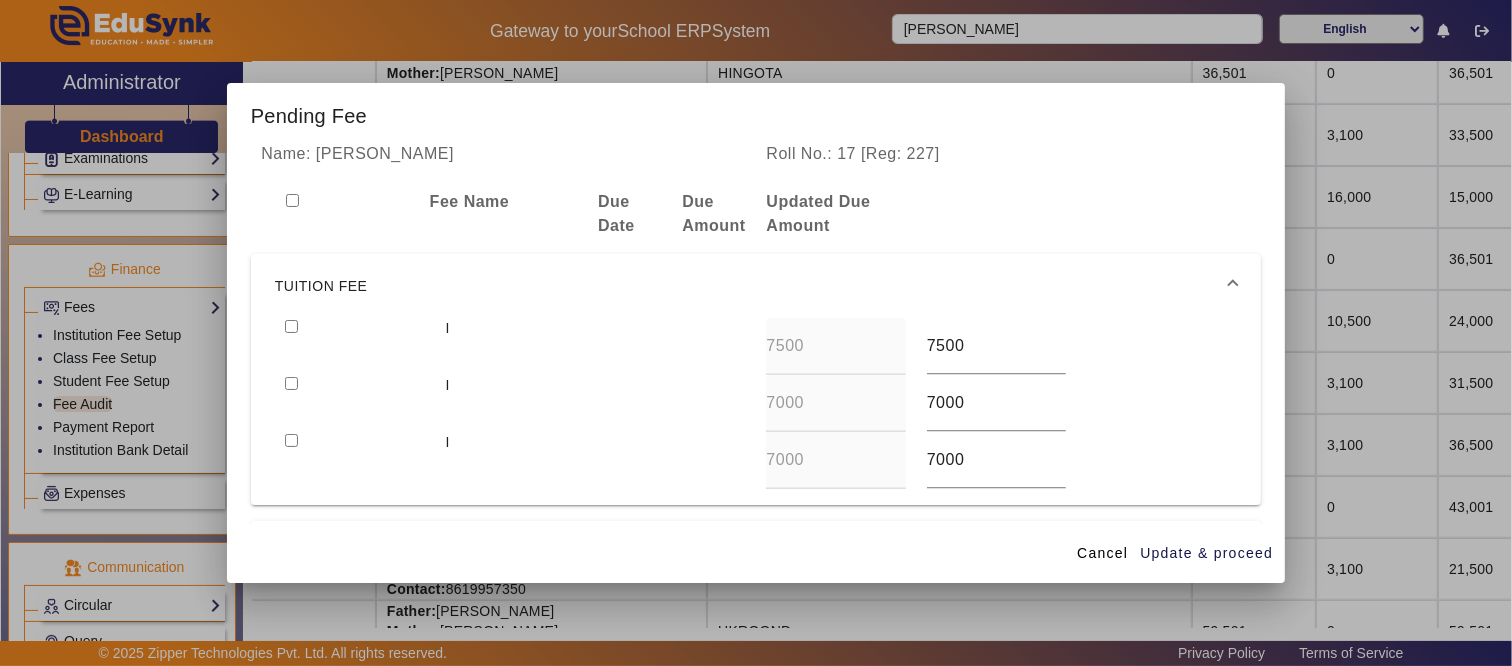 click at bounding box center (291, 326) 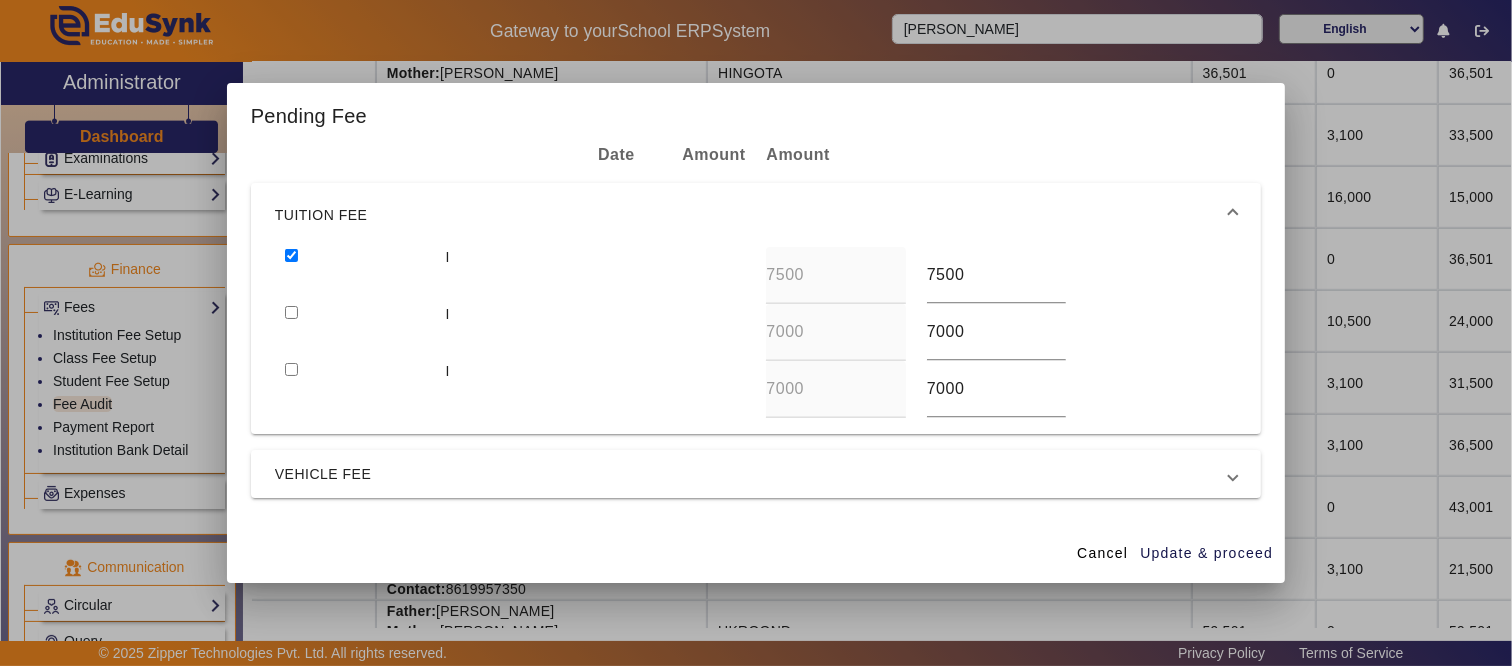 scroll, scrollTop: 111, scrollLeft: 0, axis: vertical 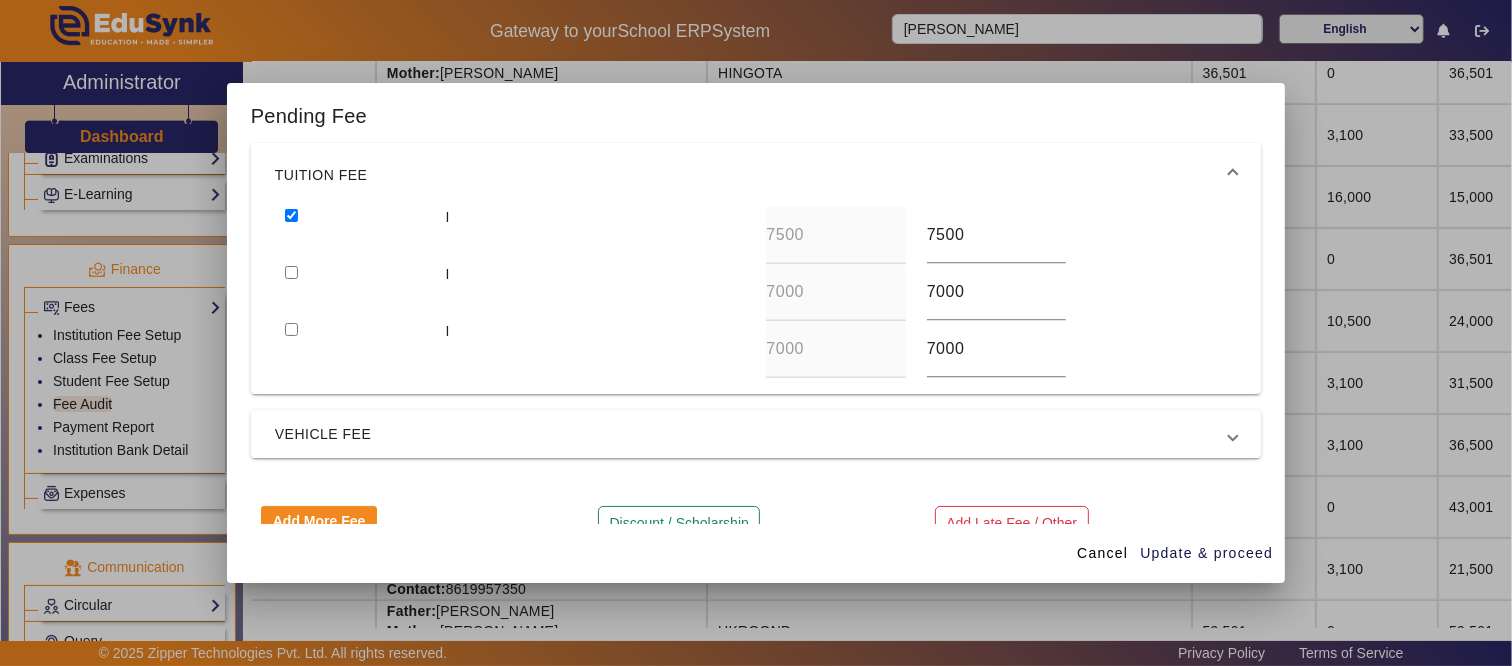 click on "VEHICLE FEE" at bounding box center (756, 434) 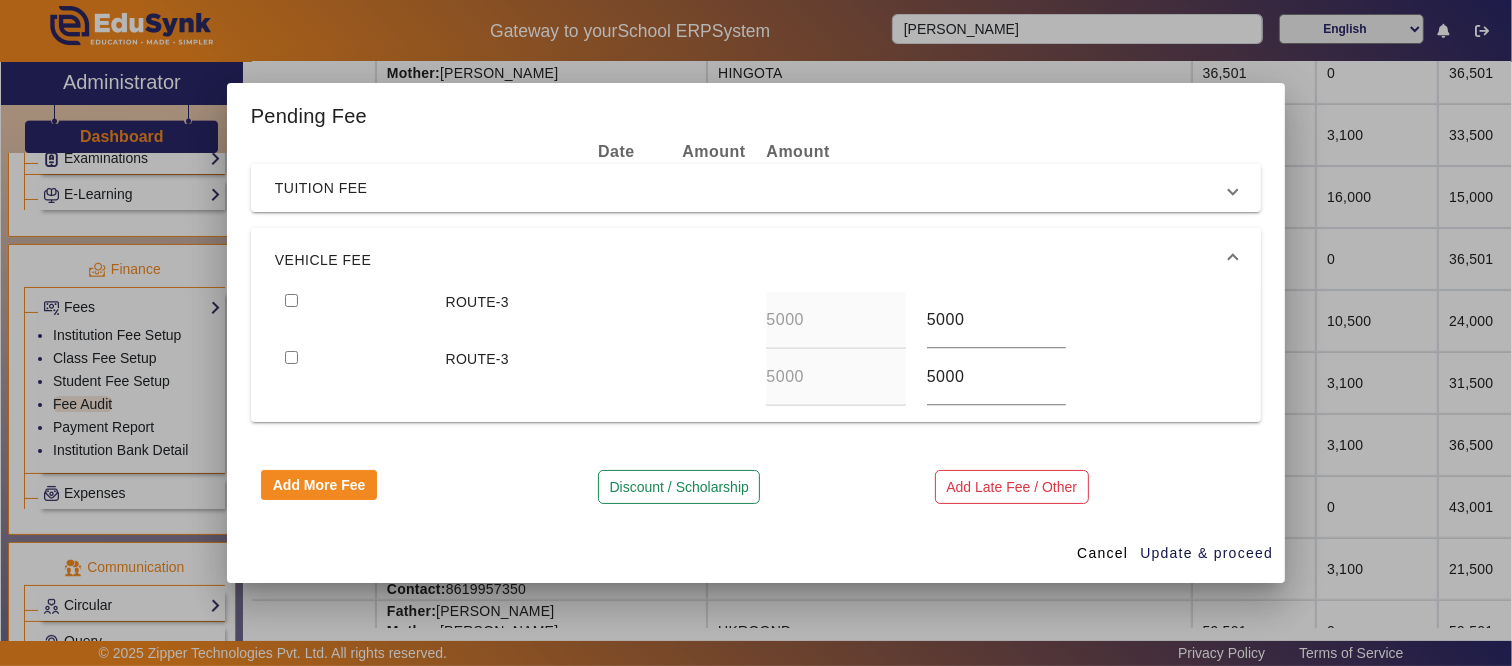 scroll, scrollTop: 74, scrollLeft: 0, axis: vertical 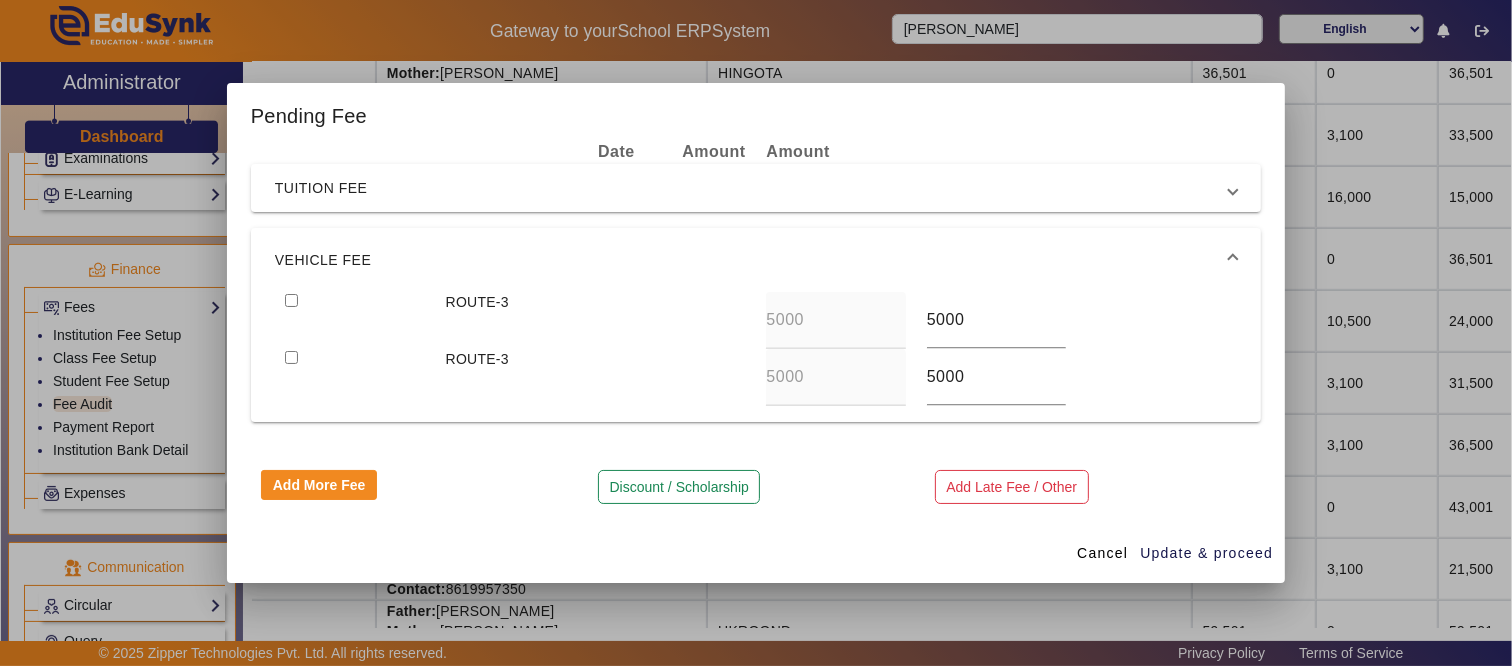 click at bounding box center (291, 300) 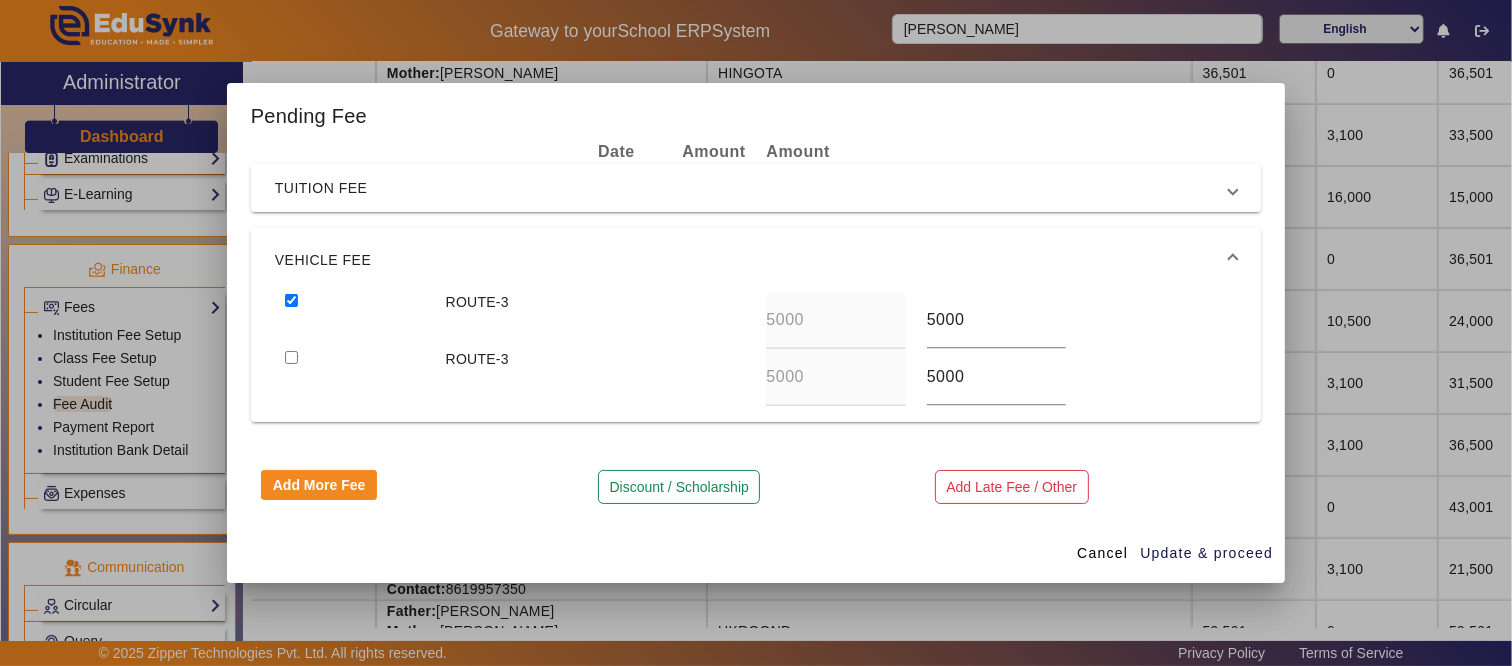 click at bounding box center (291, 357) 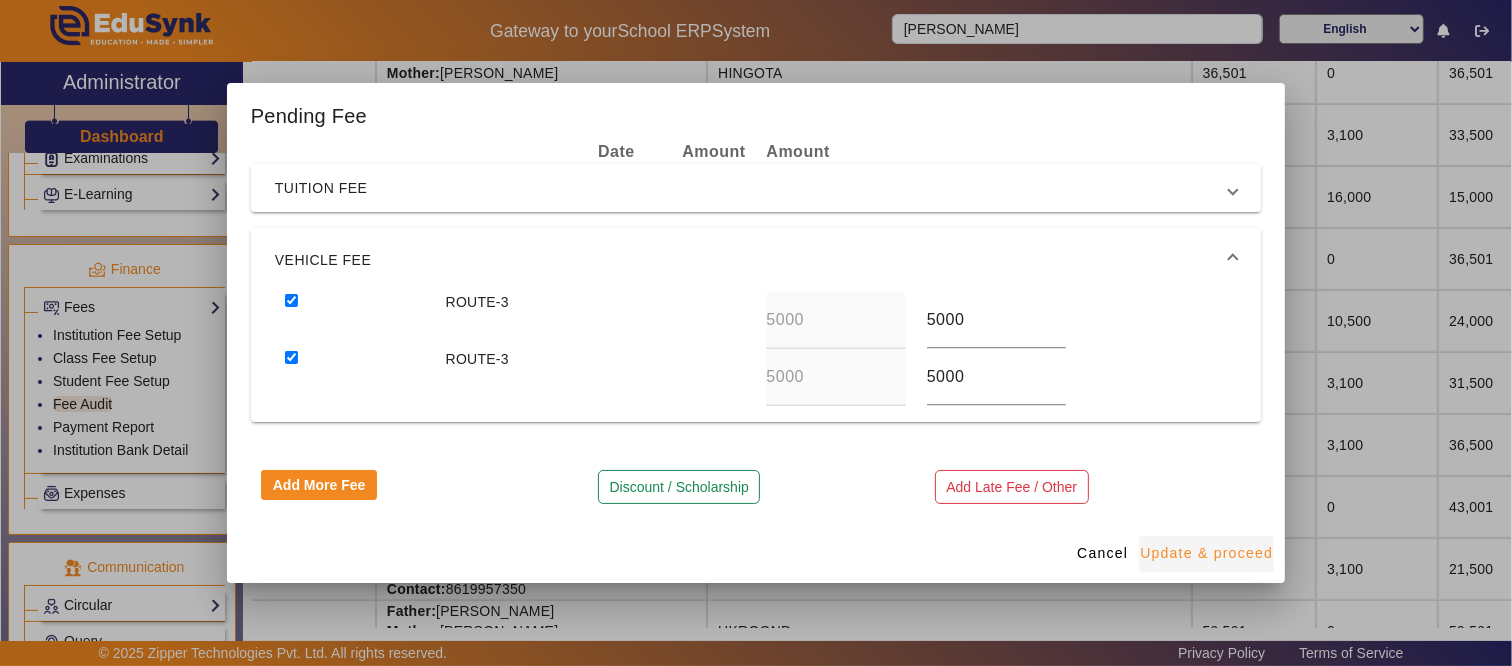 click on "Update & proceed" at bounding box center (1206, 553) 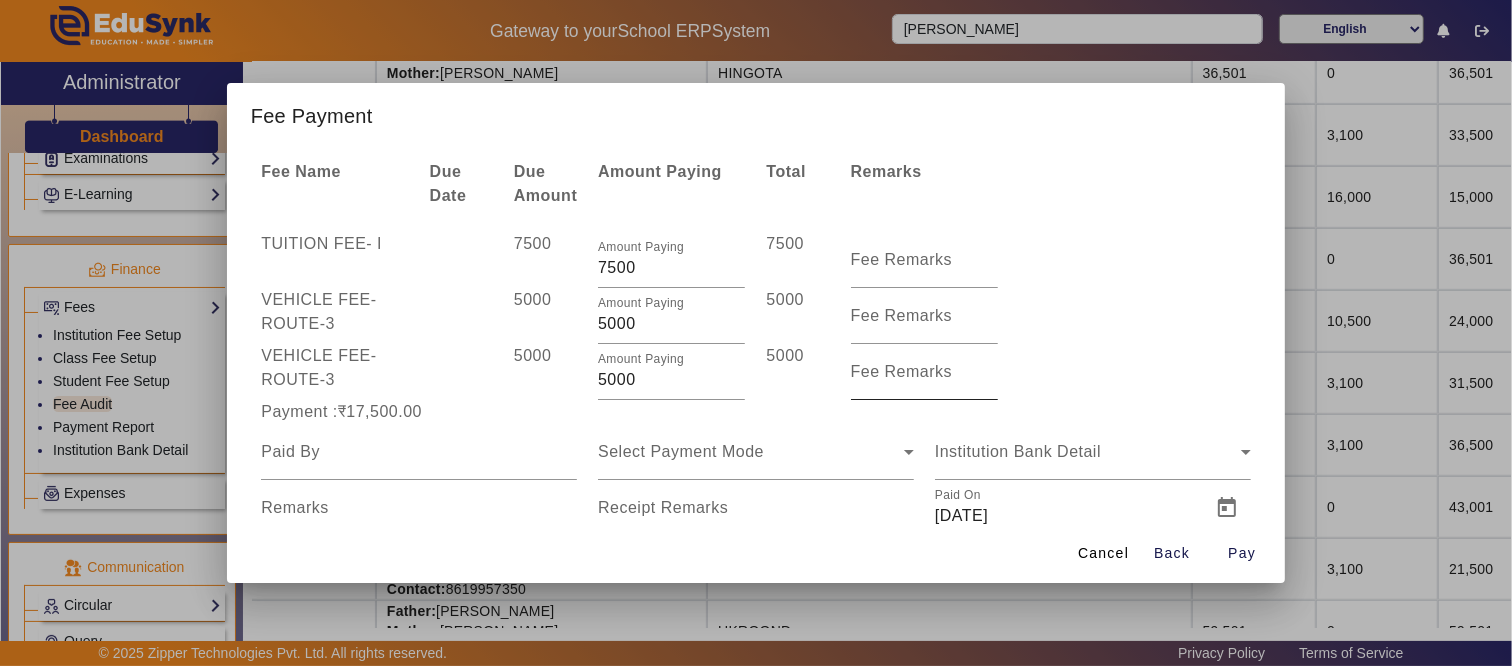 scroll, scrollTop: 0, scrollLeft: 0, axis: both 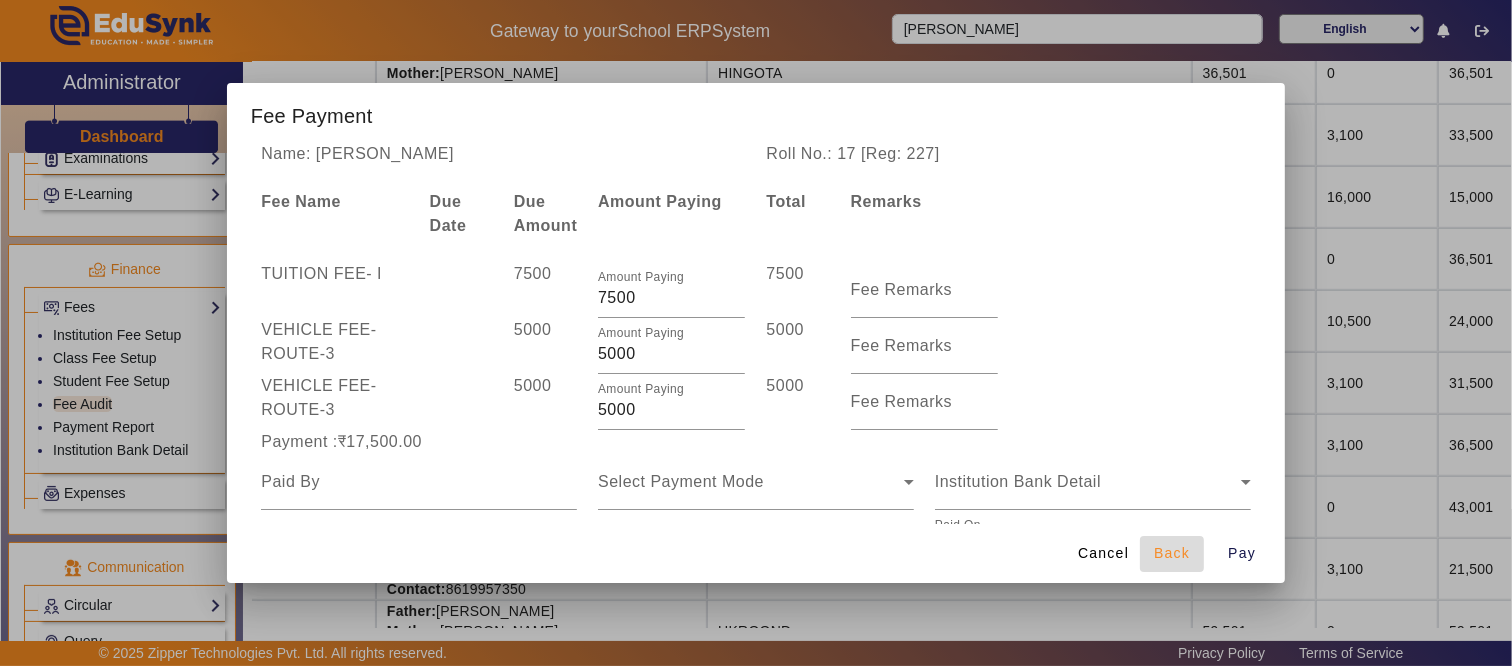 click on "Back" at bounding box center [1172, 553] 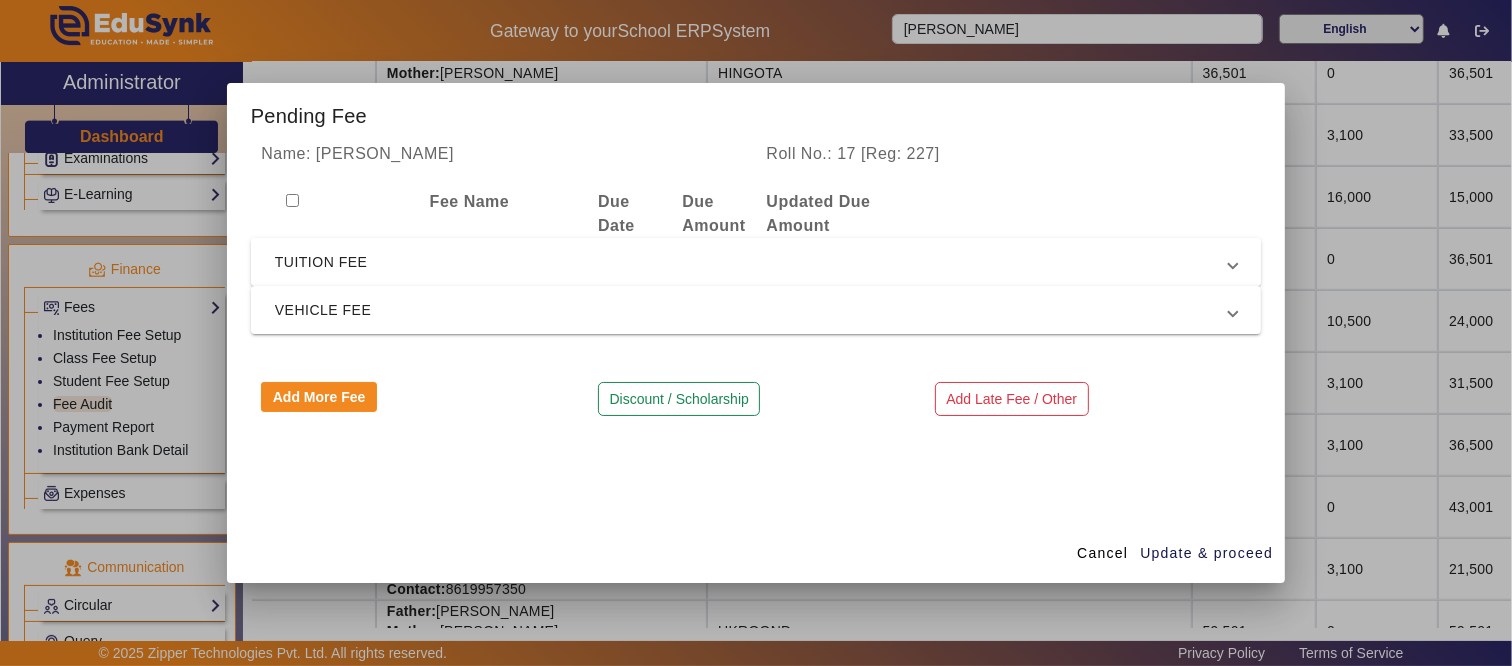 click on "TUITION FEE" at bounding box center (752, 262) 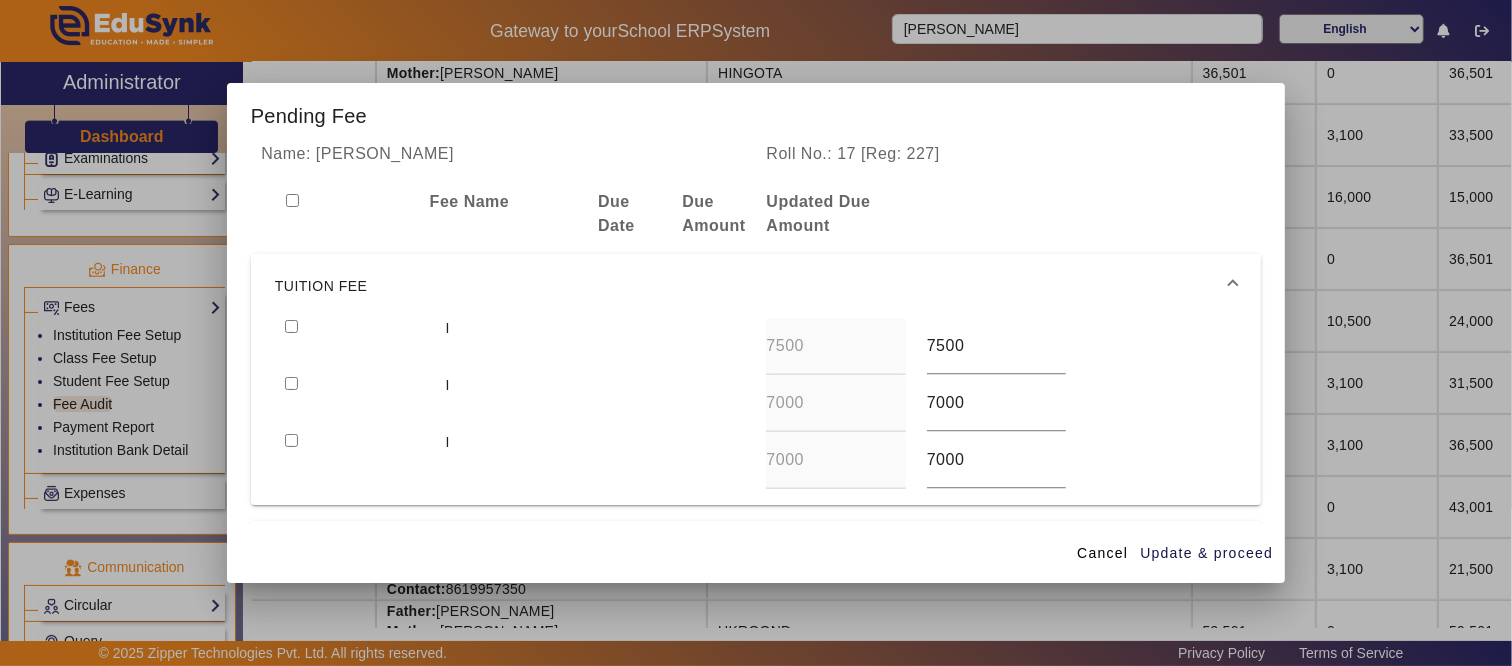 click at bounding box center (291, 326) 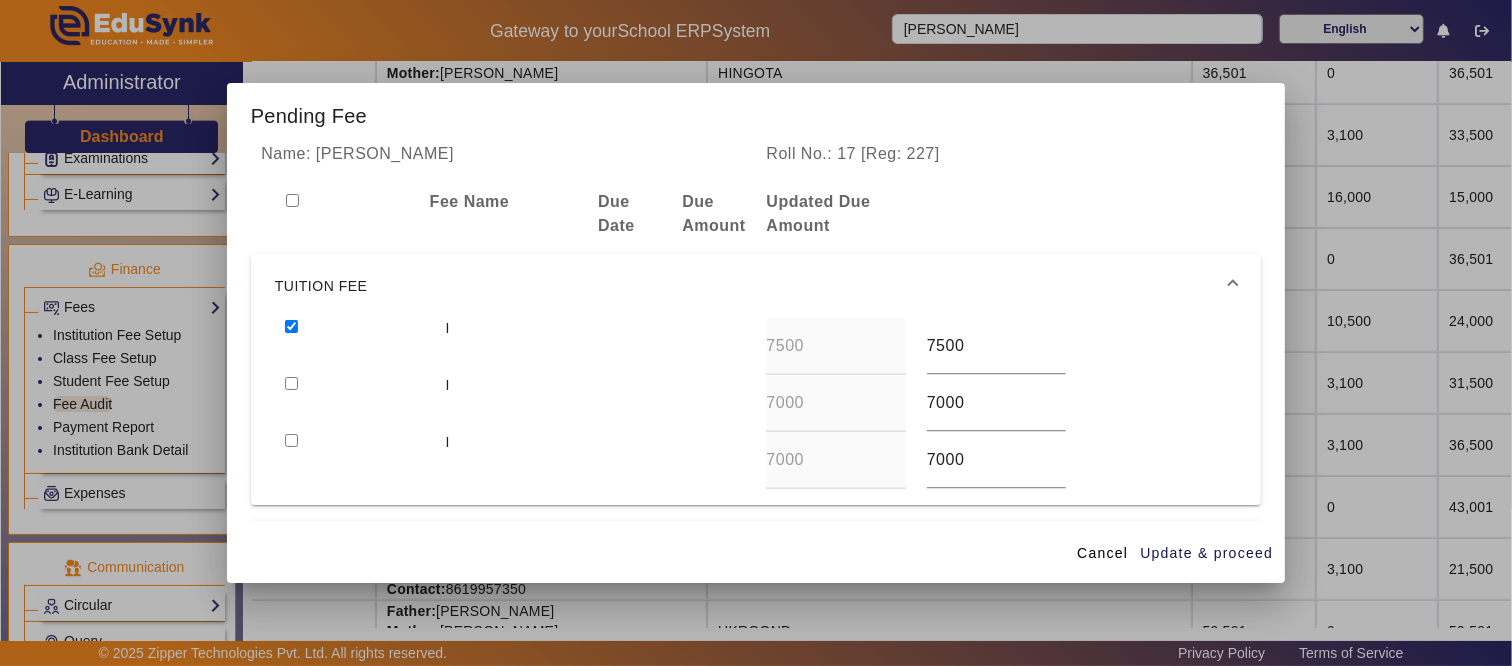 click at bounding box center [291, 383] 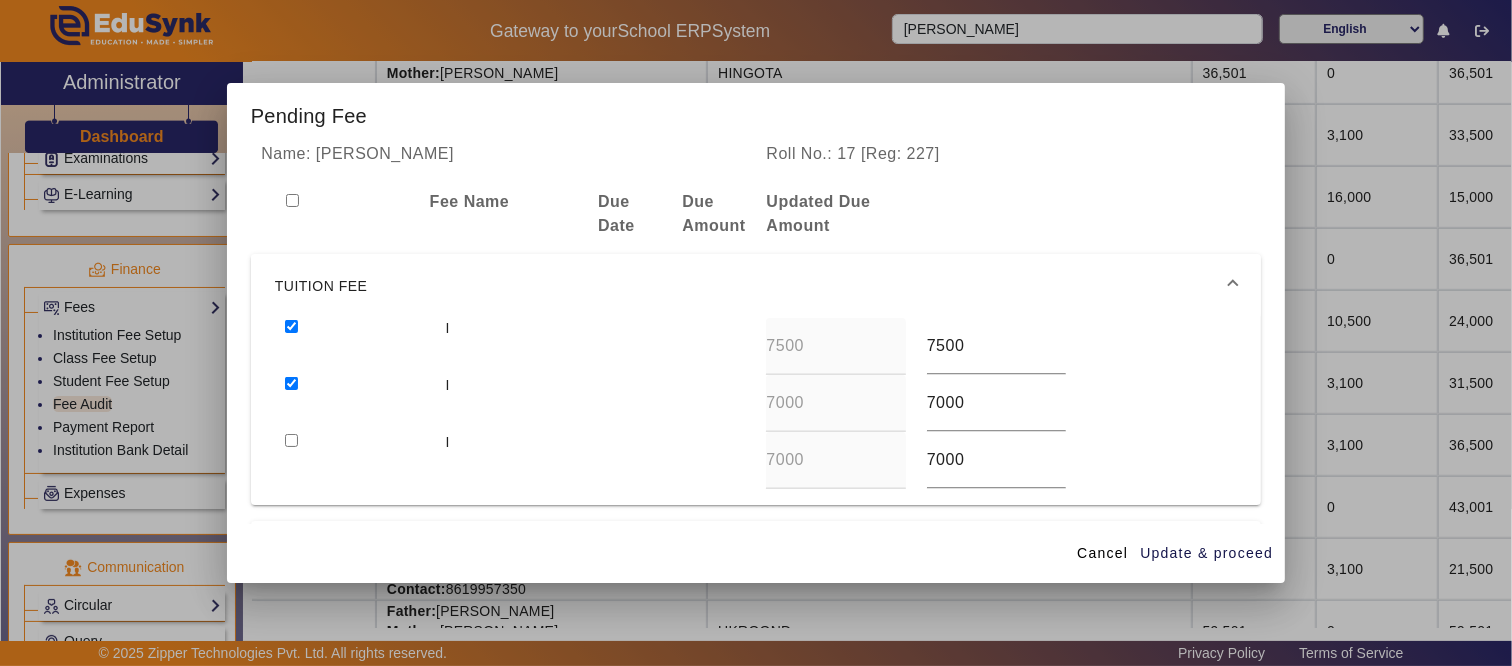 scroll, scrollTop: 111, scrollLeft: 0, axis: vertical 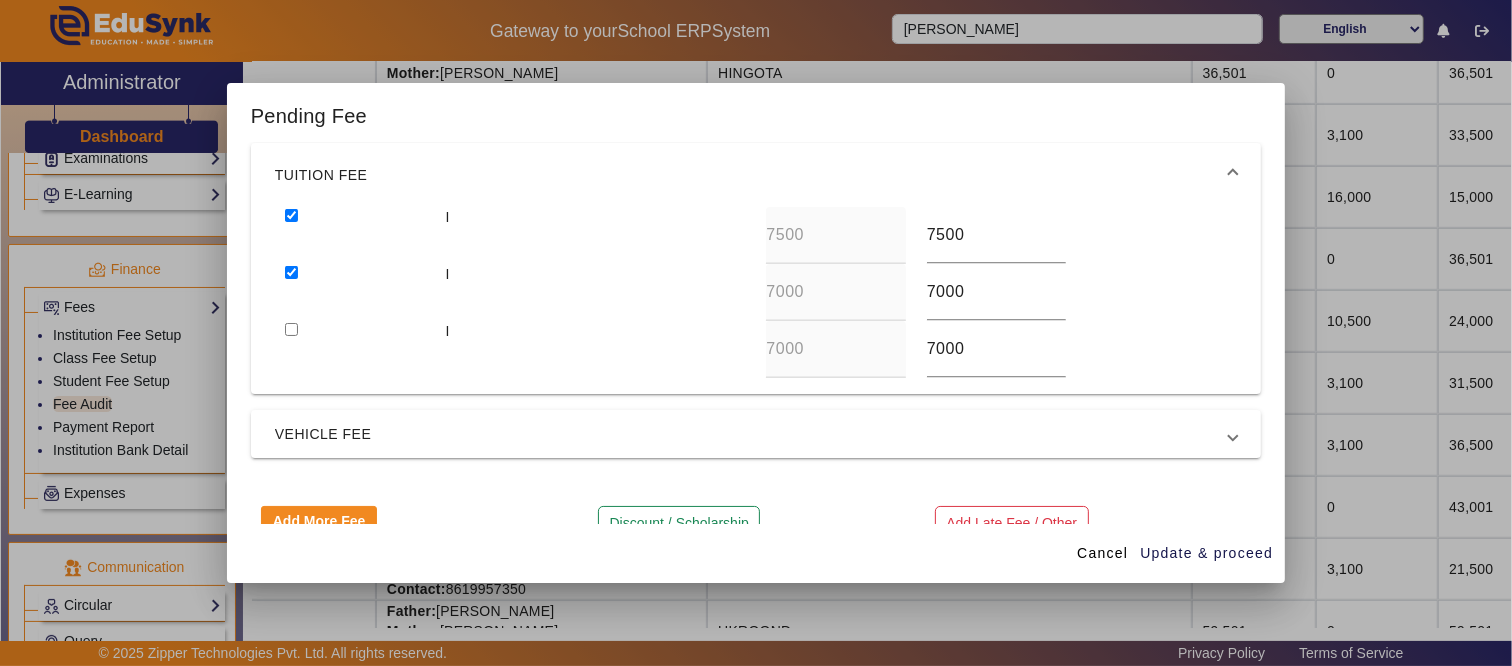 click at bounding box center [291, 329] 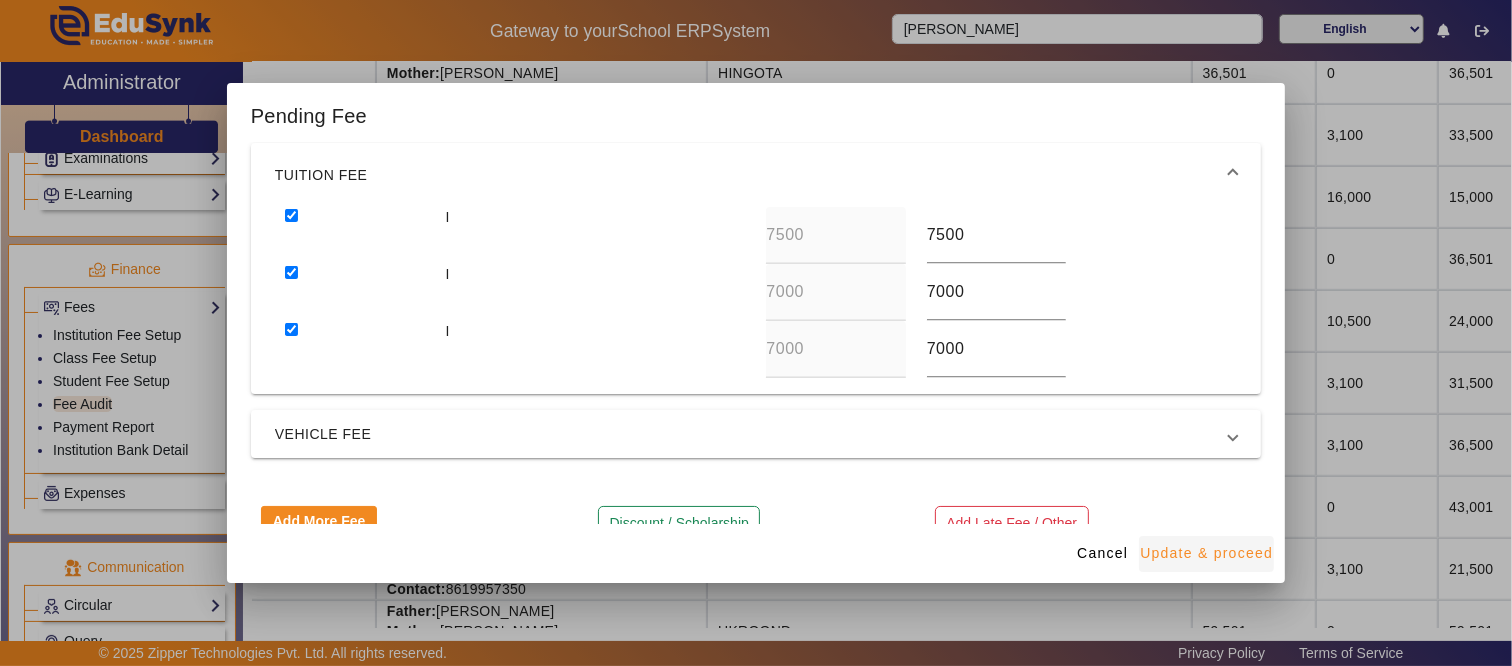 click on "Update & proceed" at bounding box center [1206, 553] 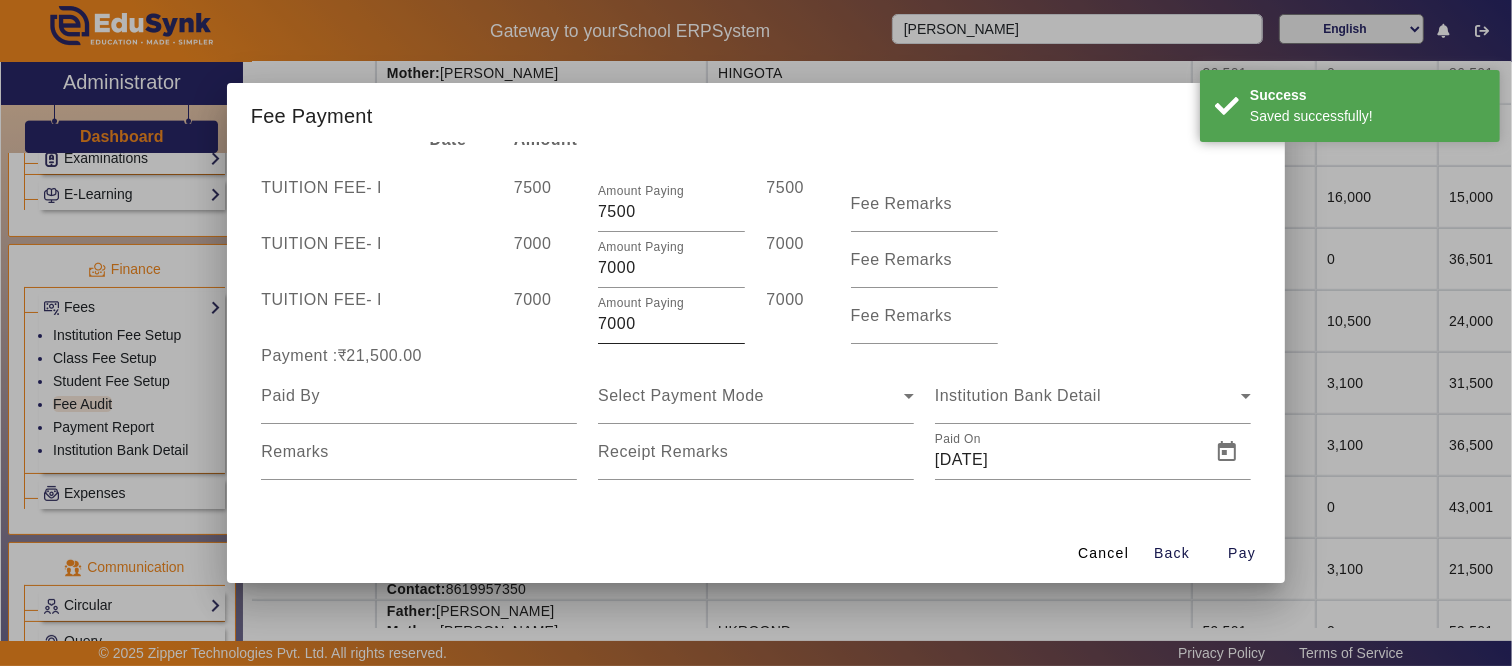 scroll, scrollTop: 86, scrollLeft: 0, axis: vertical 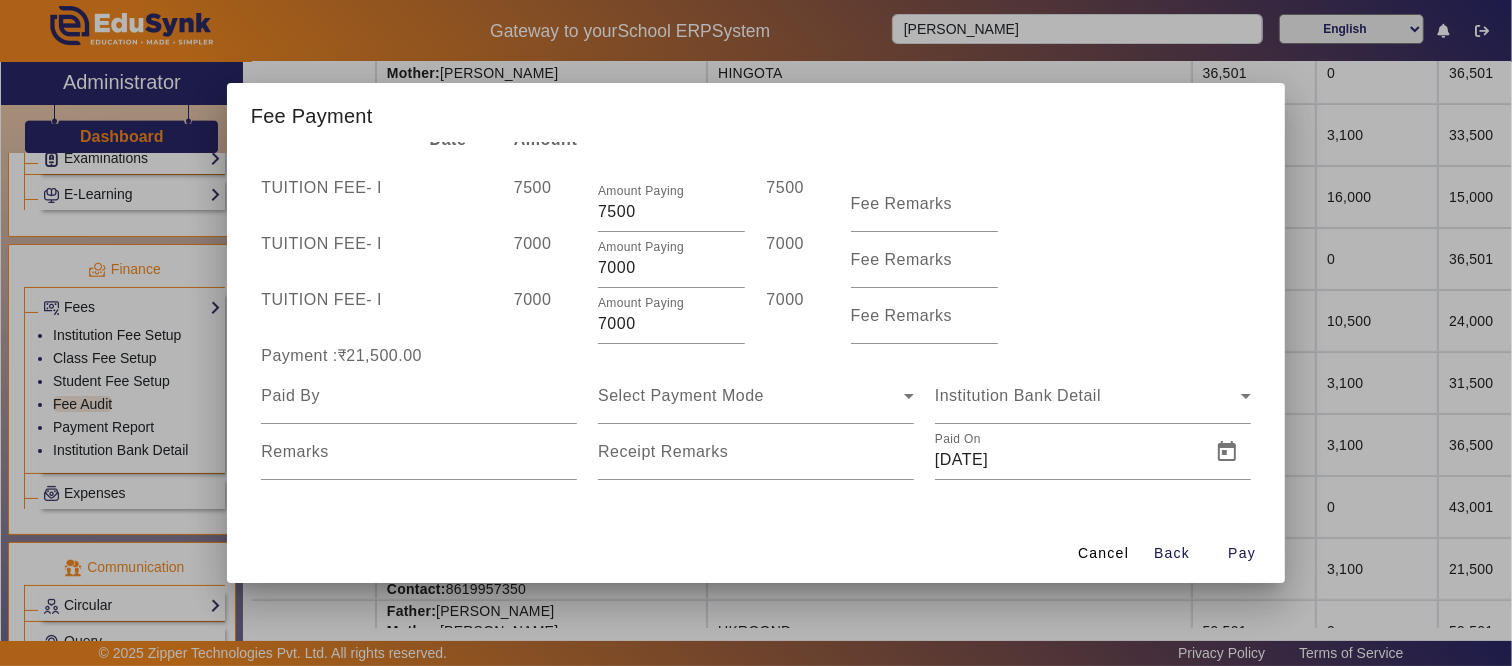 drag, startPoint x: 641, startPoint y: 327, endPoint x: 531, endPoint y: 333, distance: 110.16351 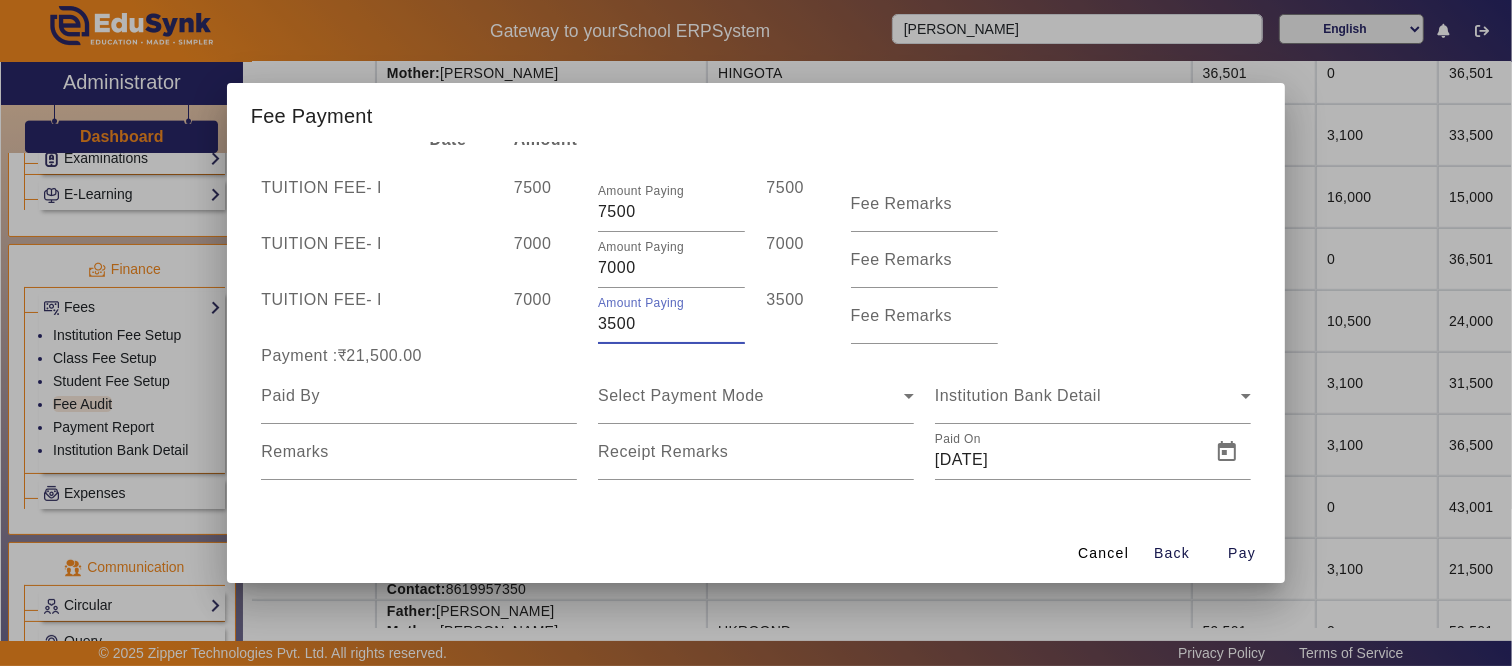 type on "3500" 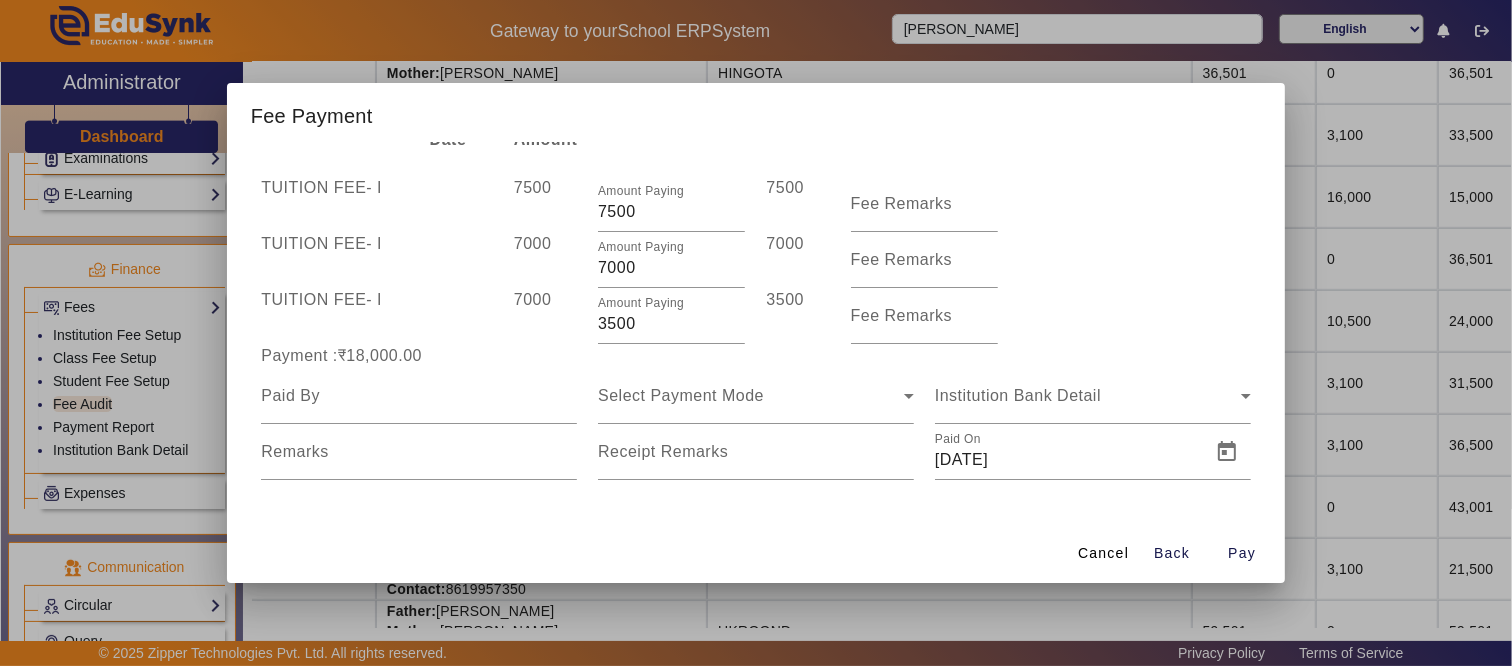 click on "7000" at bounding box center [545, 316] 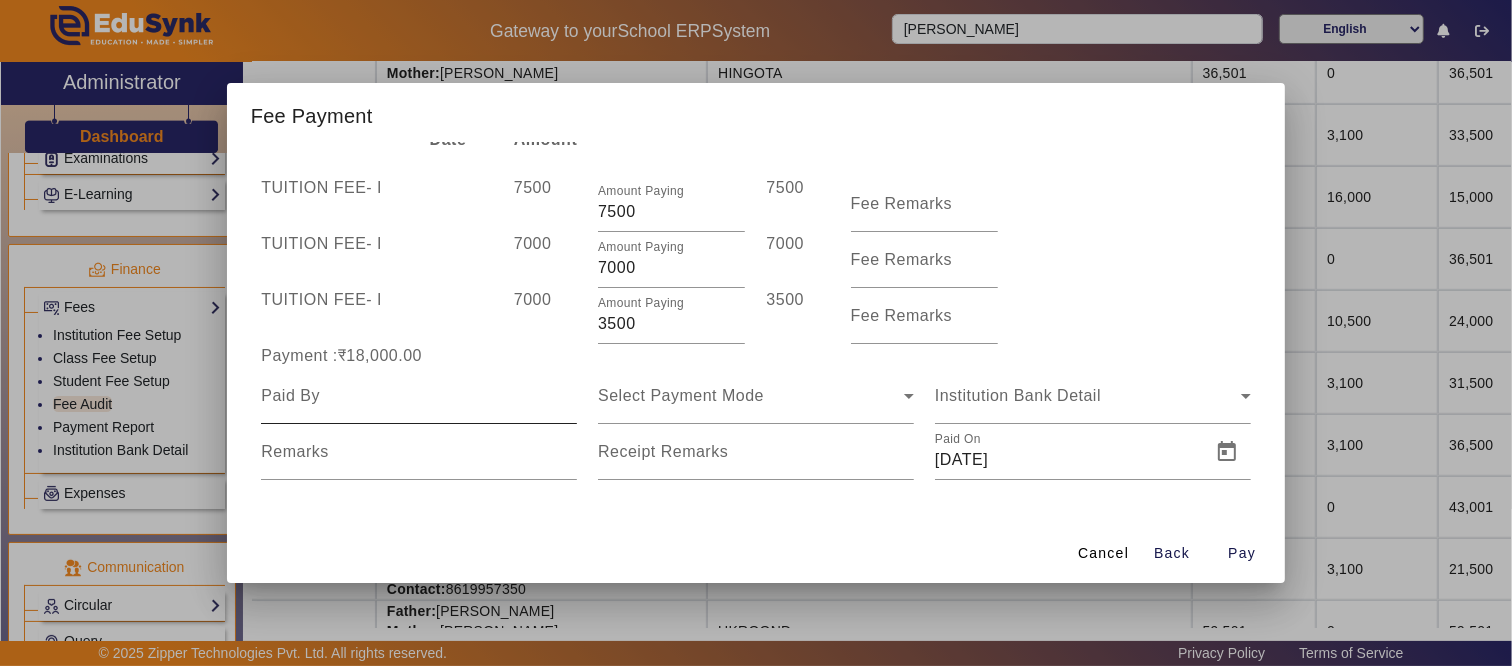 click at bounding box center [419, 396] 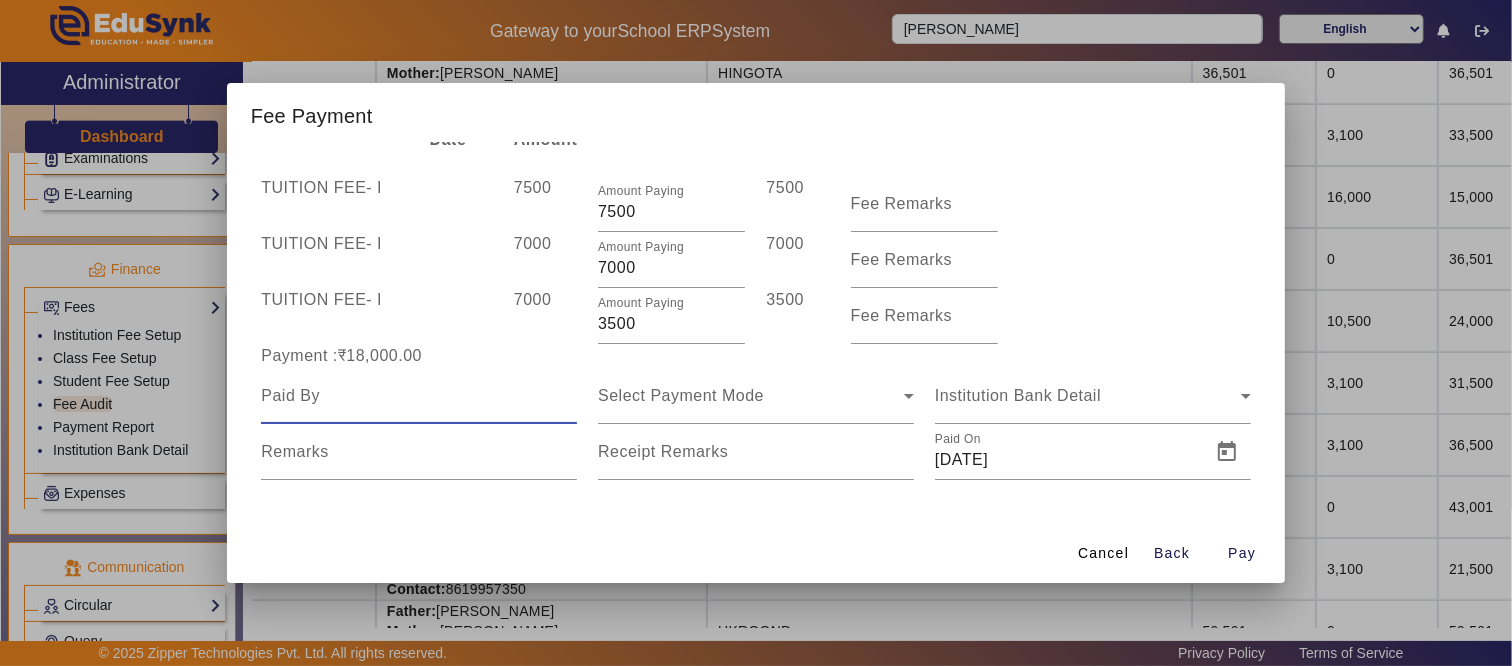 click at bounding box center (419, 396) 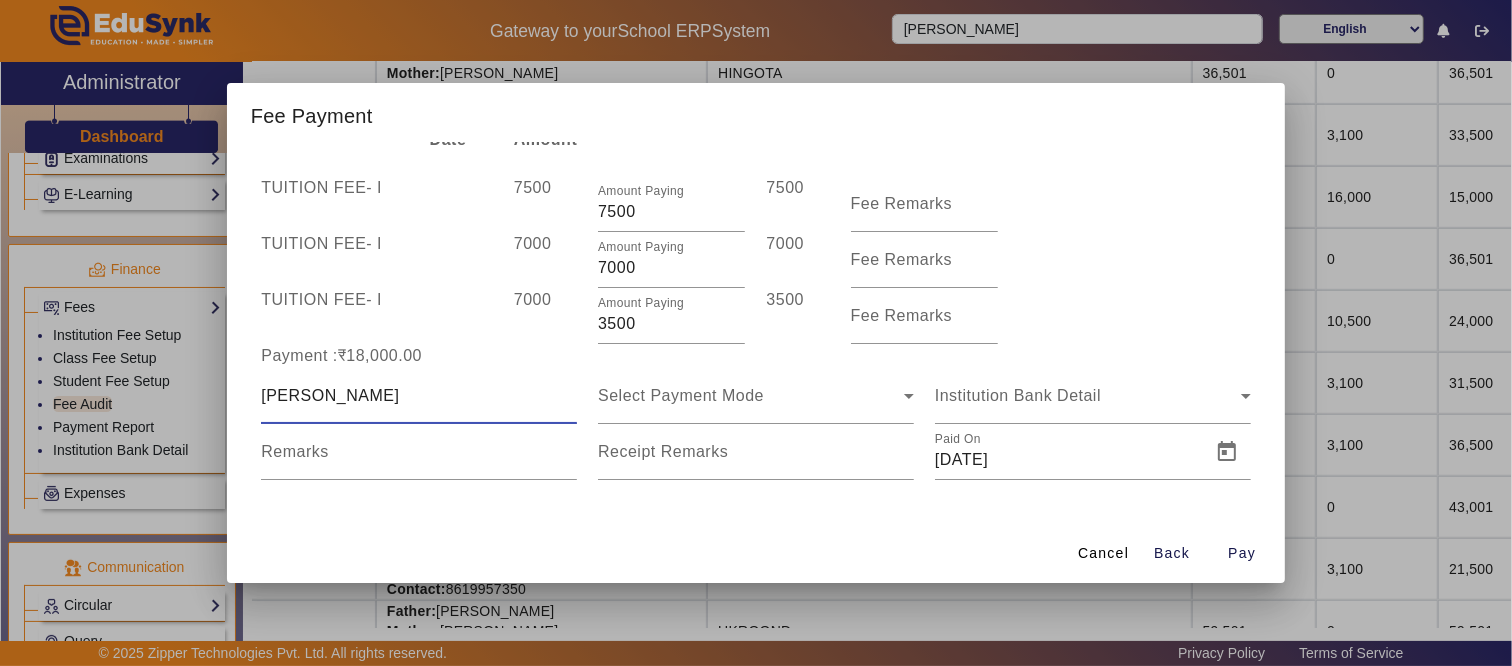 type on "[PERSON_NAME]" 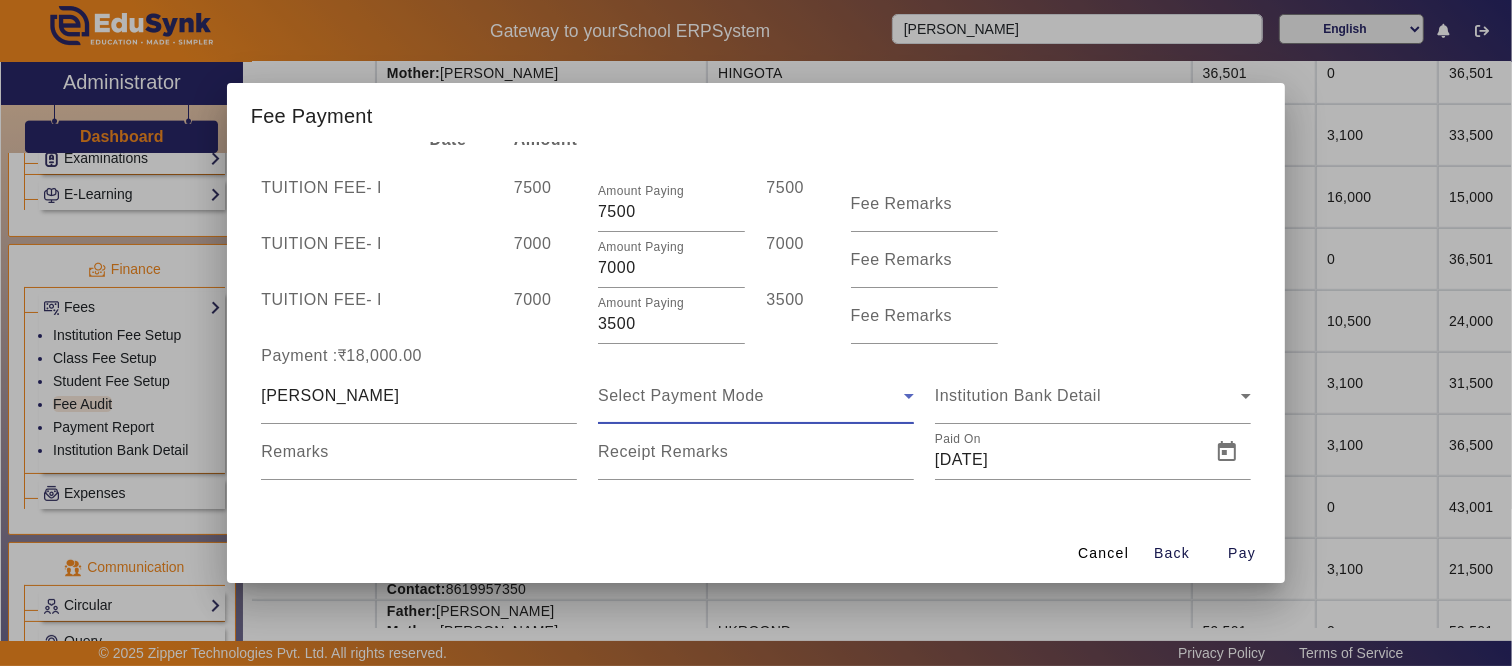 click on "Select Payment Mode" at bounding box center [681, 395] 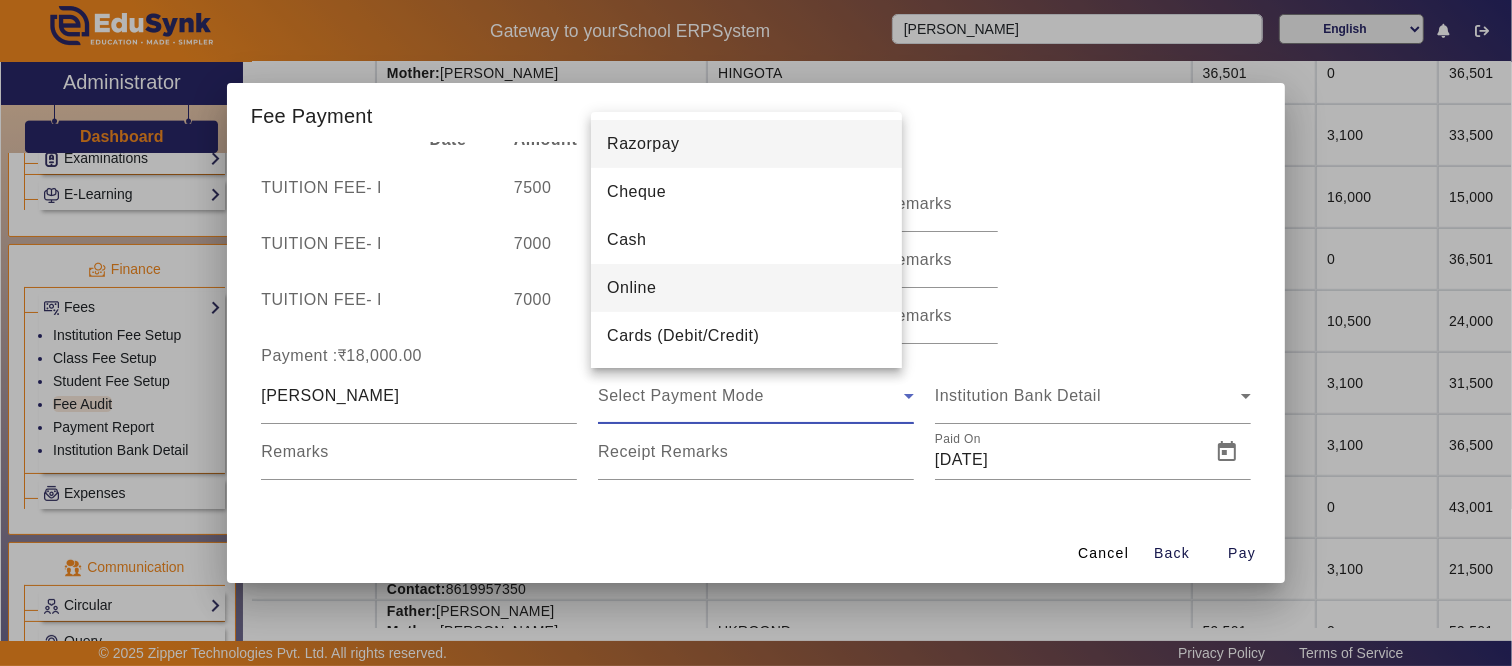 click on "Online" at bounding box center [746, 288] 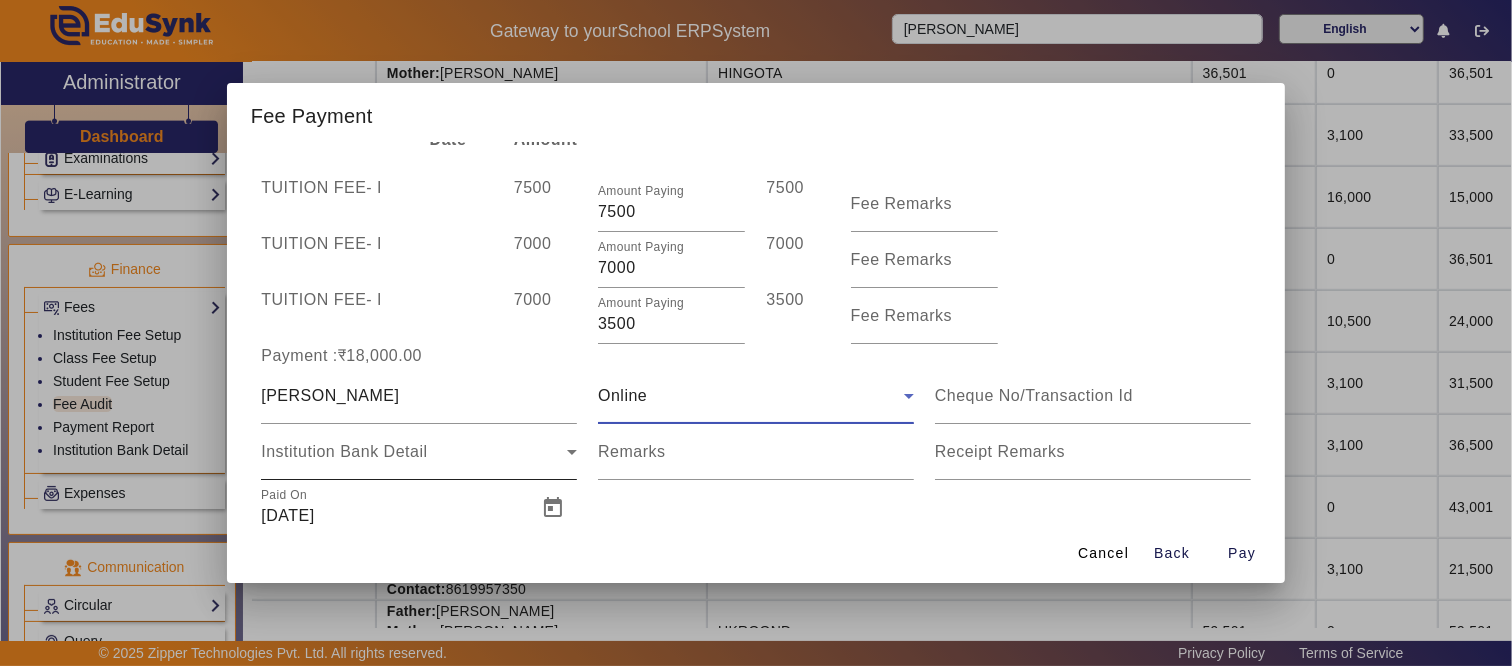 click on "Institution Bank Detail" at bounding box center [344, 451] 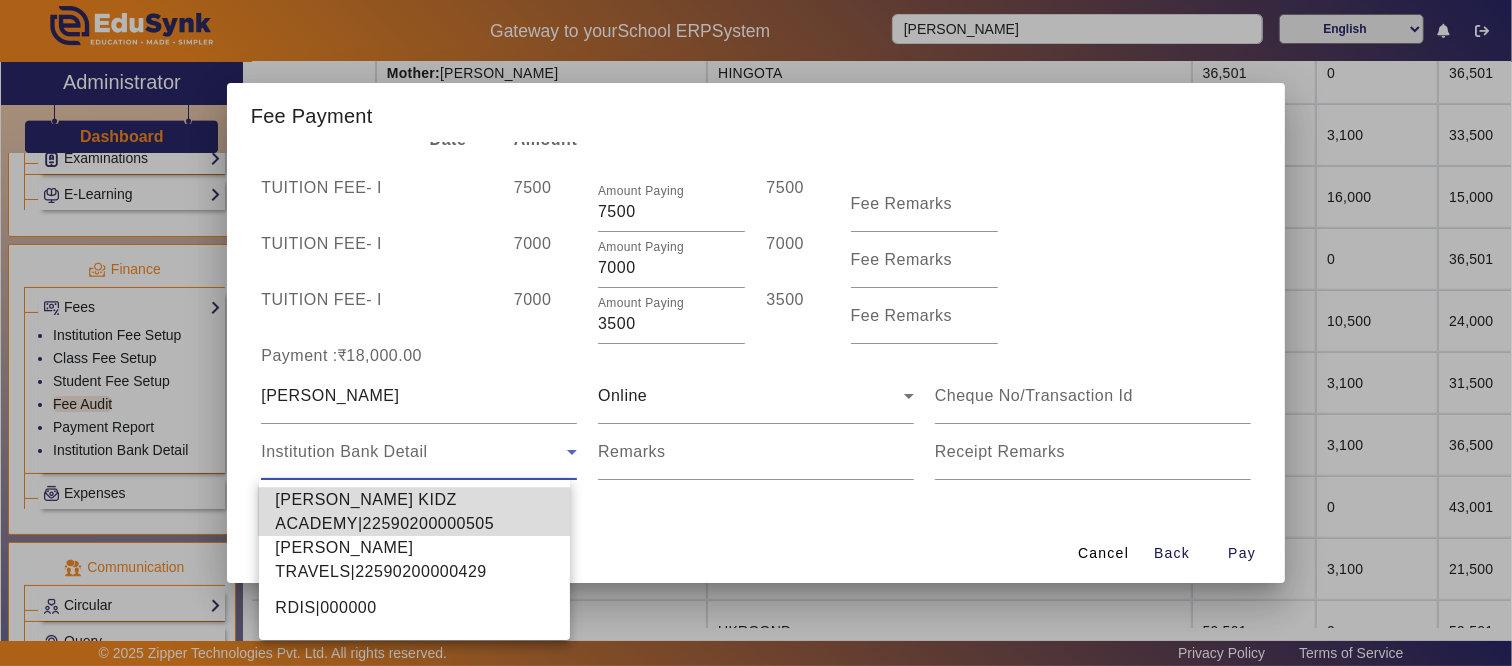 click on "[PERSON_NAME] KIDZ ACADEMY|22590200000505" at bounding box center (414, 512) 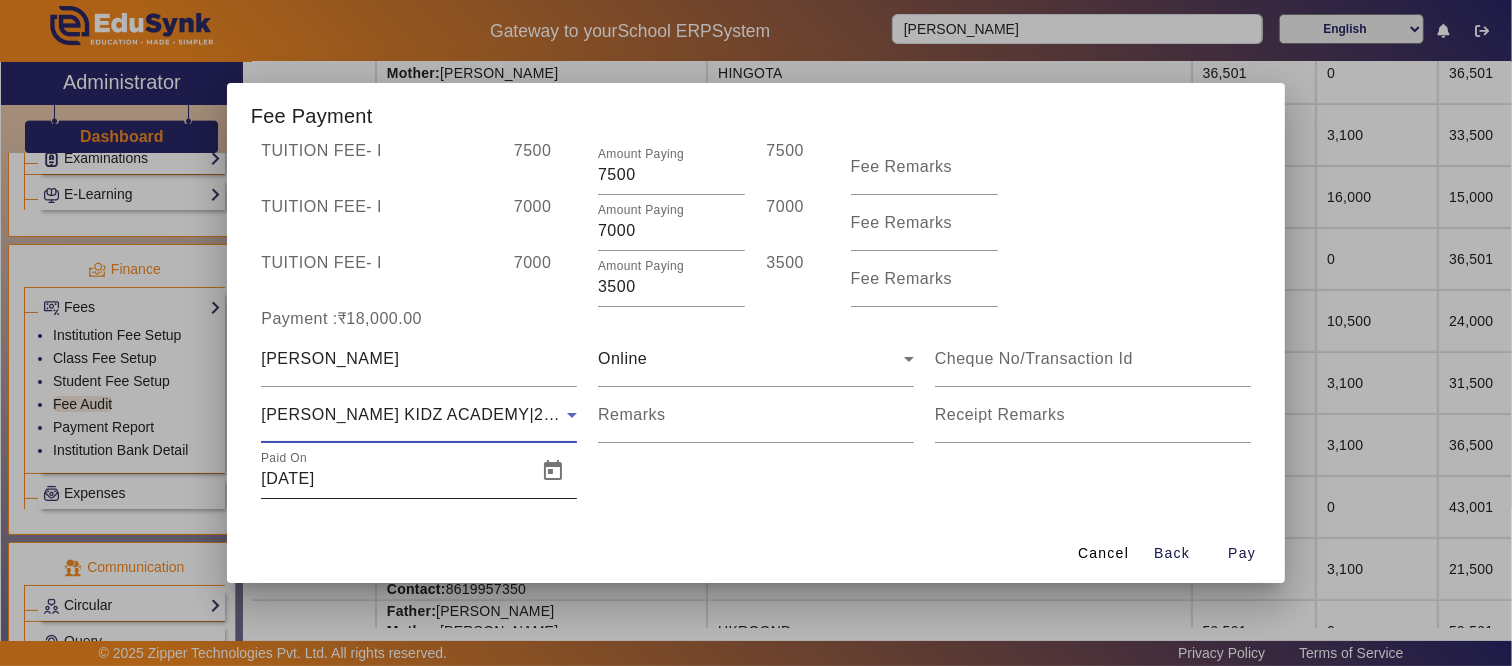 scroll, scrollTop: 142, scrollLeft: 0, axis: vertical 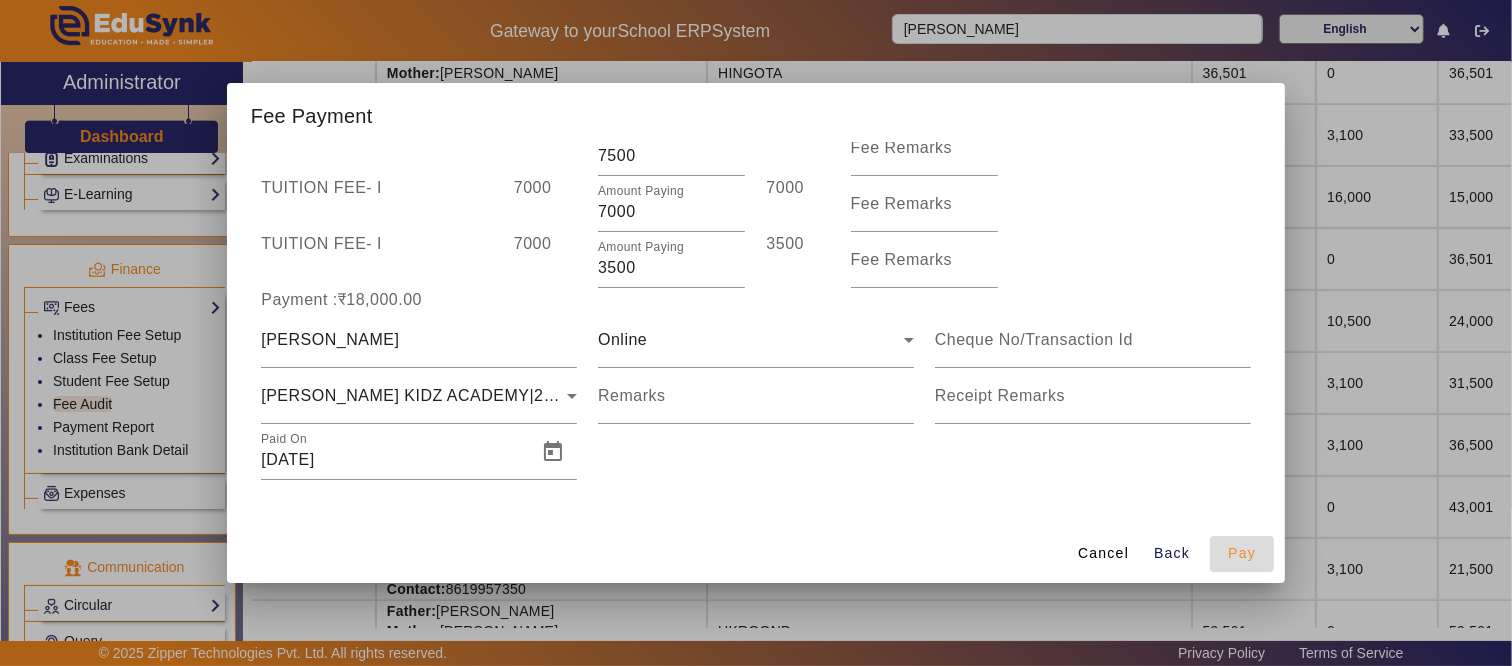 click on "Pay" at bounding box center [1242, 553] 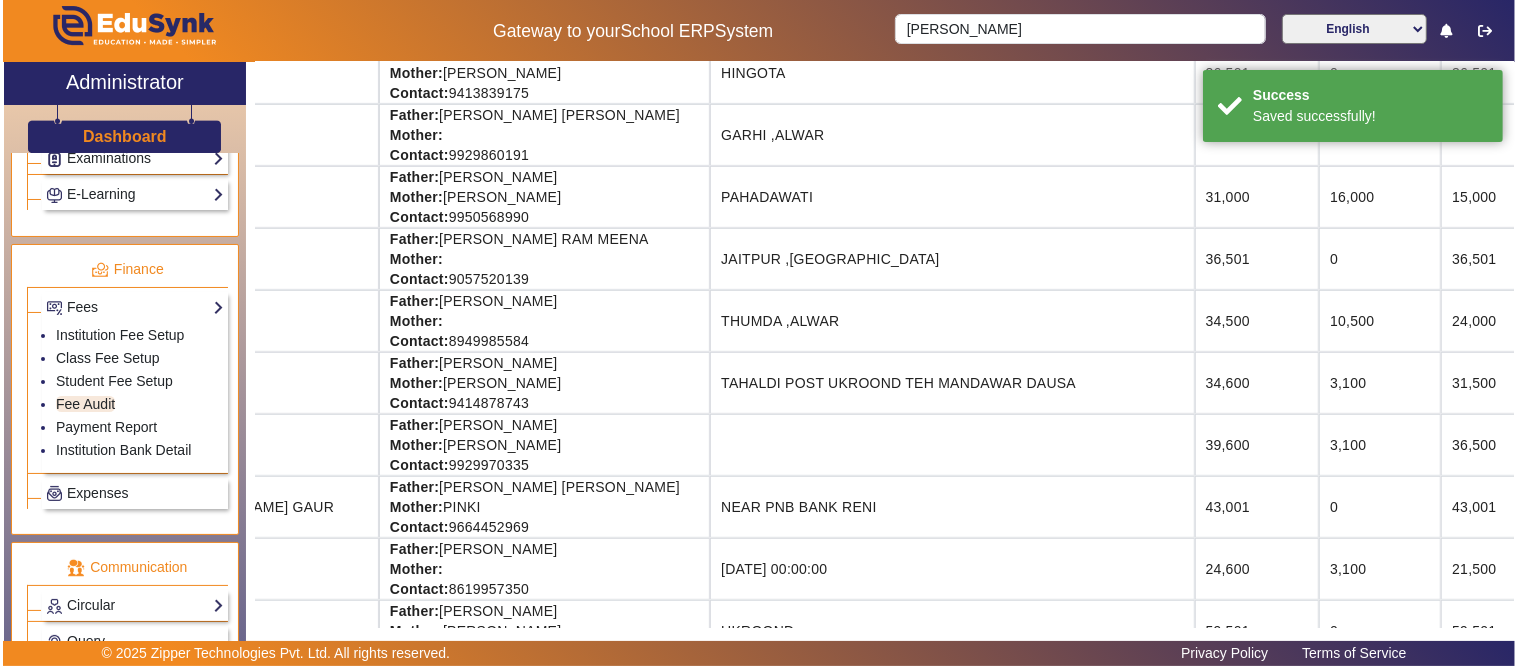 scroll, scrollTop: 0, scrollLeft: 0, axis: both 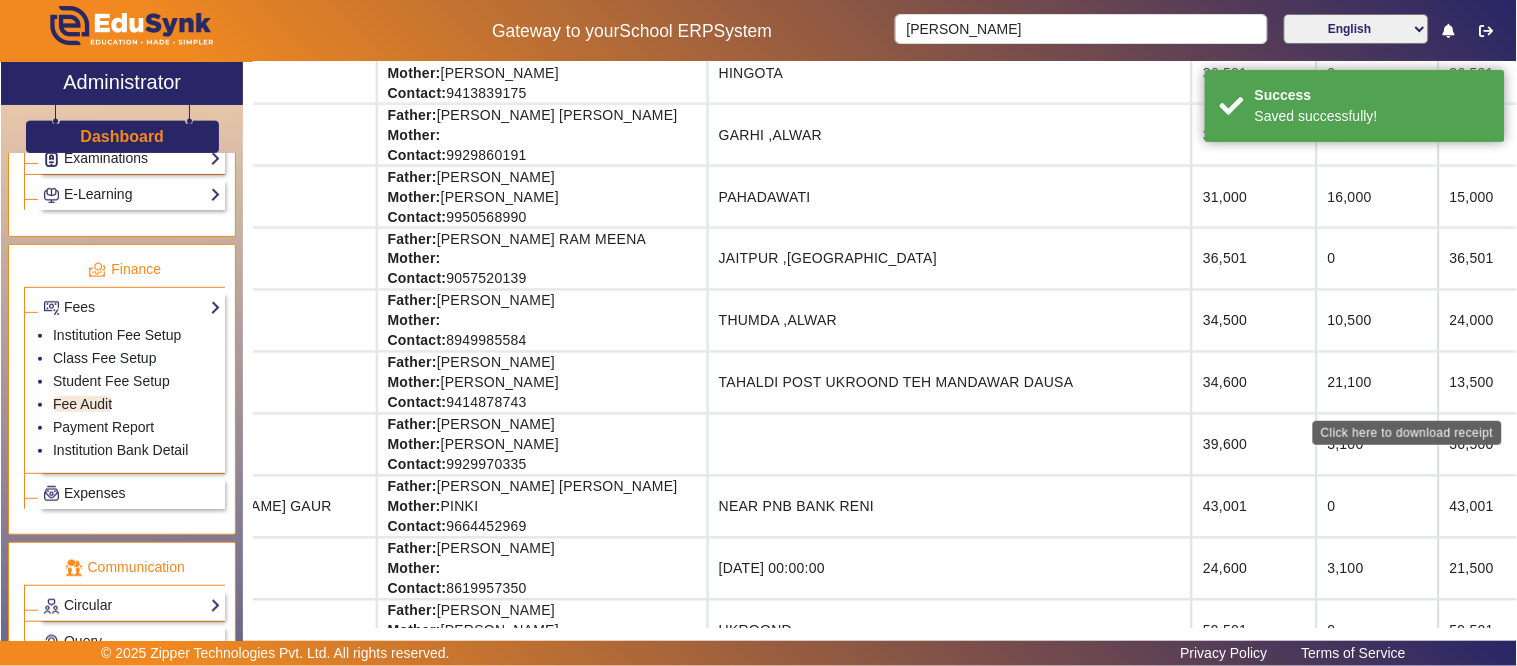 click on "Download Receipt" 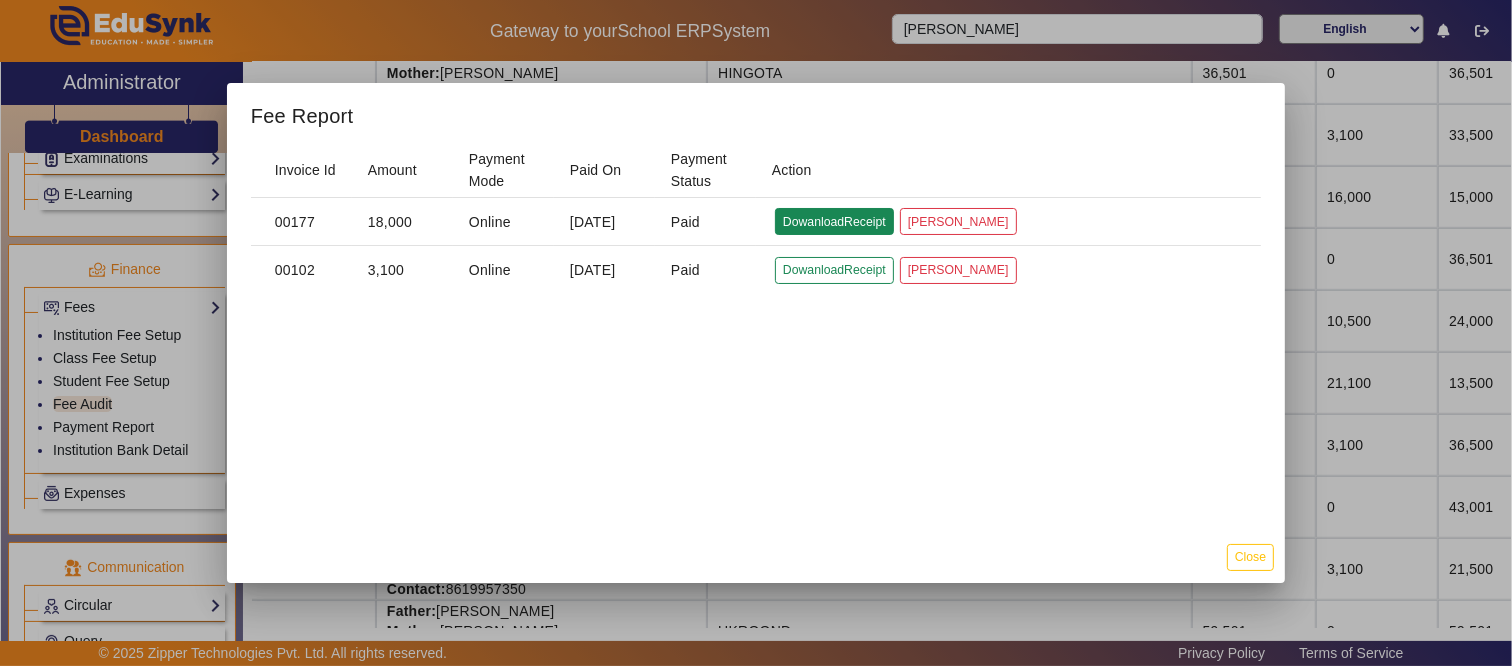 click on "DowanloadReceipt" at bounding box center (834, 270) 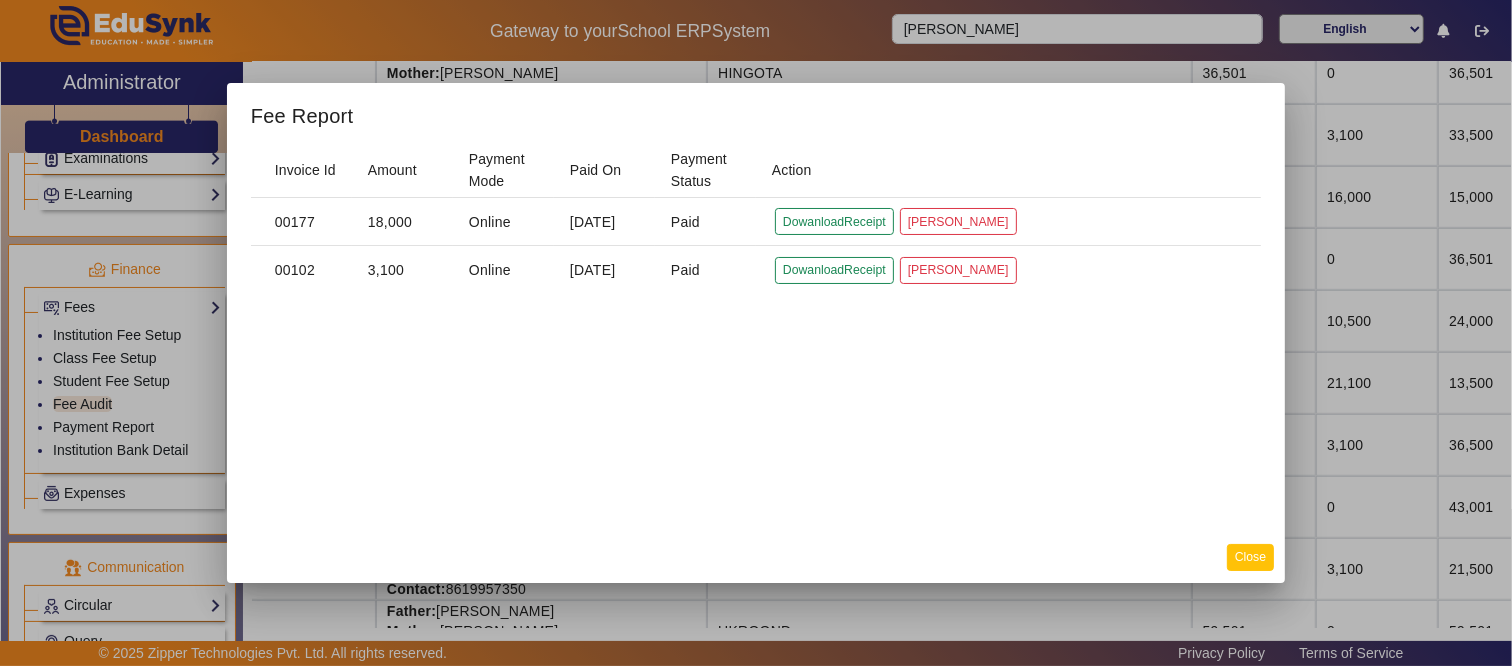 click on "Close" 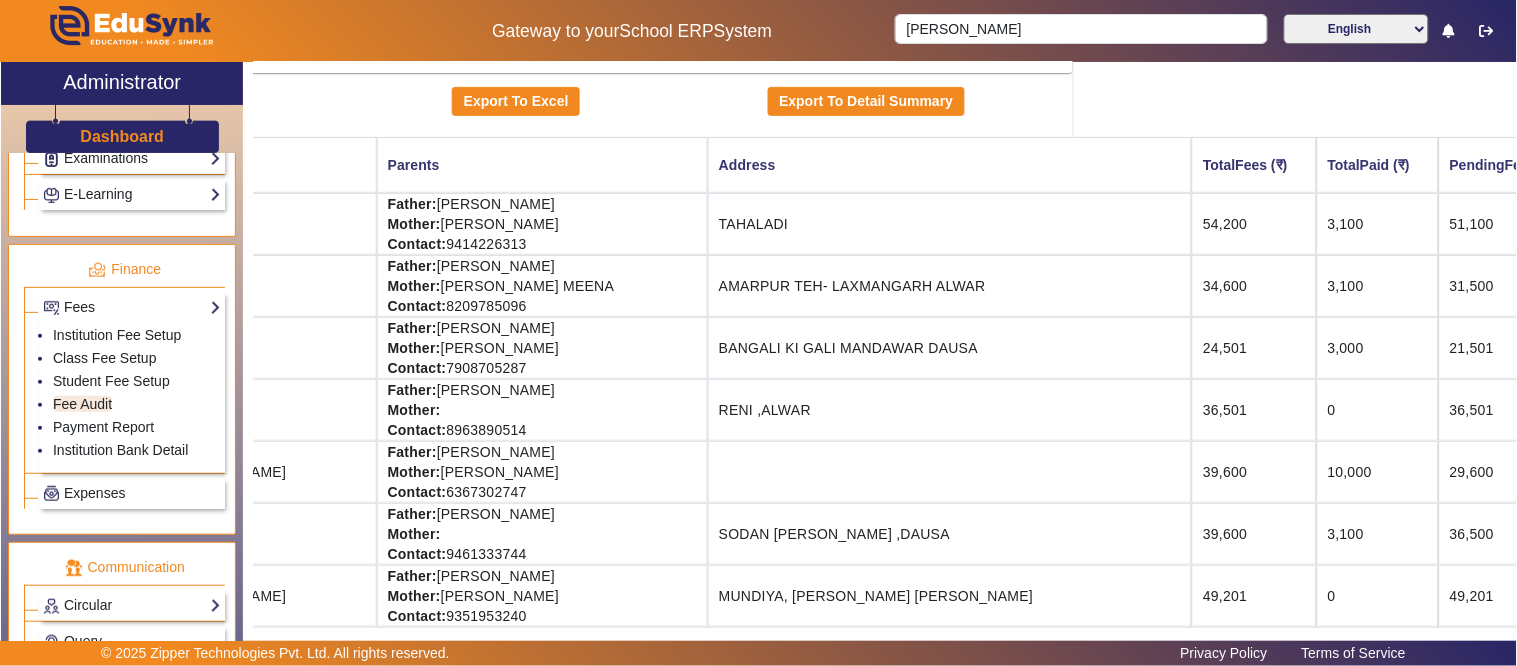 scroll, scrollTop: 0, scrollLeft: 443, axis: horizontal 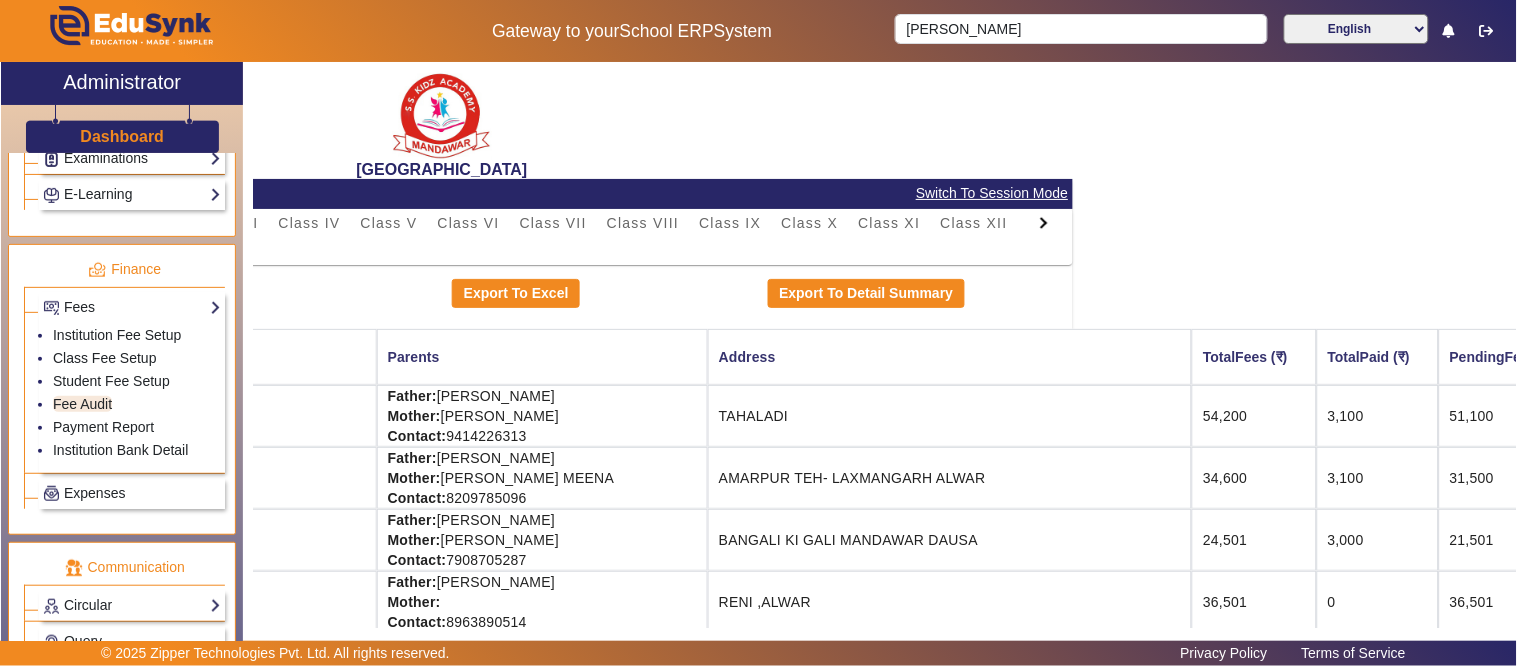 drag, startPoint x: 572, startPoint y: 225, endPoint x: 602, endPoint y: 247, distance: 37.202152 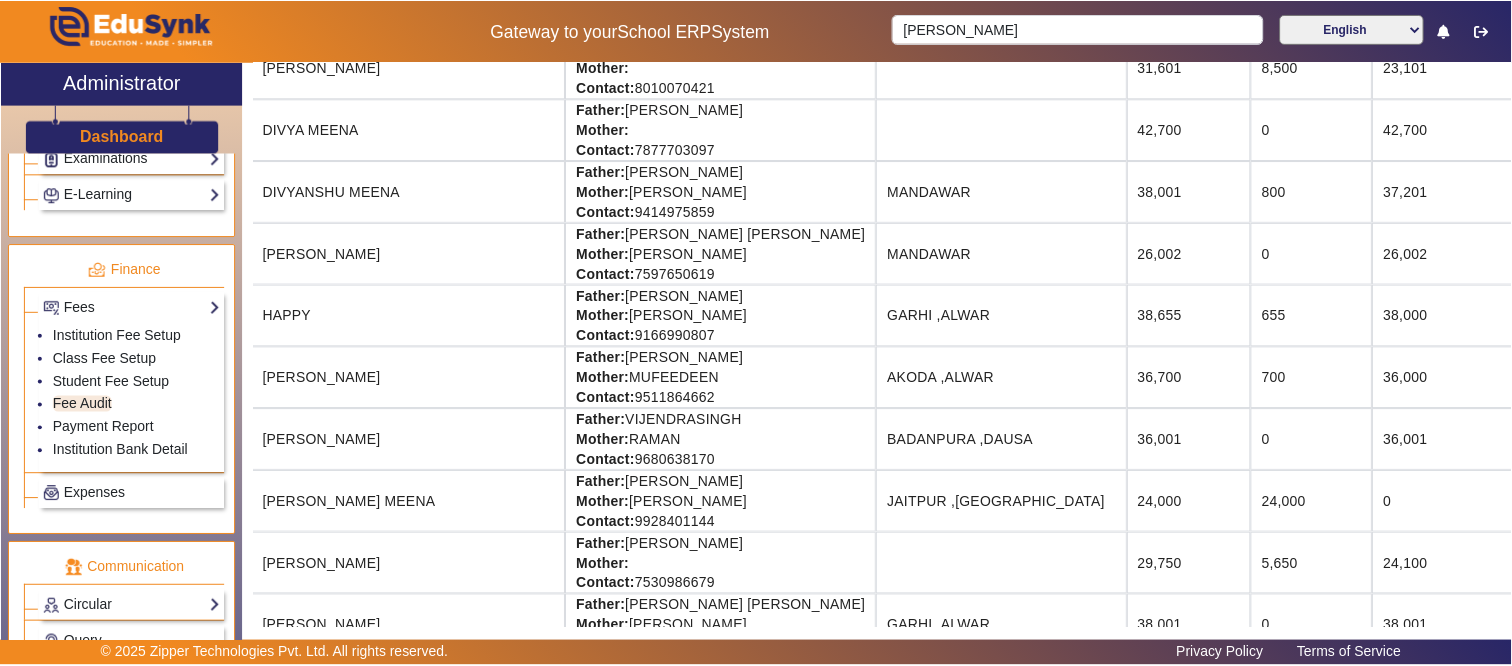 scroll, scrollTop: 555, scrollLeft: 220, axis: both 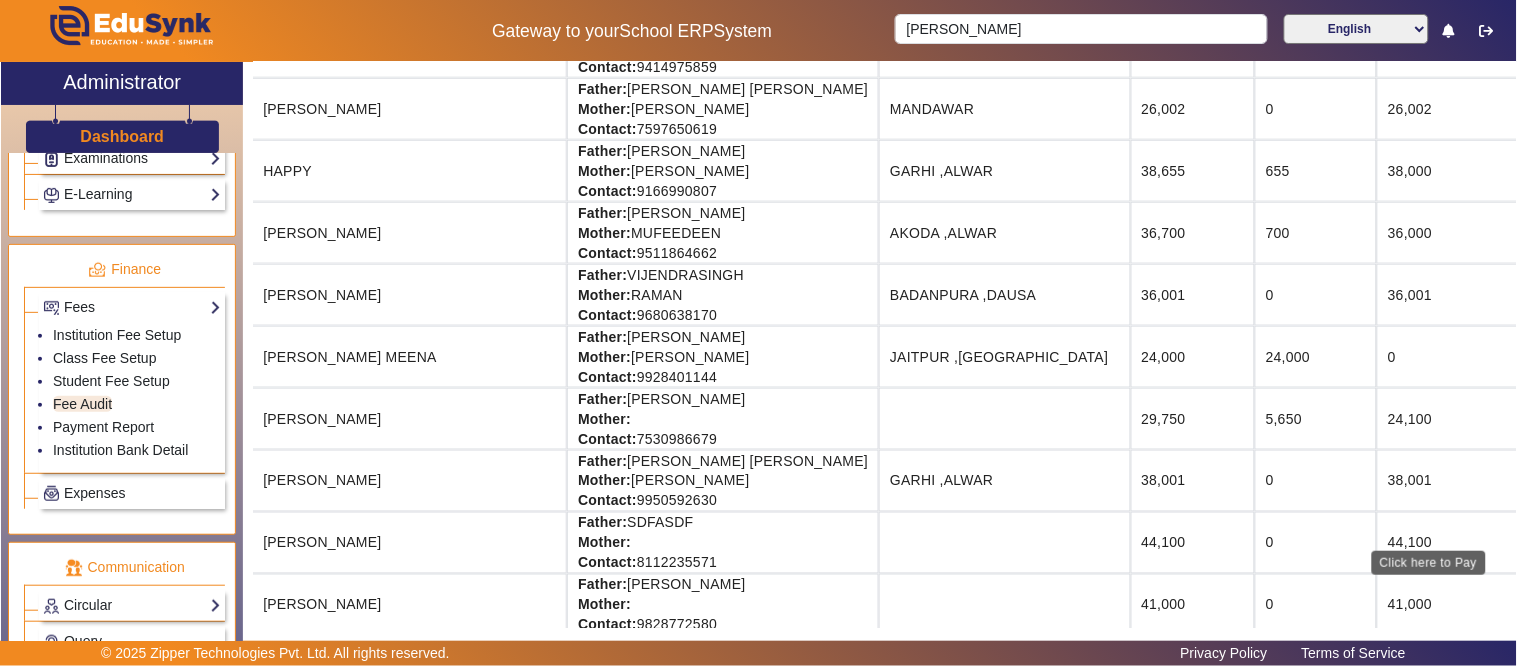 click on "View & Pay" 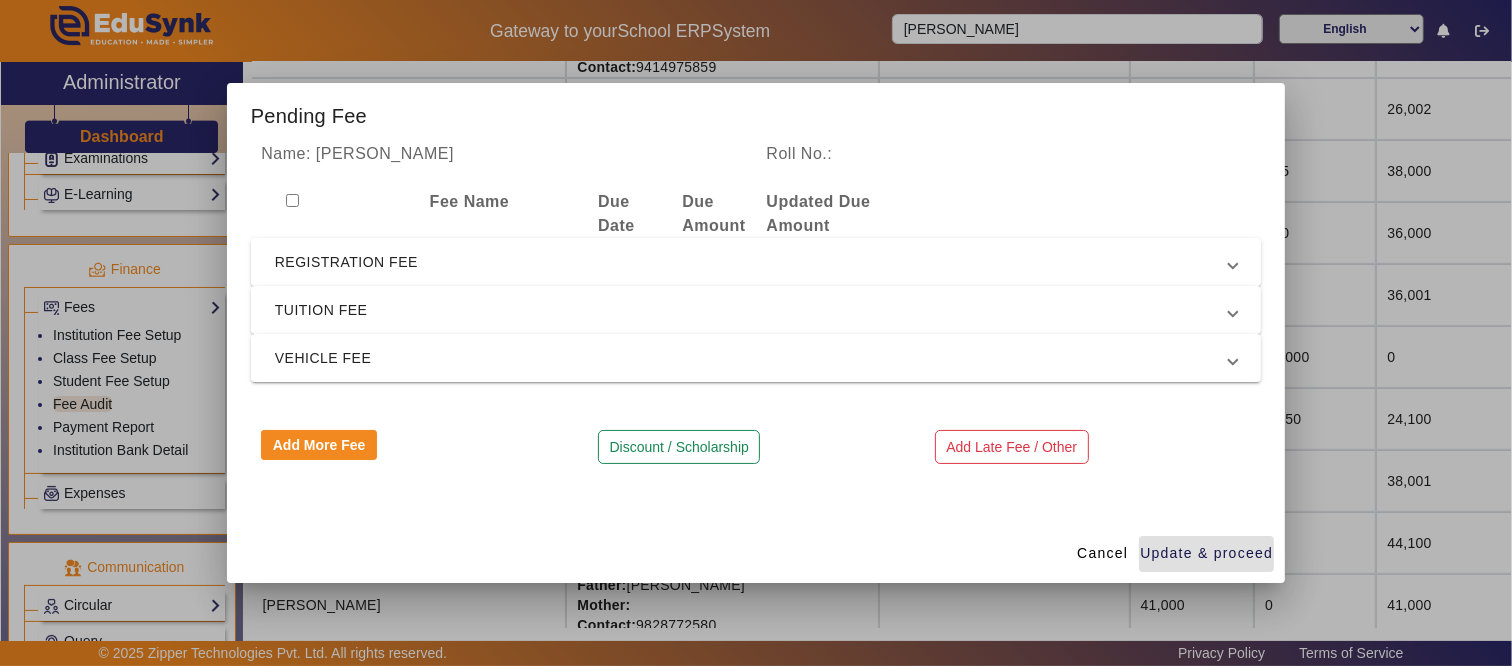 click on "REGISTRATION FEE" at bounding box center [752, 262] 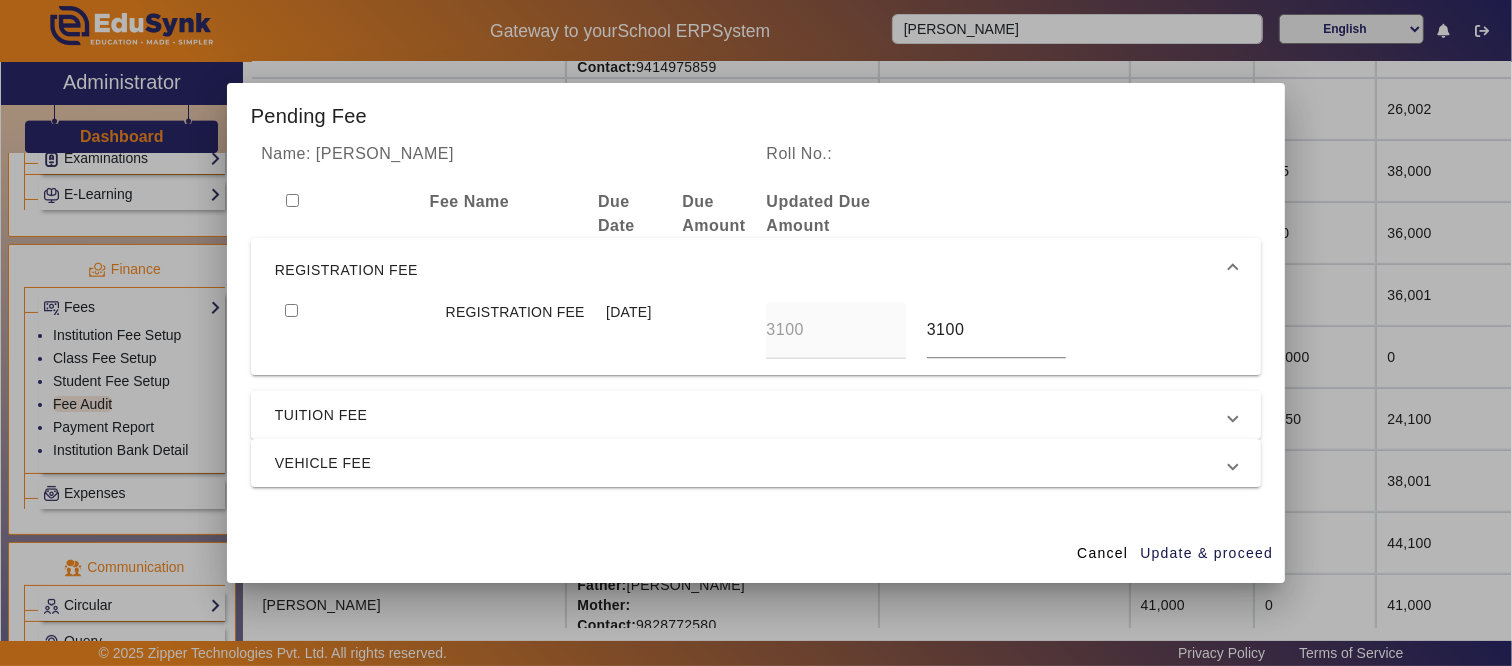 click on "TUITION FEE" at bounding box center (752, 415) 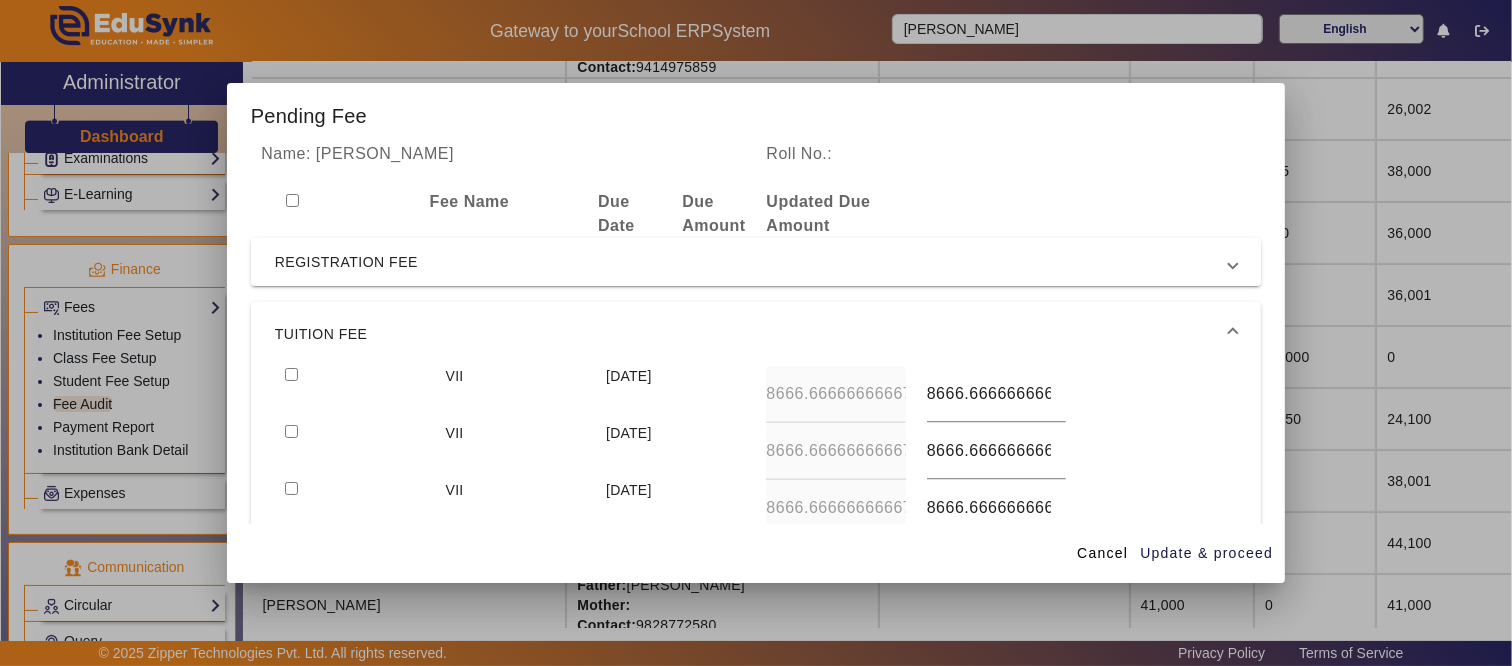 click on "REGISTRATION FEE" at bounding box center (752, 262) 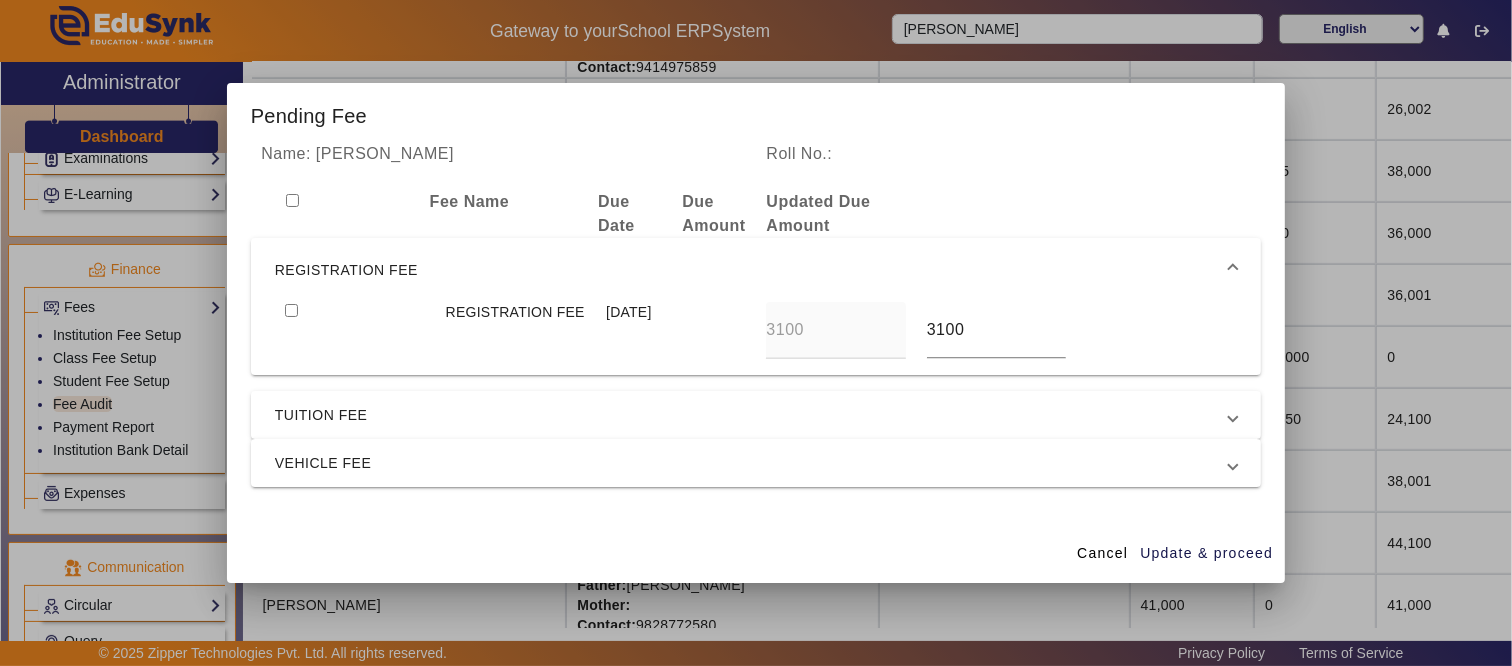 click at bounding box center [291, 310] 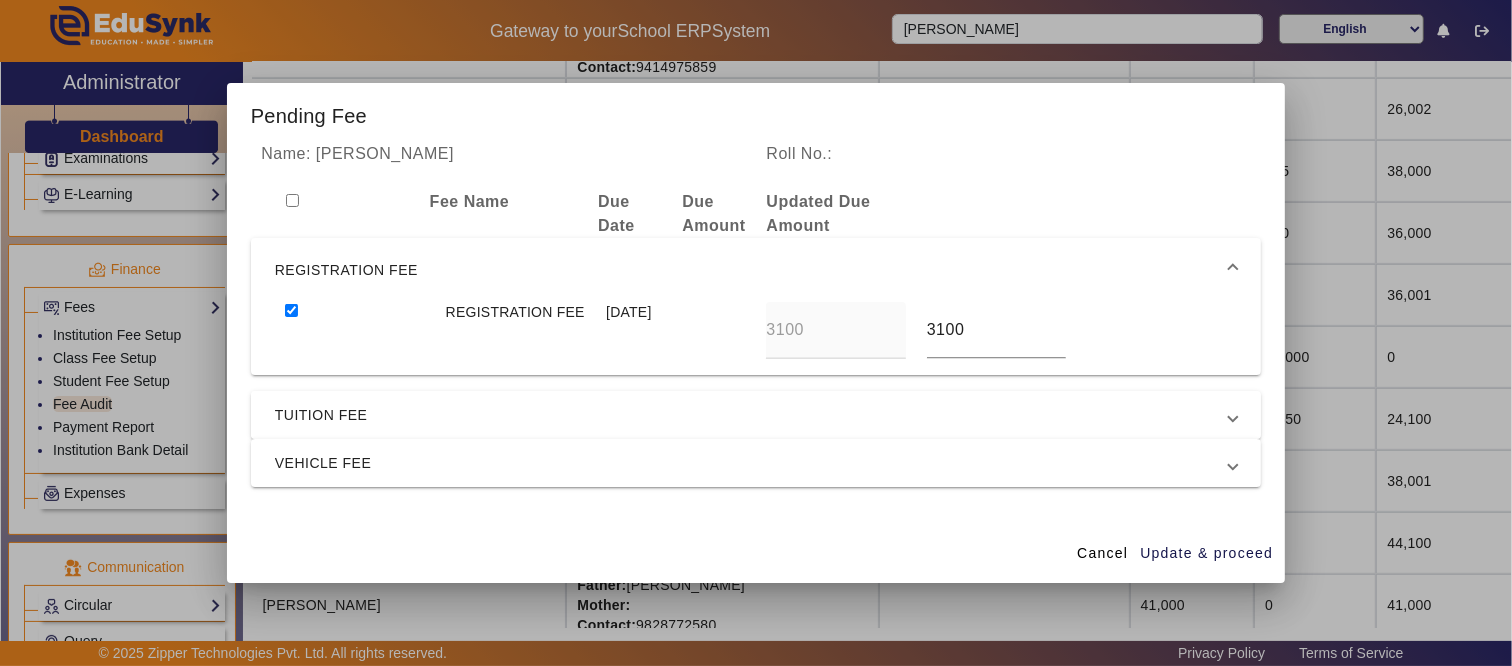 click on "TUITION FEE" at bounding box center (756, 415) 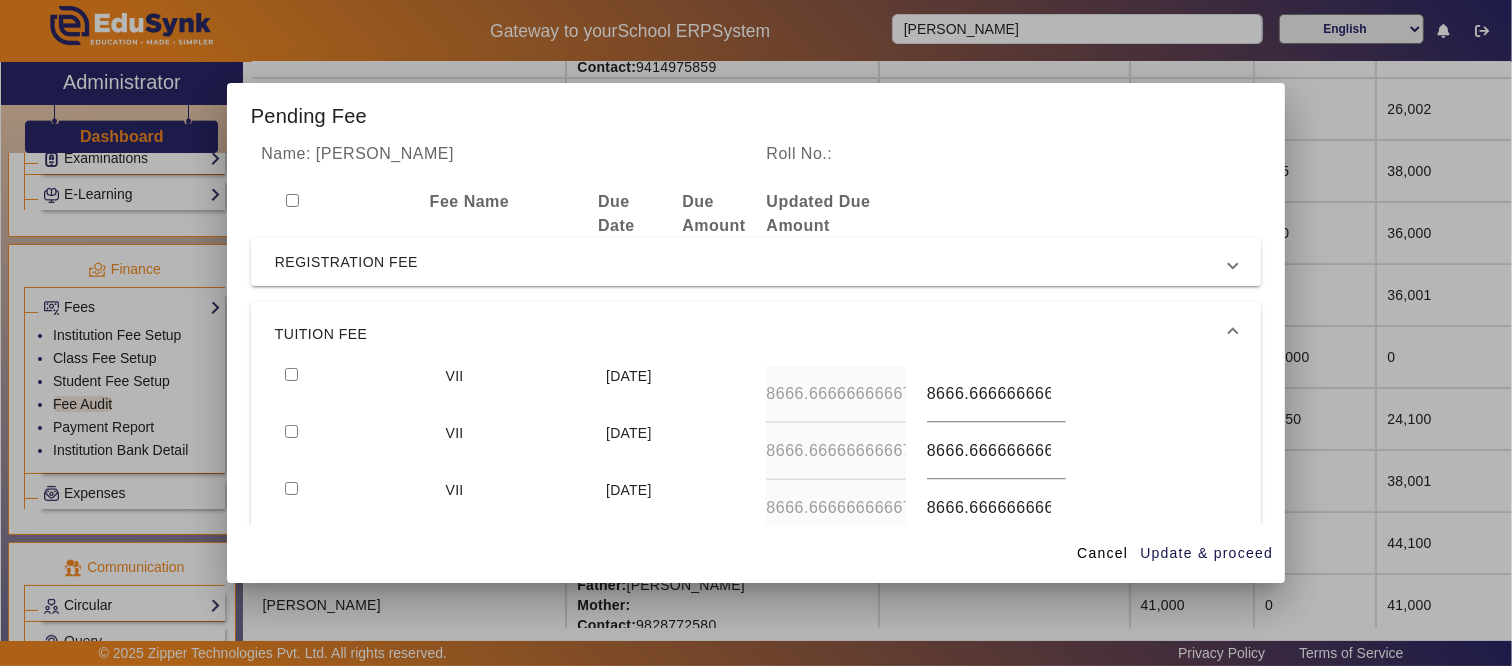click at bounding box center (291, 374) 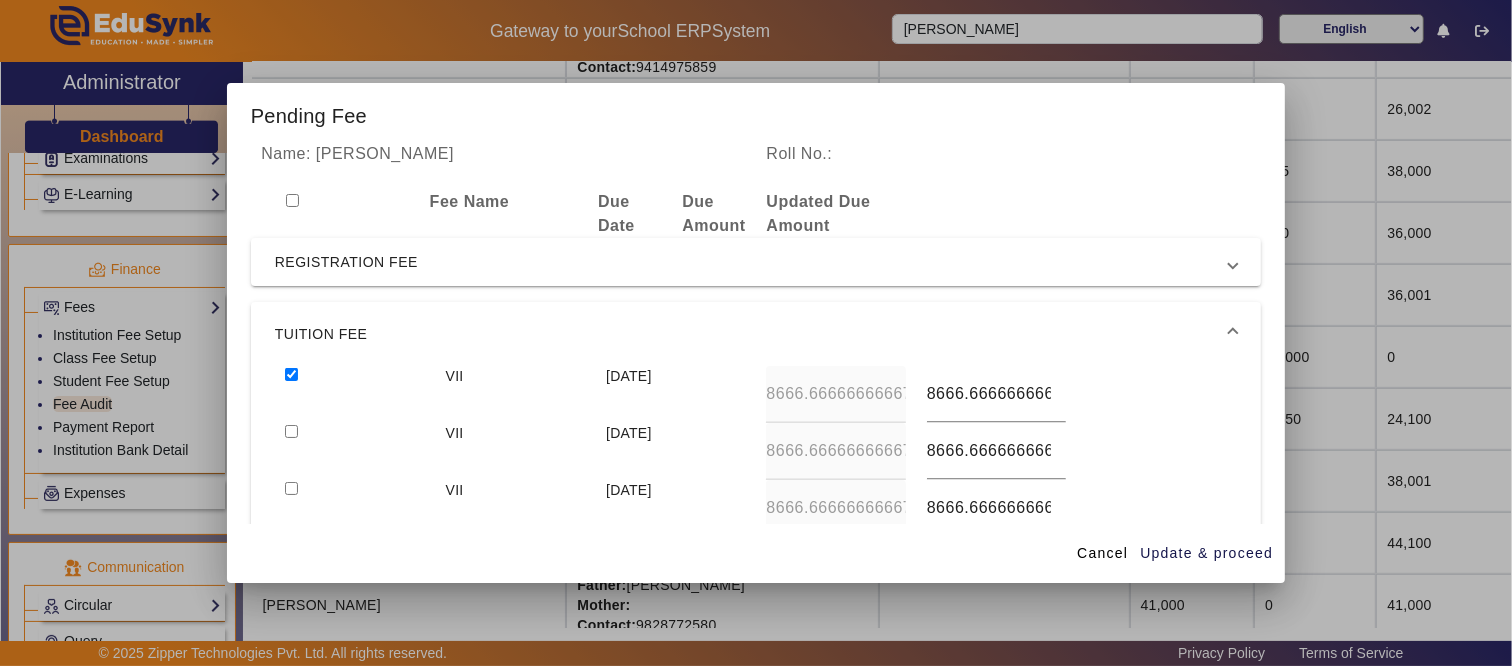 click at bounding box center (291, 431) 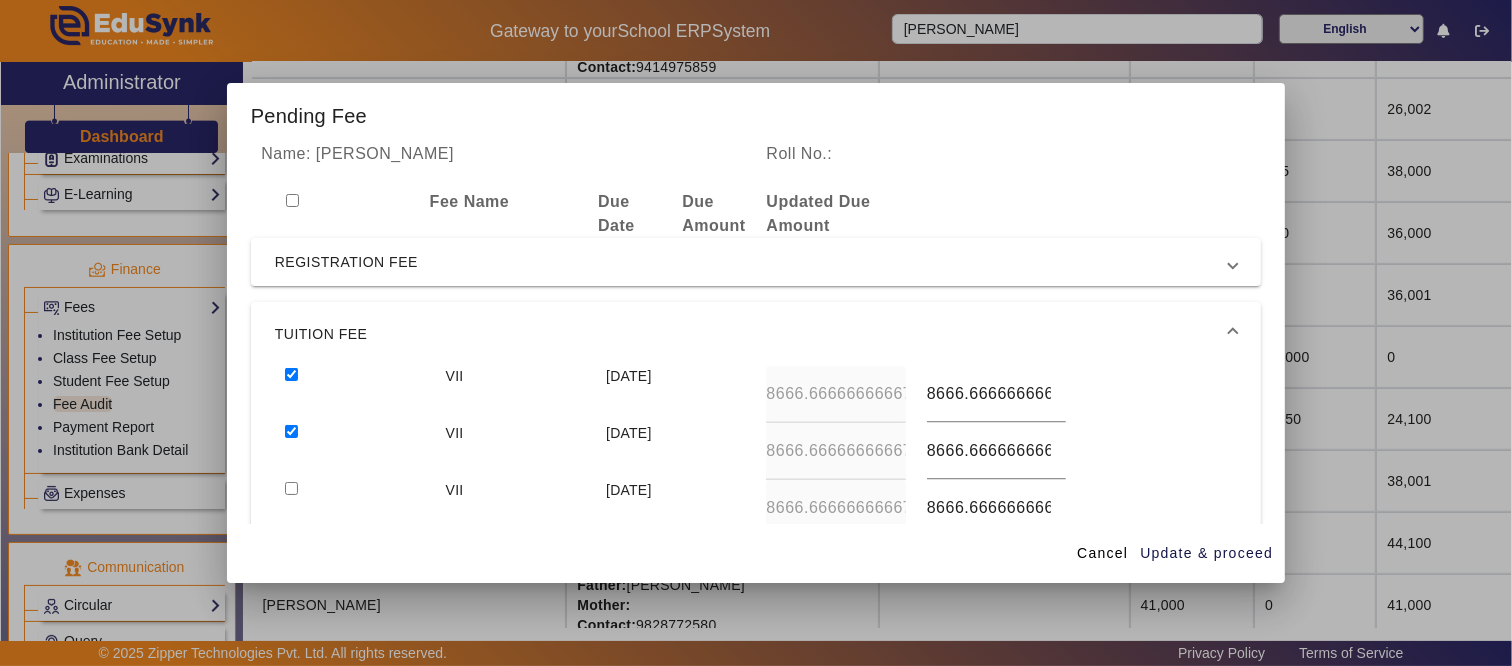 click at bounding box center [355, 508] 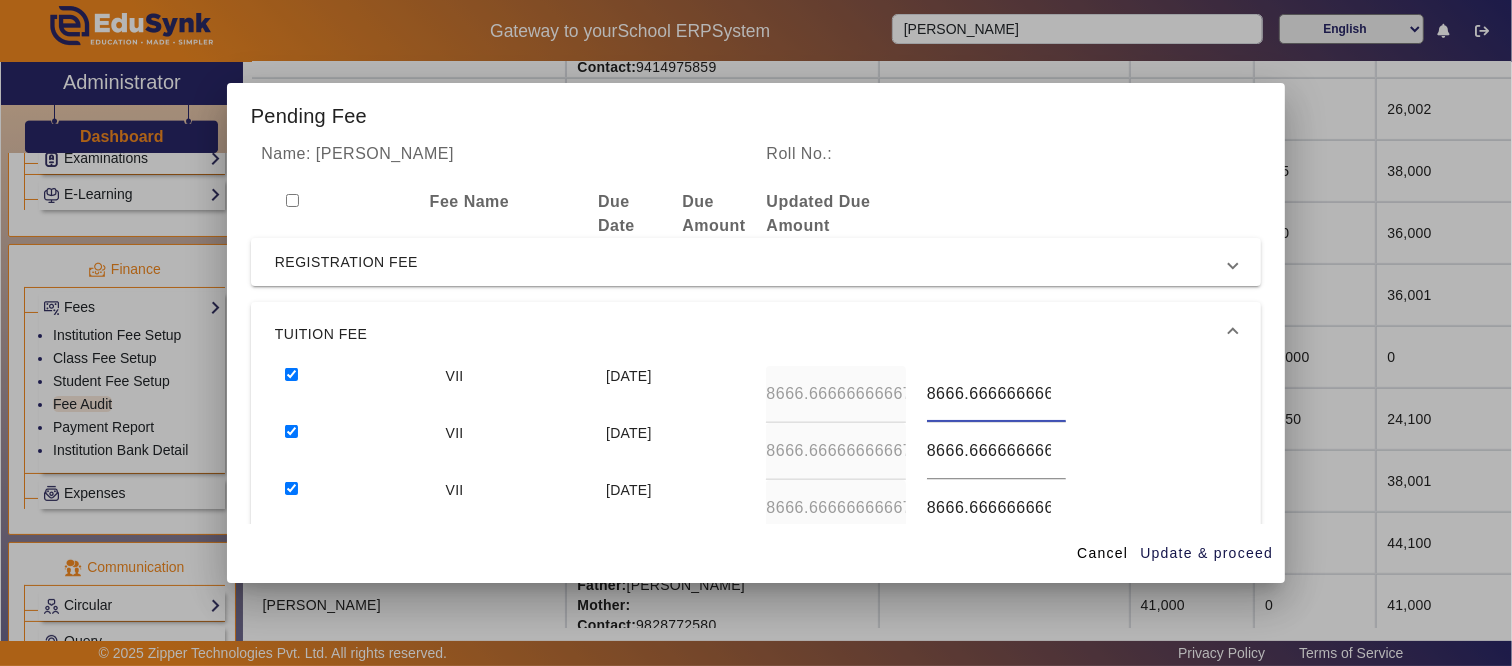 scroll, scrollTop: 0, scrollLeft: 23, axis: horizontal 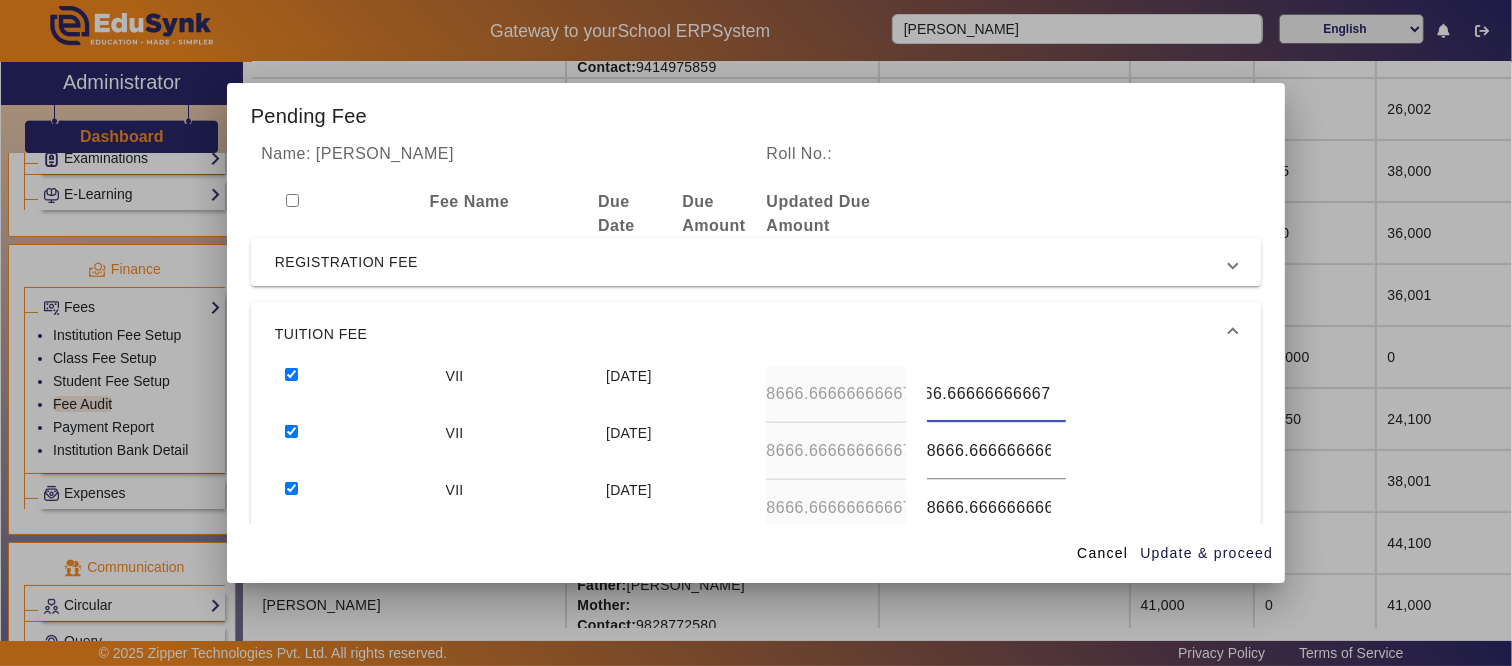 drag, startPoint x: 918, startPoint y: 397, endPoint x: 1083, endPoint y: 405, distance: 165.19383 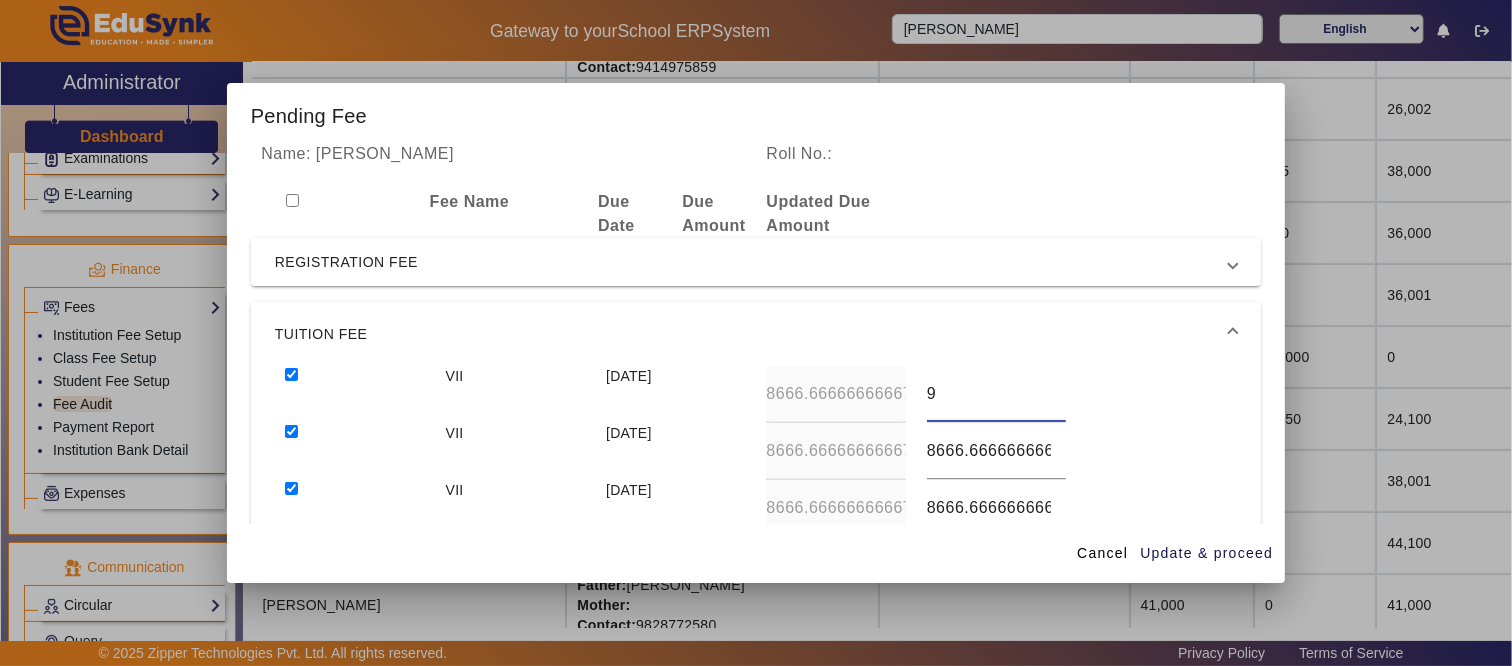 scroll, scrollTop: 0, scrollLeft: 0, axis: both 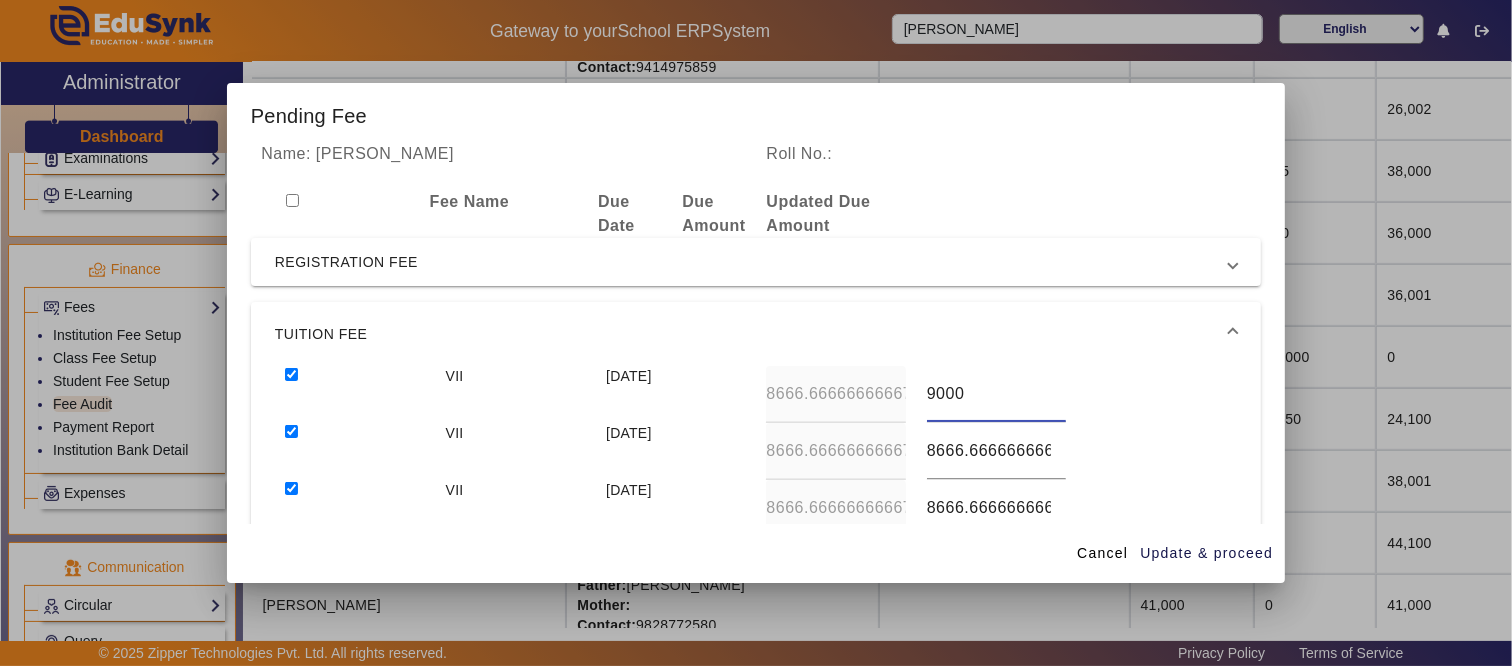 type on "9000" 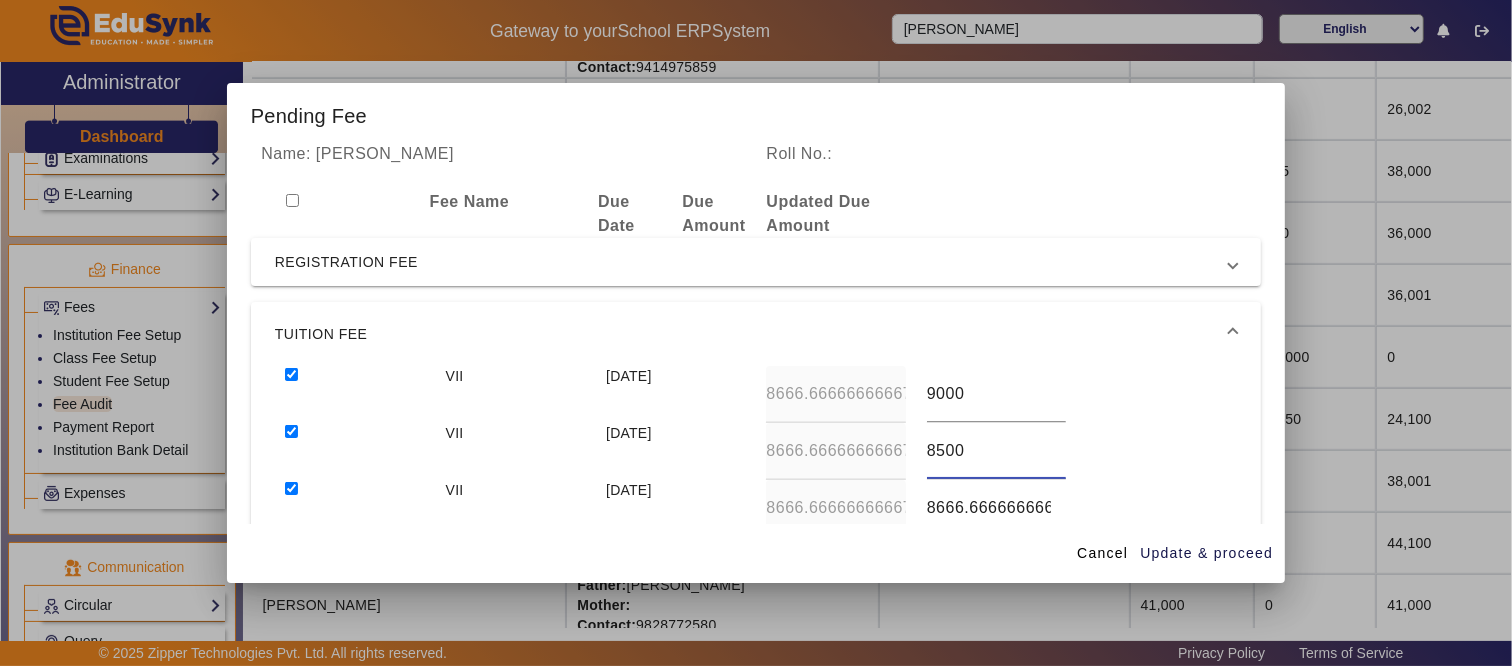 type on "8500" 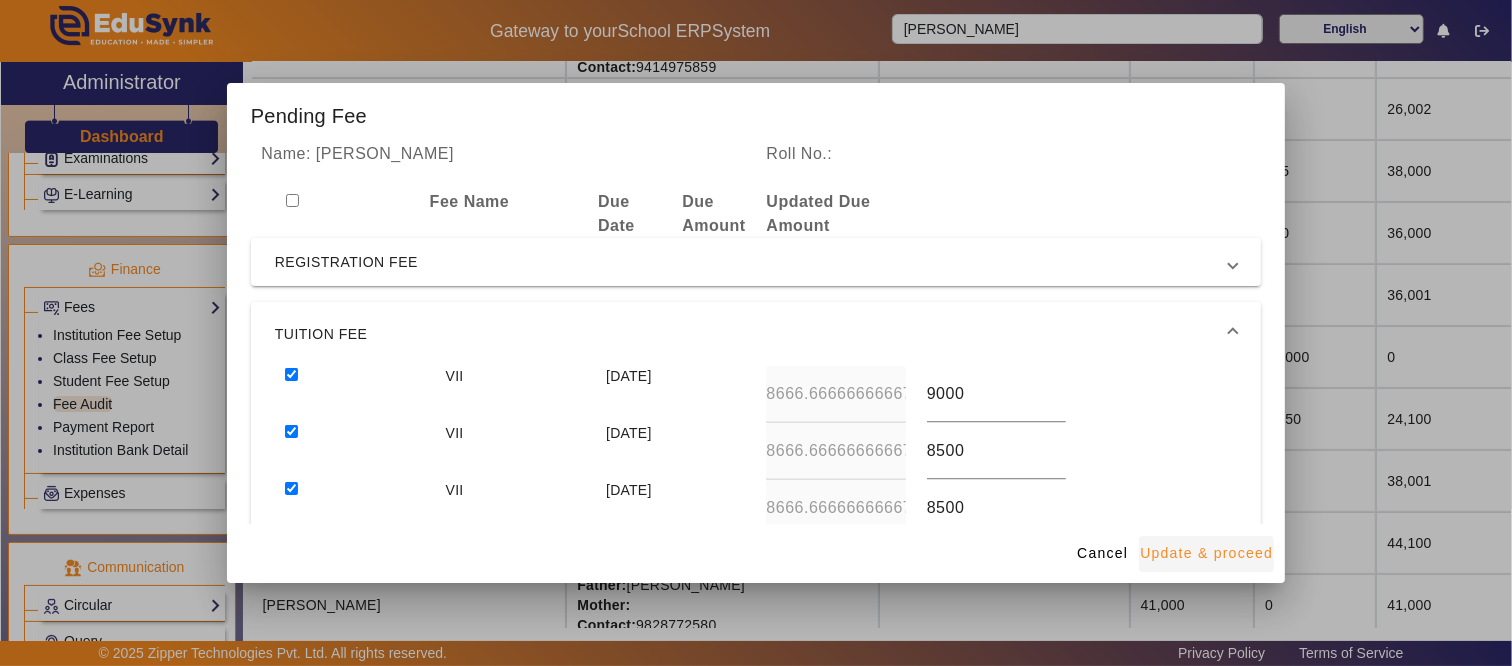type on "8500" 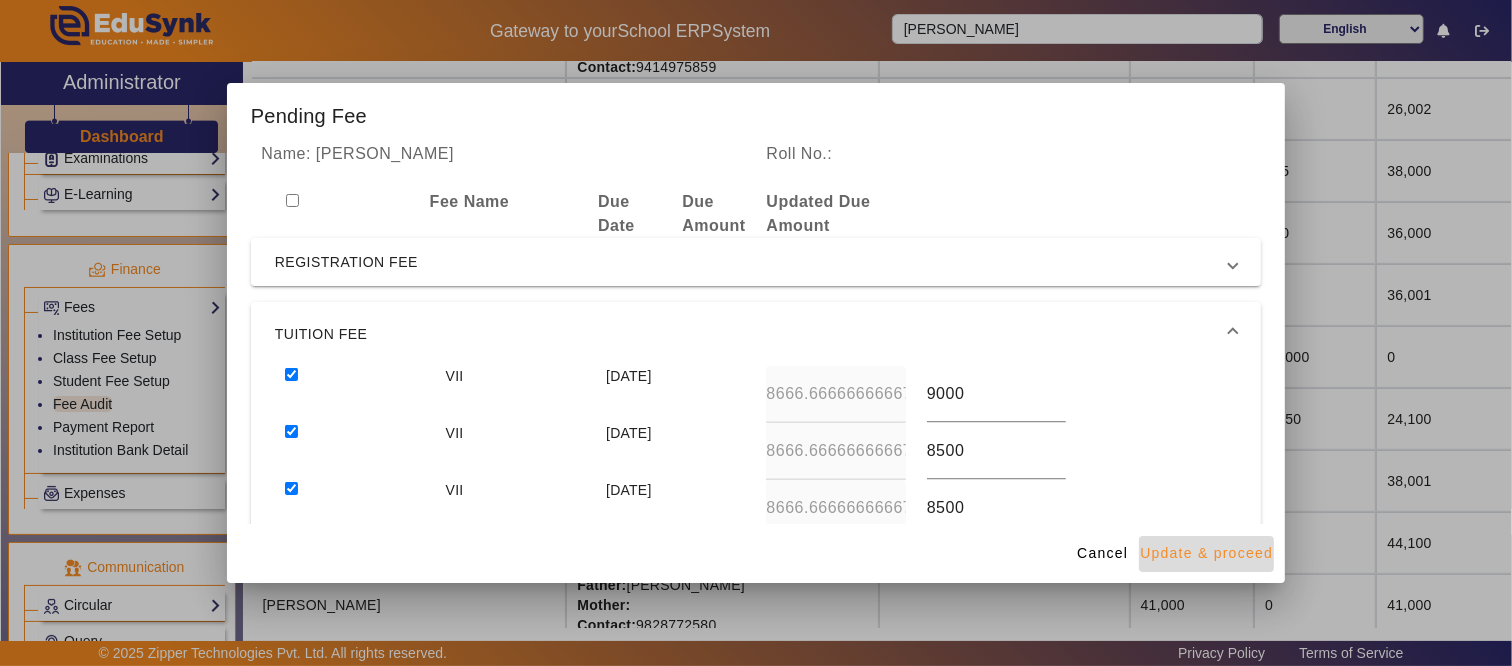 click on "Update & proceed" at bounding box center (1206, 553) 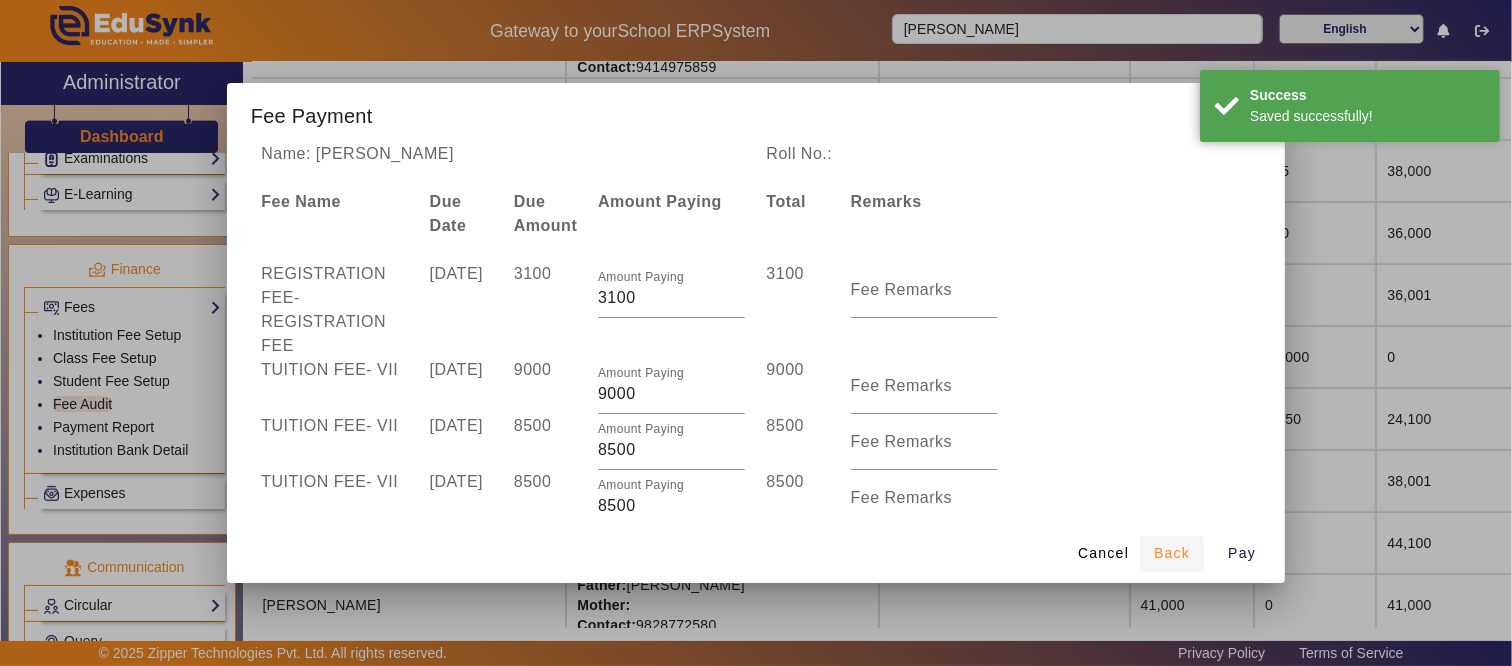 click on "Back" at bounding box center (1172, 553) 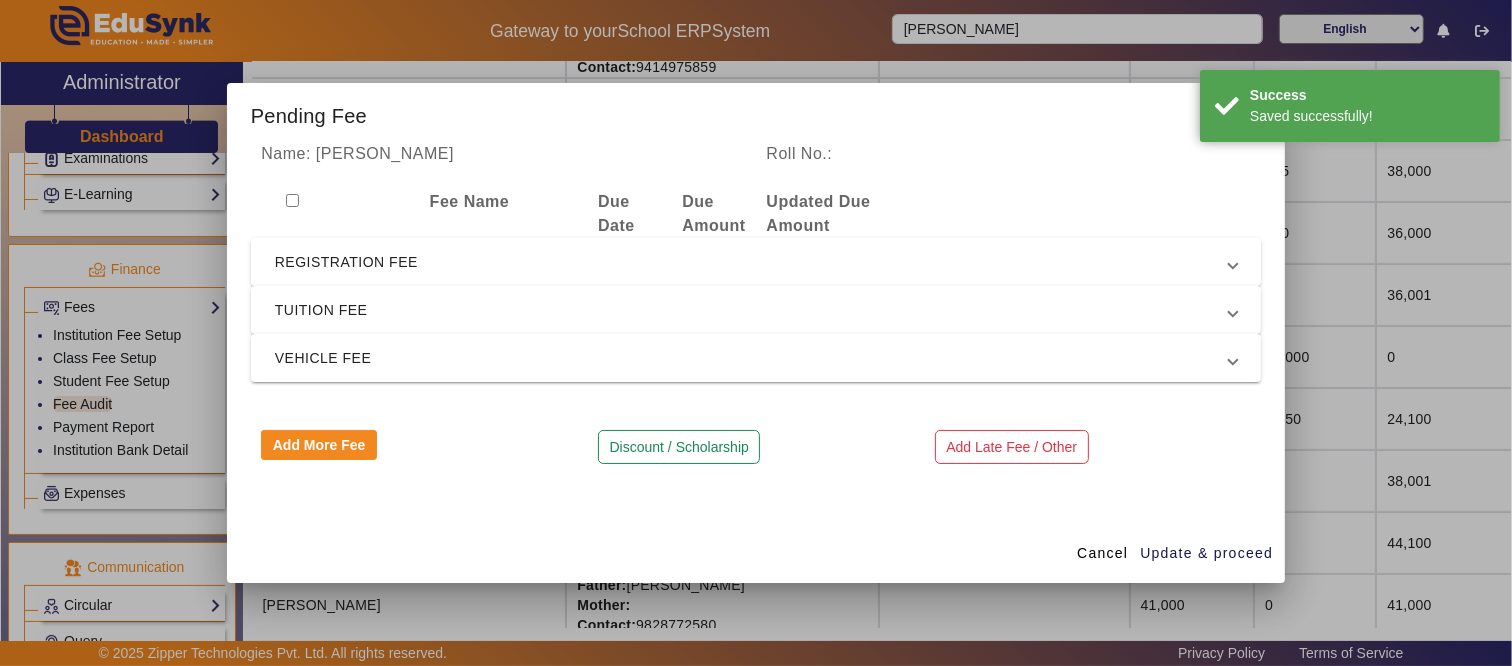click on "REGISTRATION FEE" at bounding box center [756, 262] 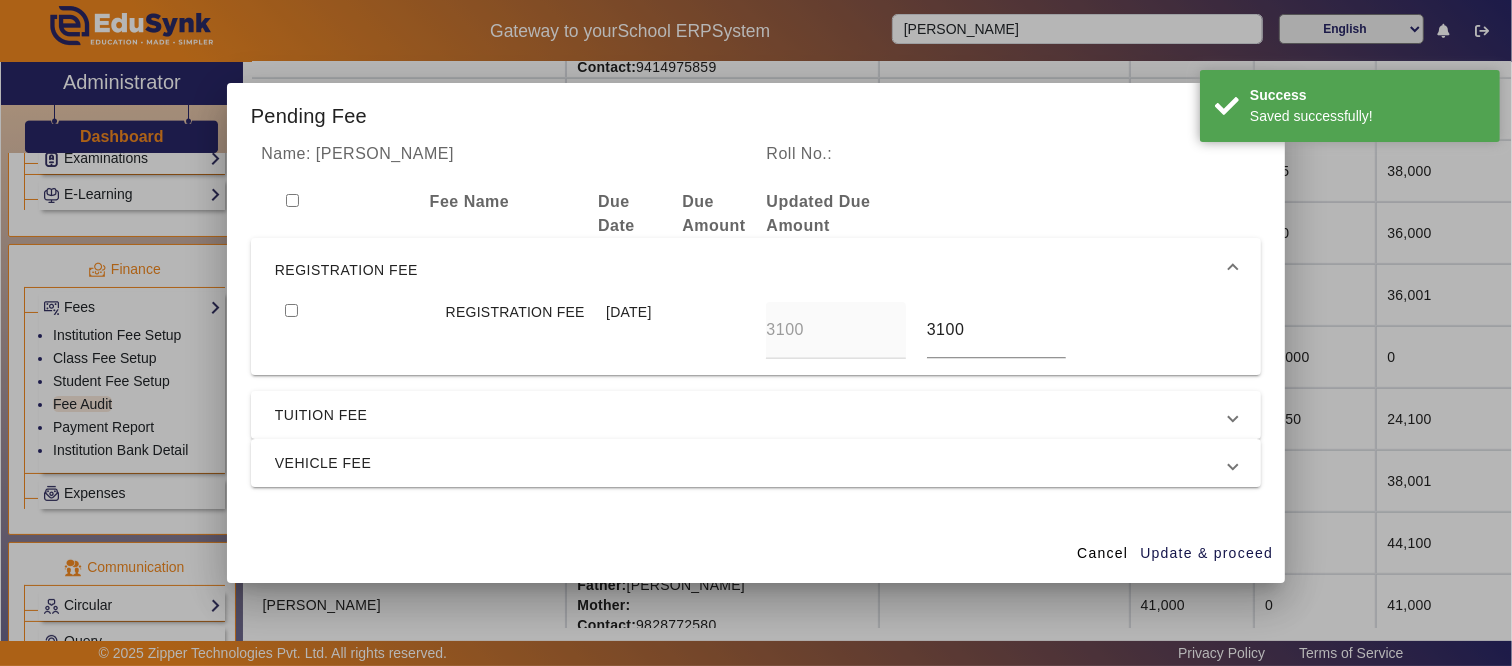 drag, startPoint x: 284, startPoint y: 311, endPoint x: 306, endPoint y: 333, distance: 31.112698 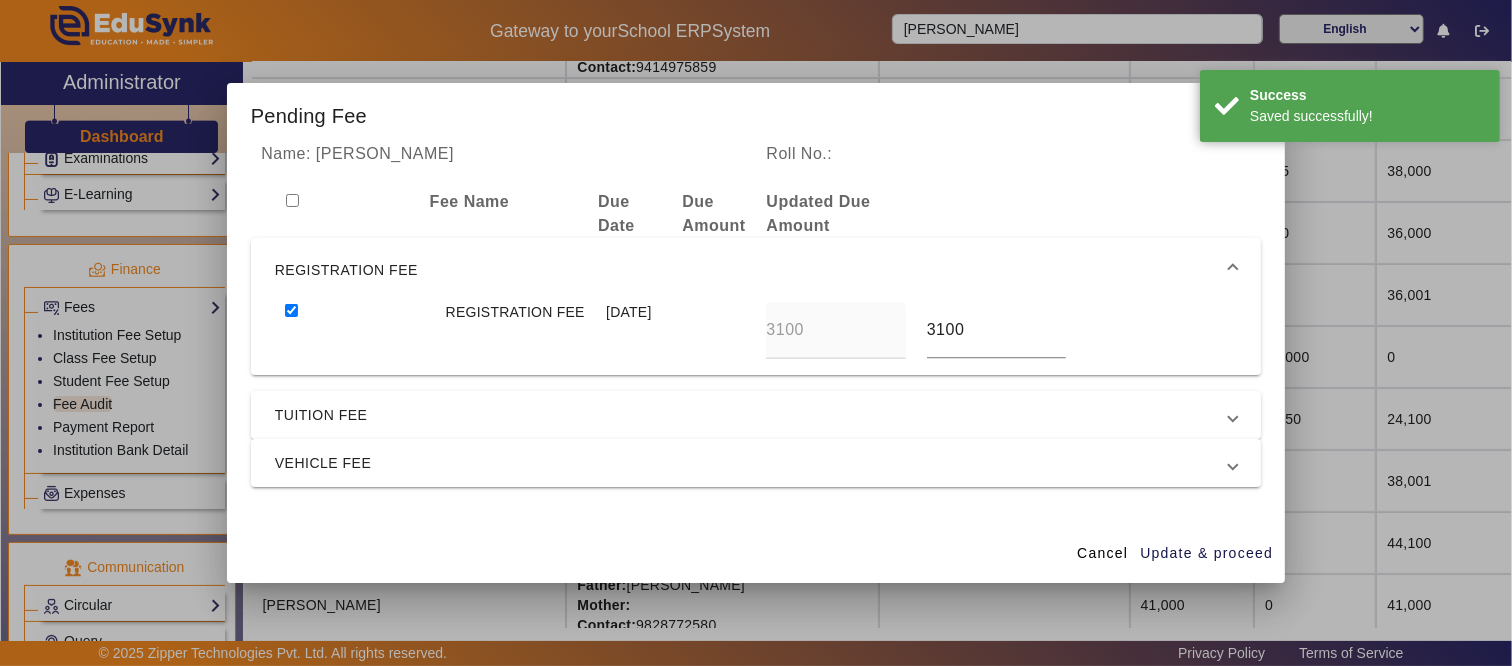 click on "TUITION FEE" at bounding box center (752, 415) 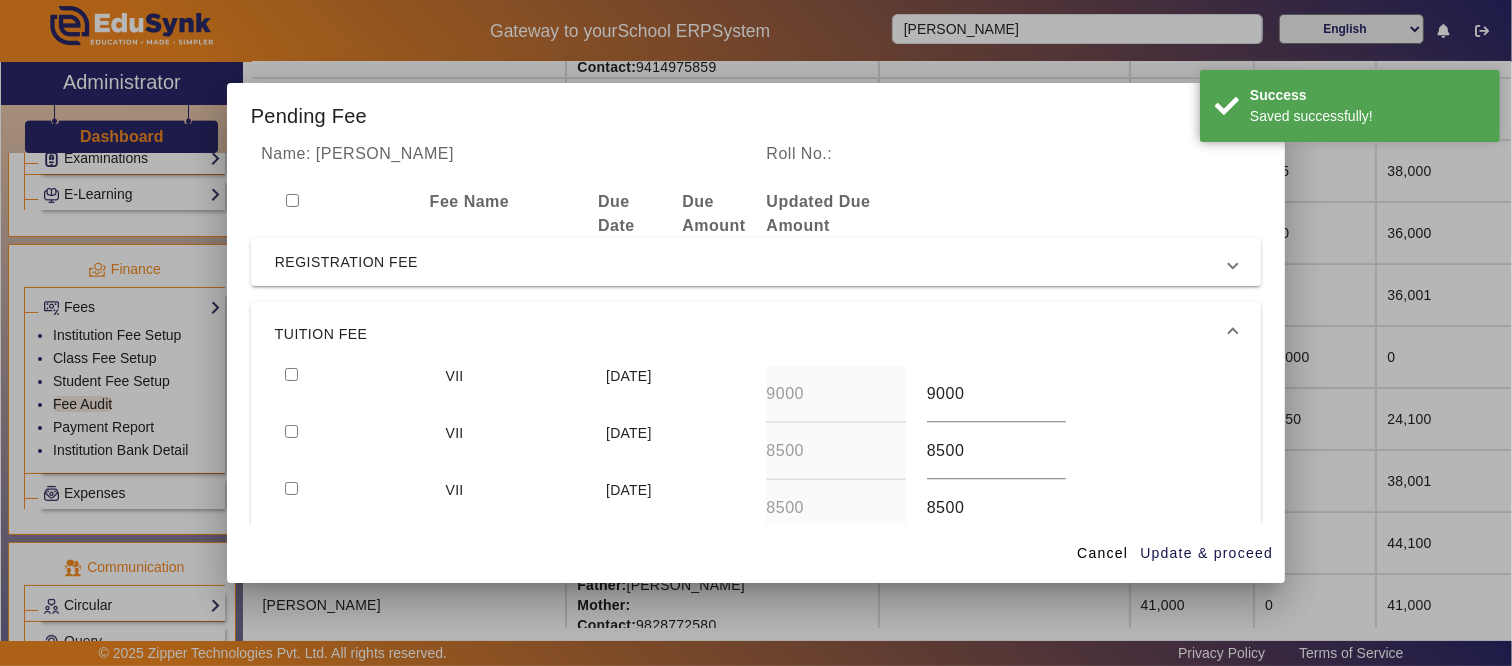 click at bounding box center [291, 374] 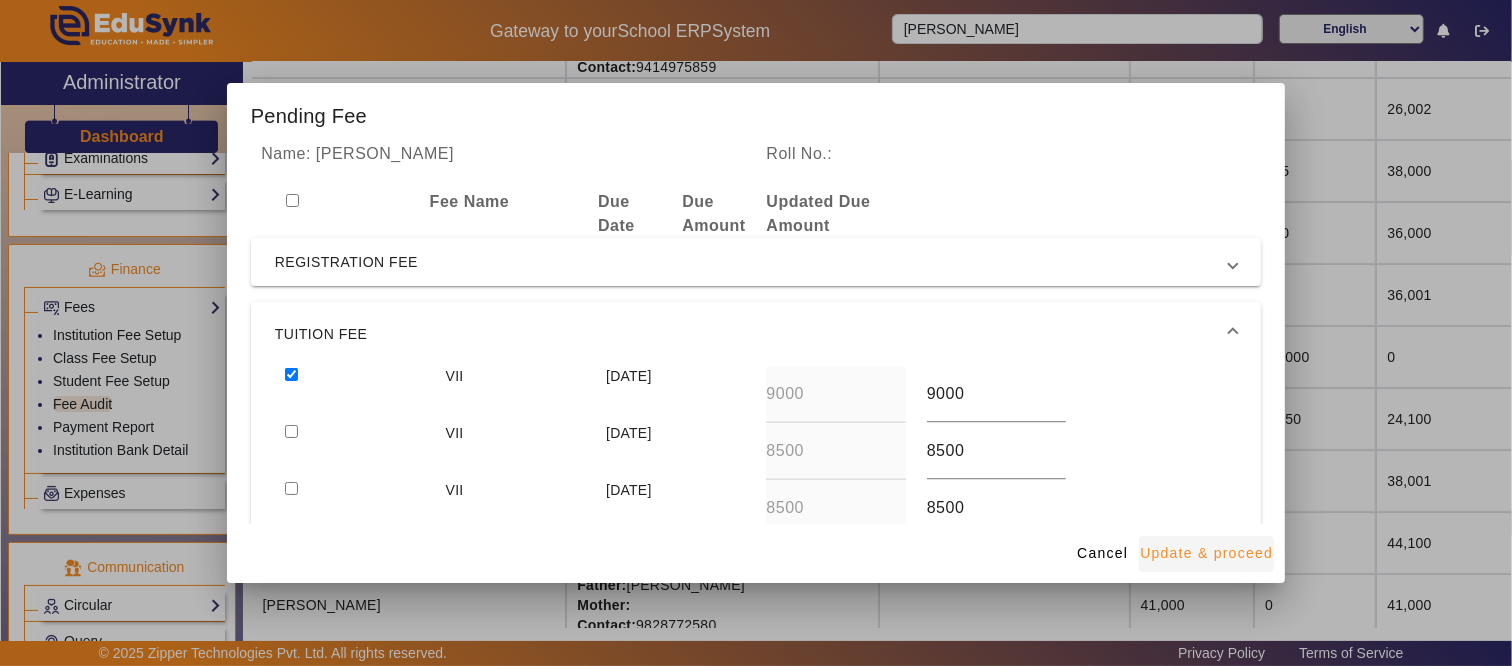 click on "Update & proceed" at bounding box center (1206, 553) 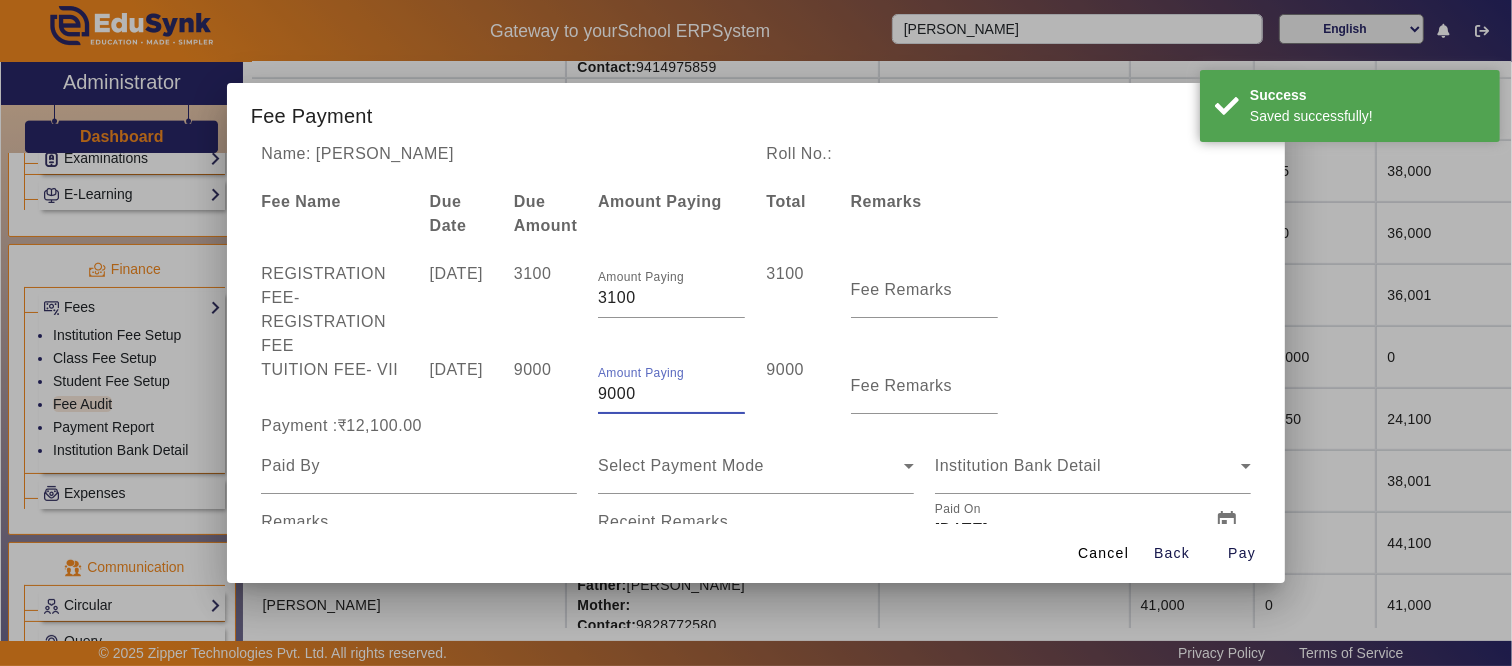 drag, startPoint x: 653, startPoint y: 397, endPoint x: 513, endPoint y: 391, distance: 140.12851 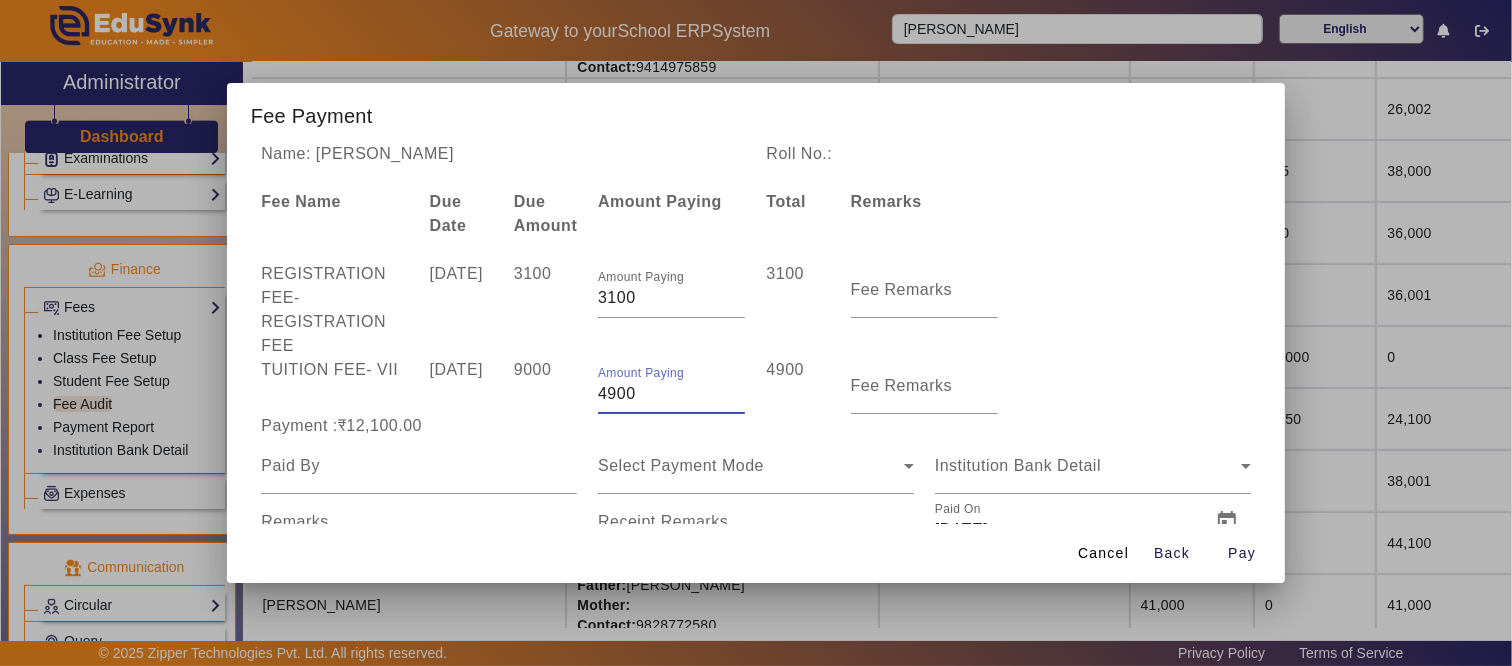 type on "4900" 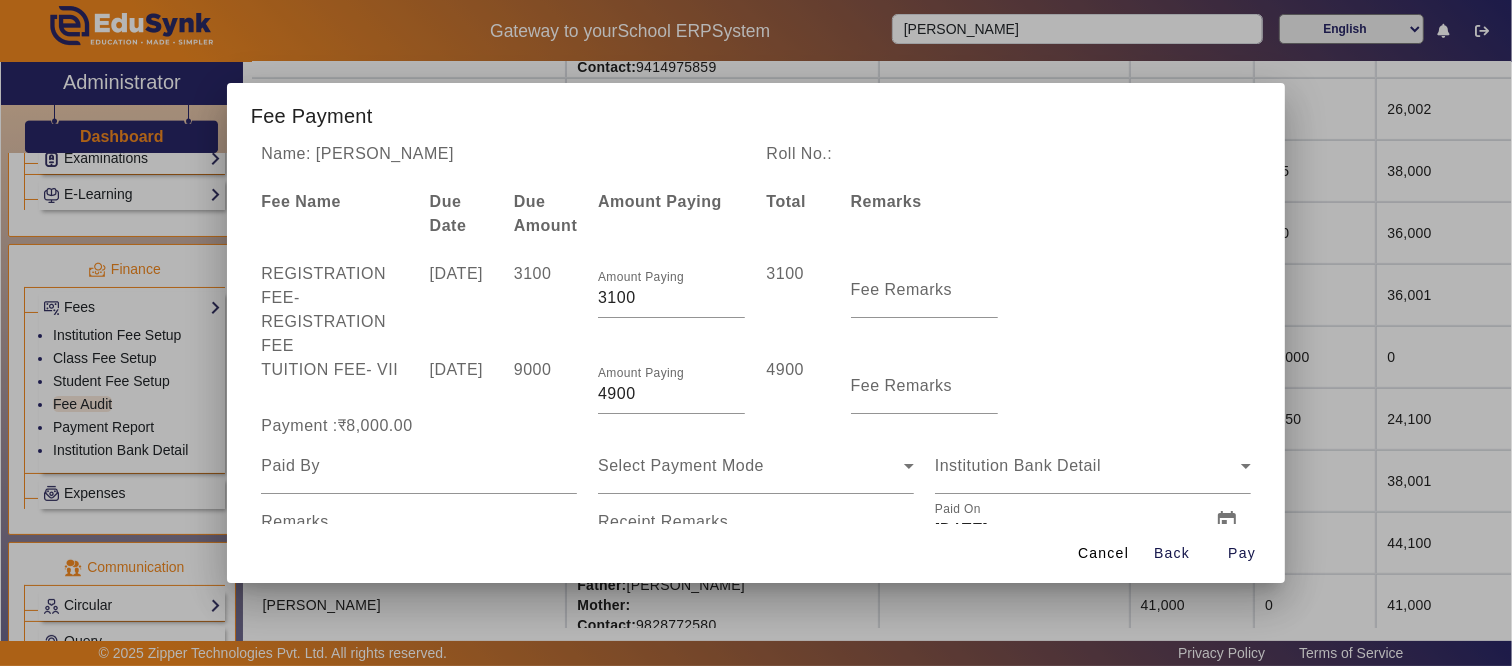 click on "9000" at bounding box center [545, 386] 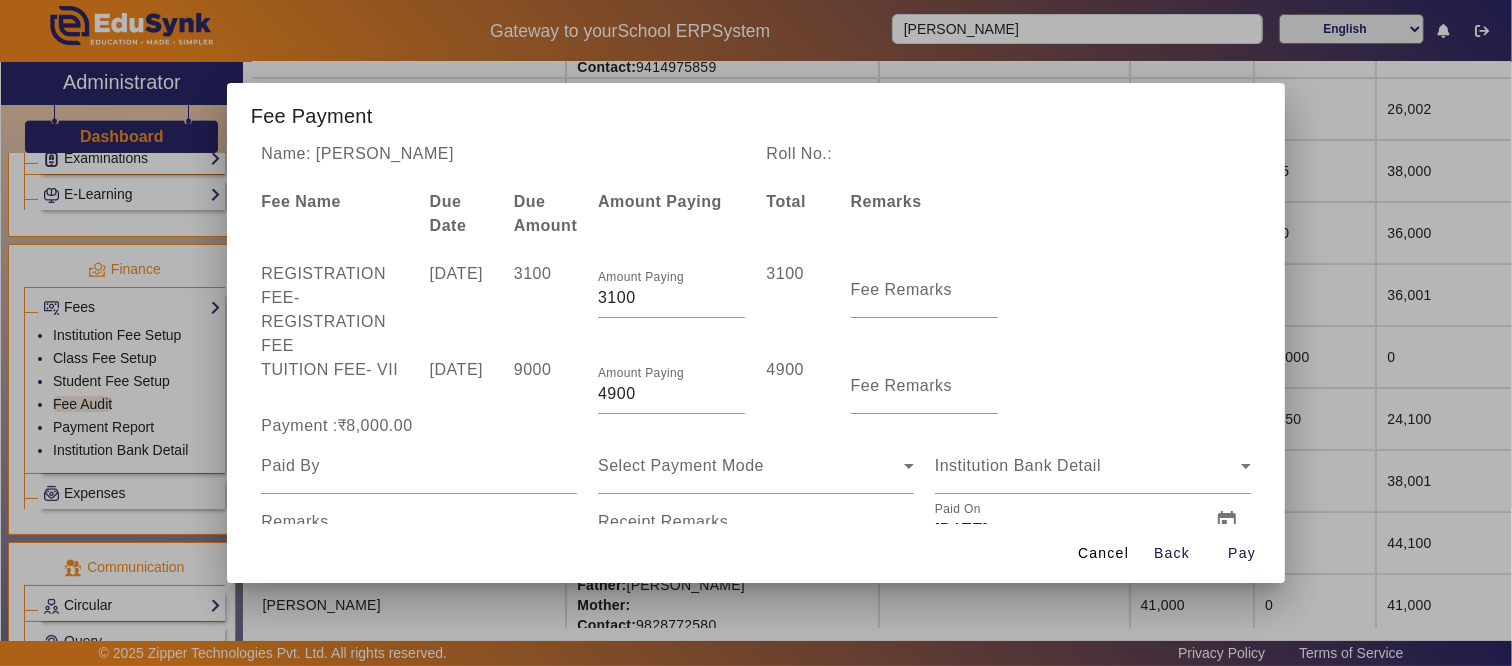 scroll, scrollTop: 70, scrollLeft: 0, axis: vertical 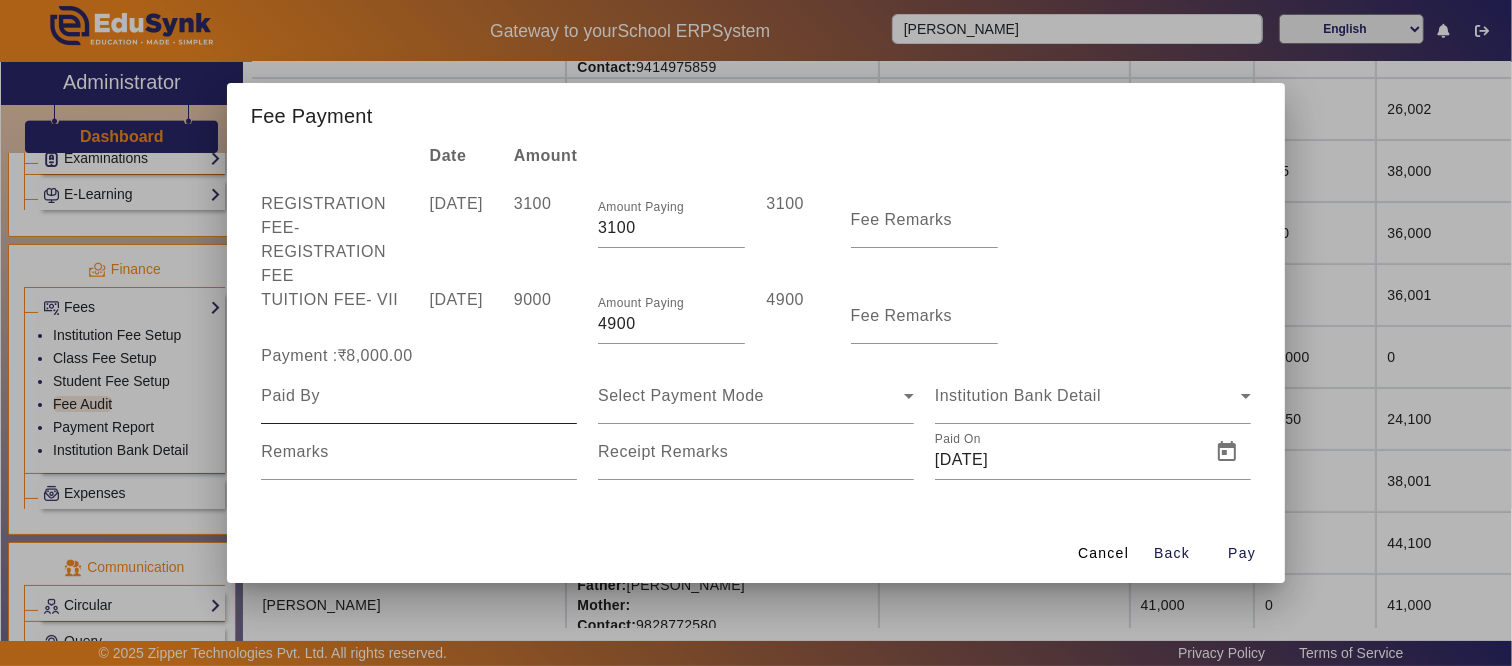 click at bounding box center [419, 396] 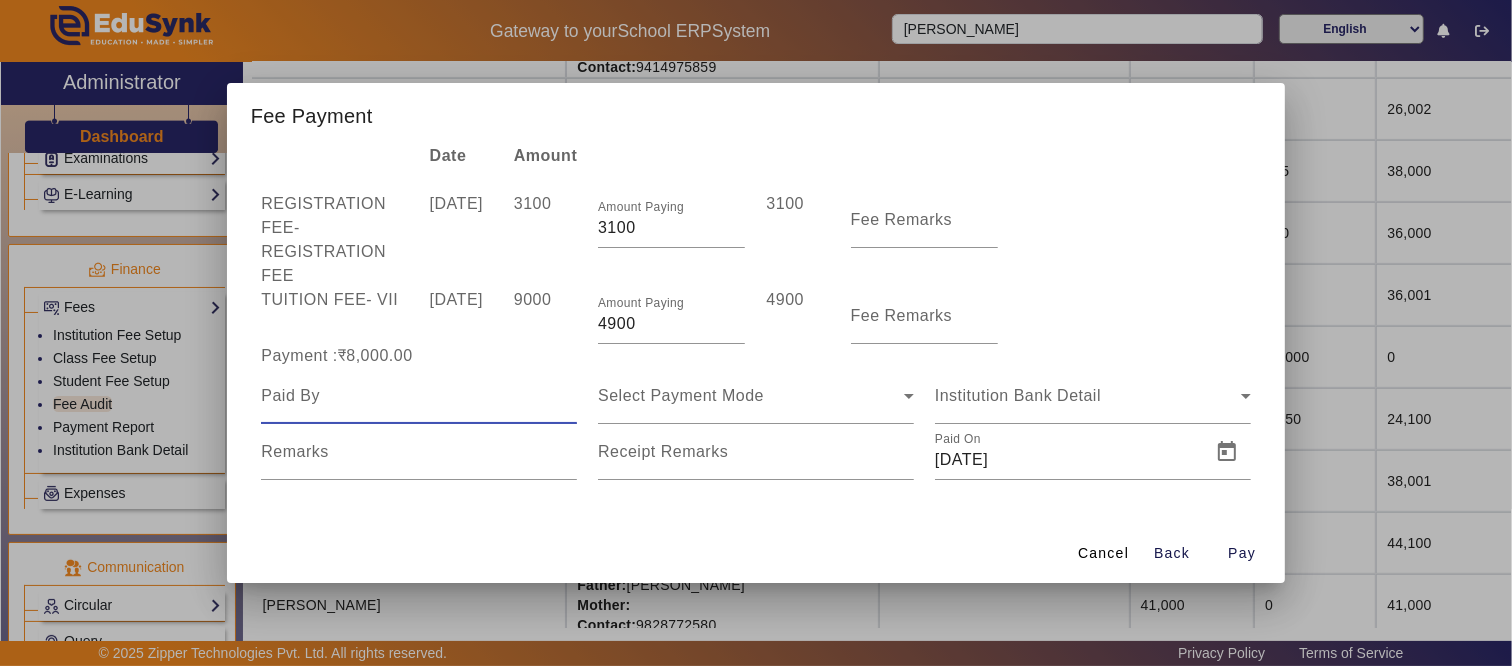 click at bounding box center [419, 396] 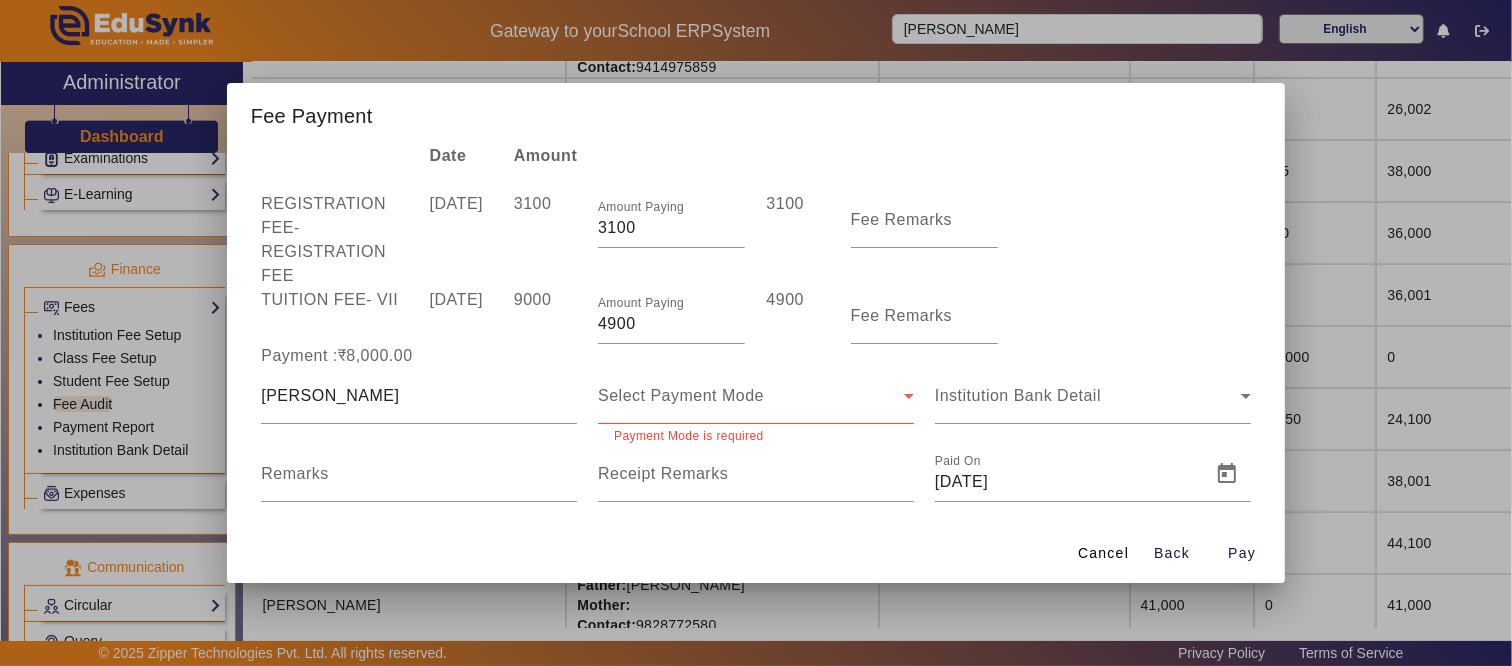 click on "Select Payment Mode" at bounding box center [756, 396] 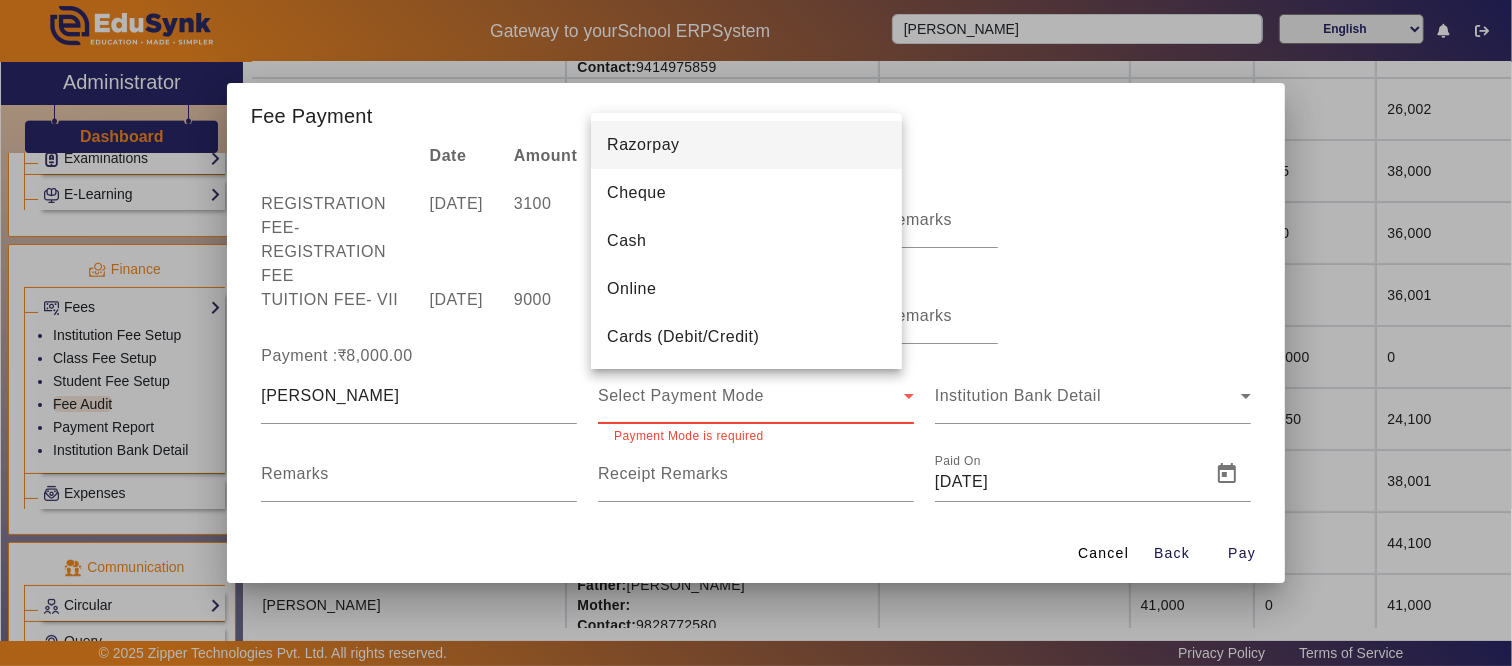 click at bounding box center (756, 333) 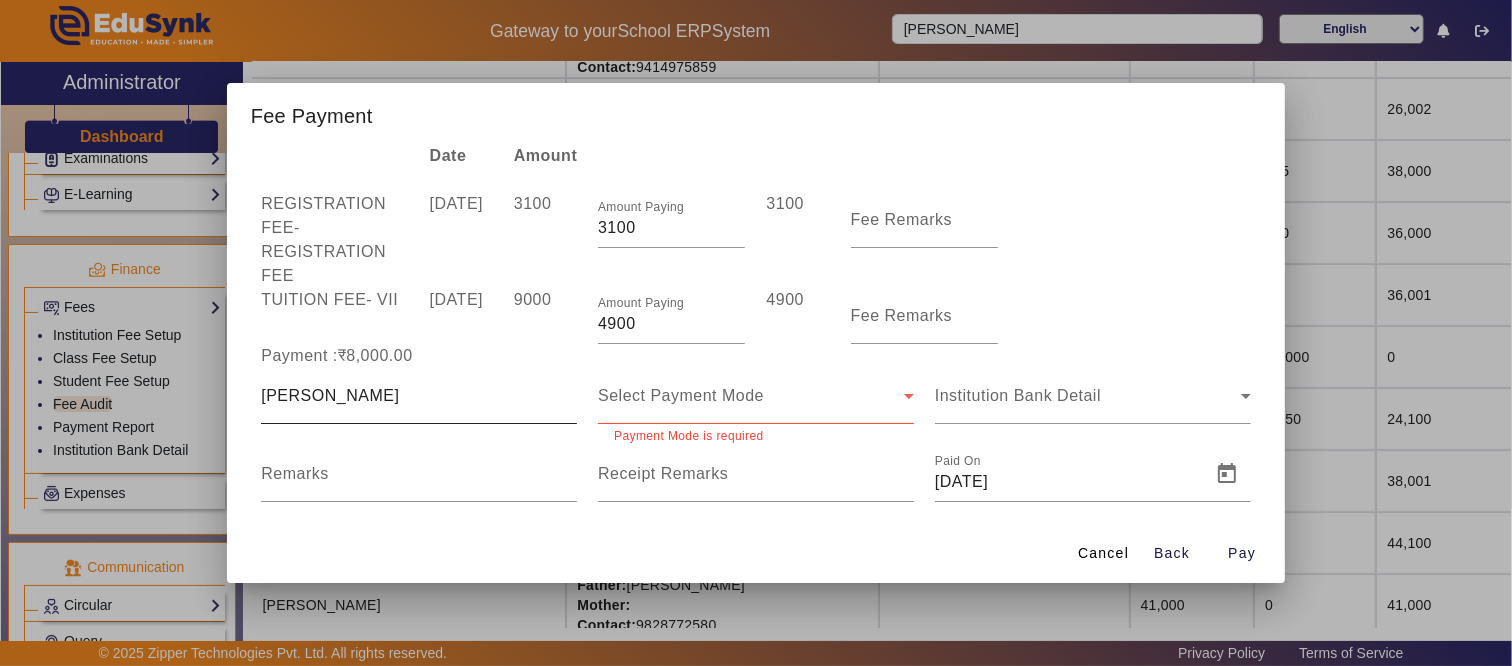 click on "[PERSON_NAME]" at bounding box center [419, 396] 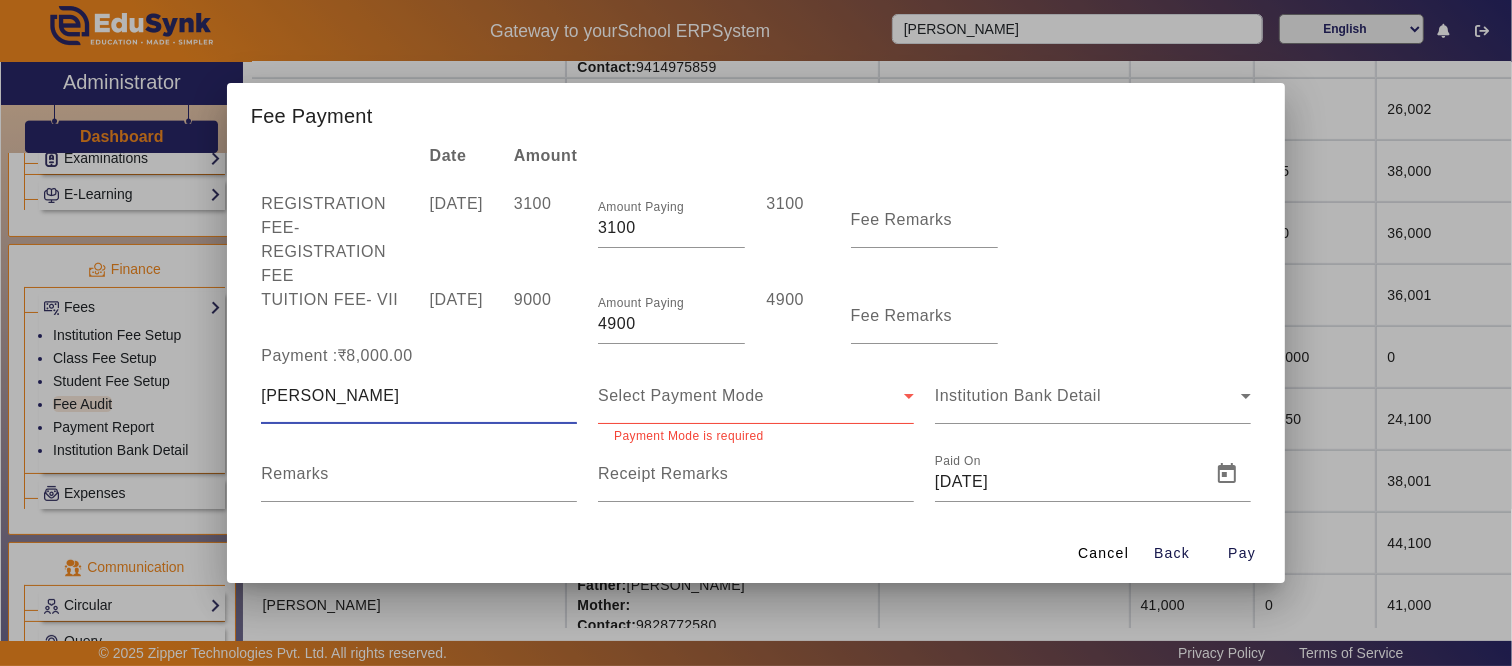type on "[PERSON_NAME]" 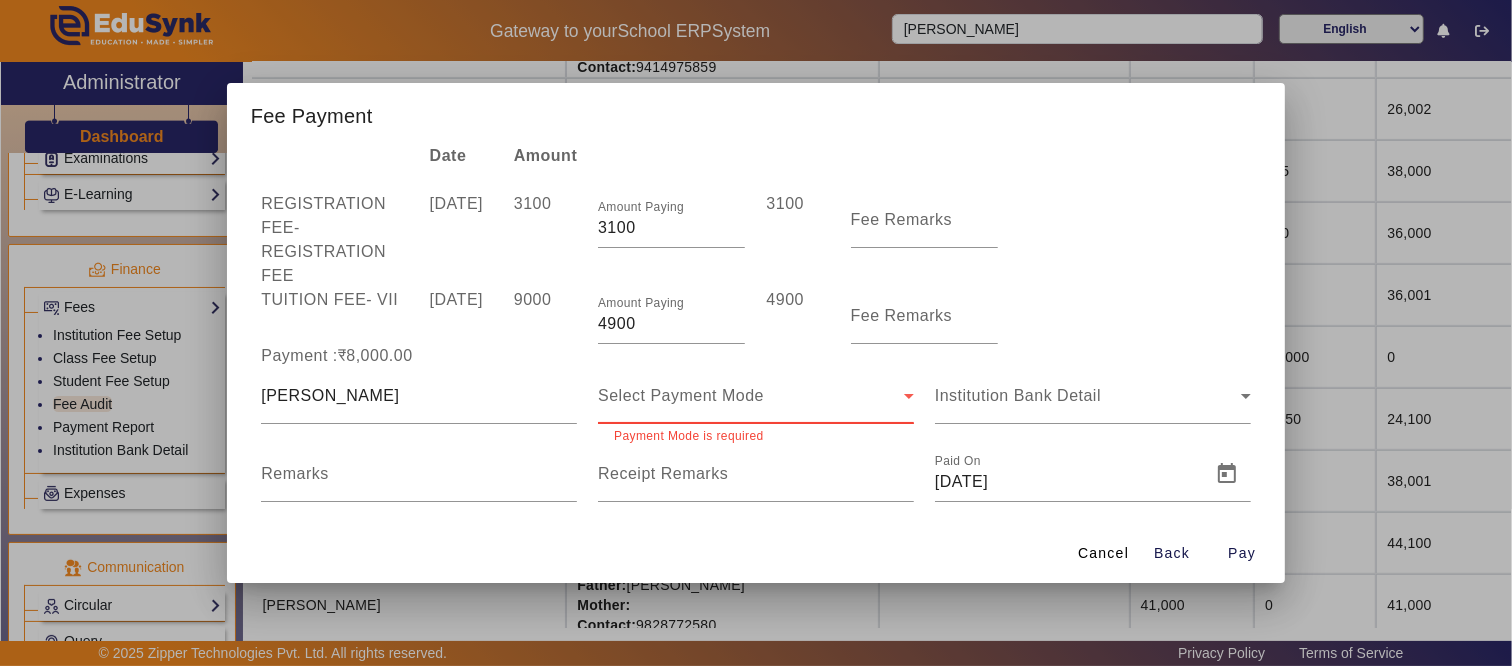 click on "Select Payment Mode" at bounding box center (681, 395) 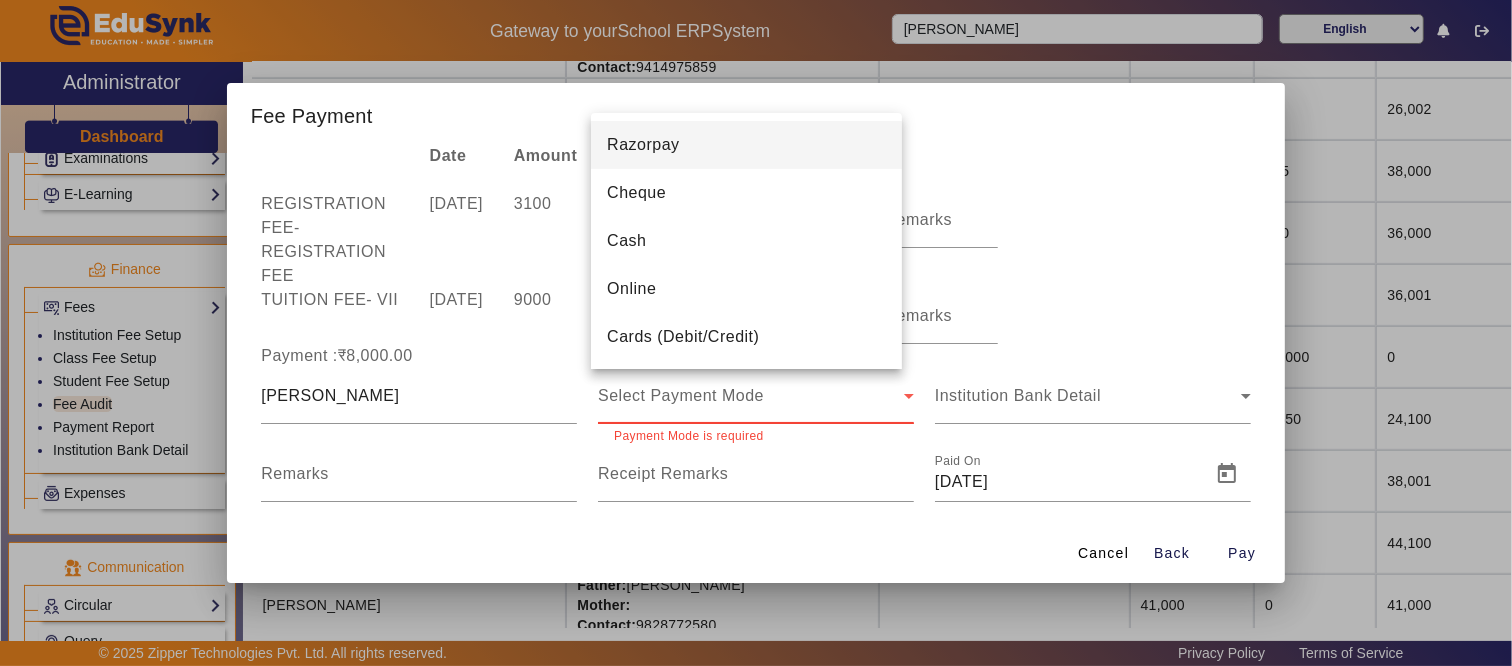 click at bounding box center [756, 333] 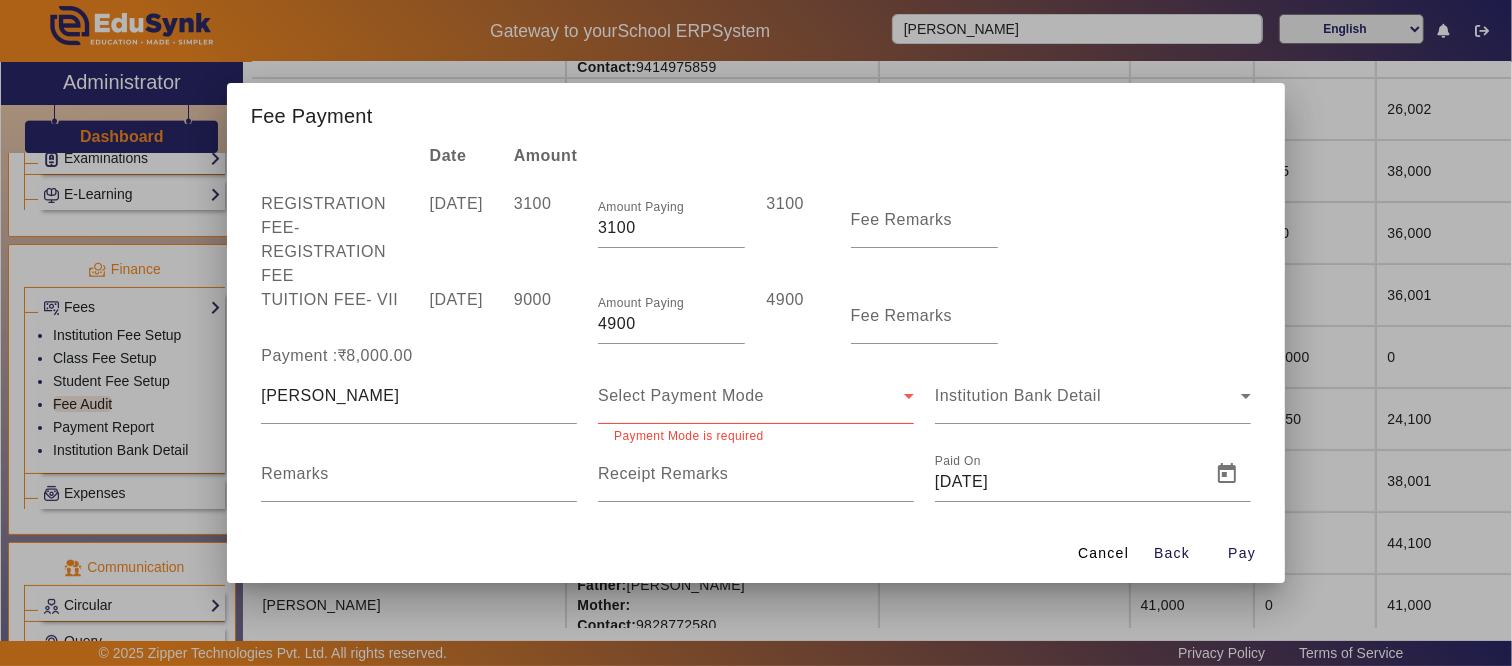click on "Select Payment Mode" at bounding box center [681, 395] 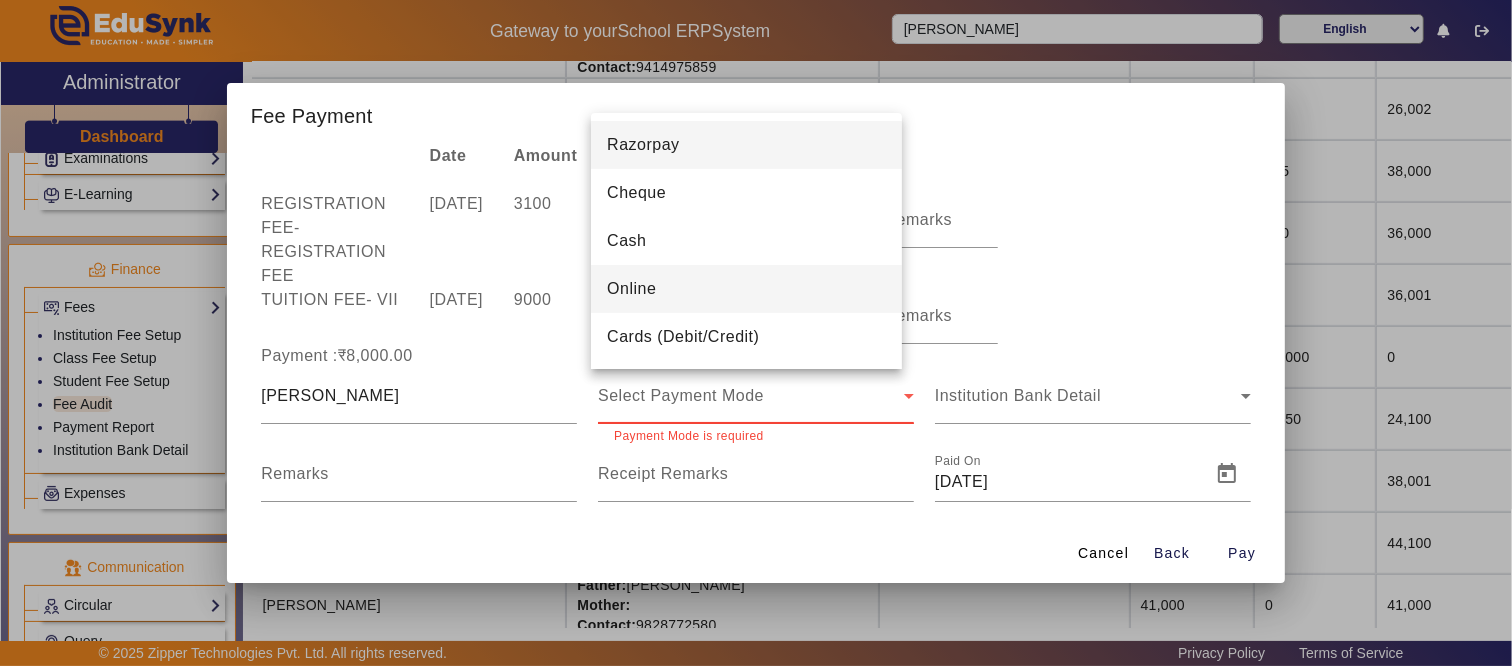 click on "Online" at bounding box center [746, 289] 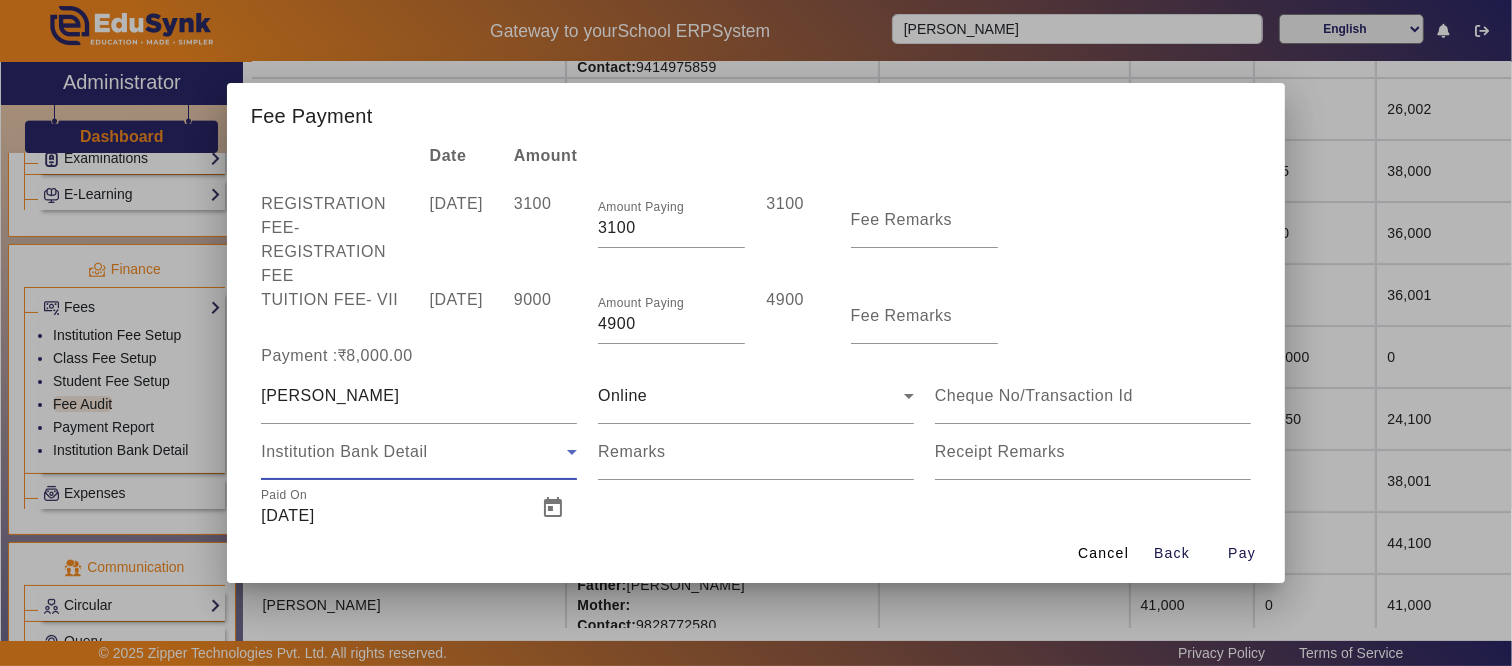 click on "Institution Bank Detail" at bounding box center [414, 452] 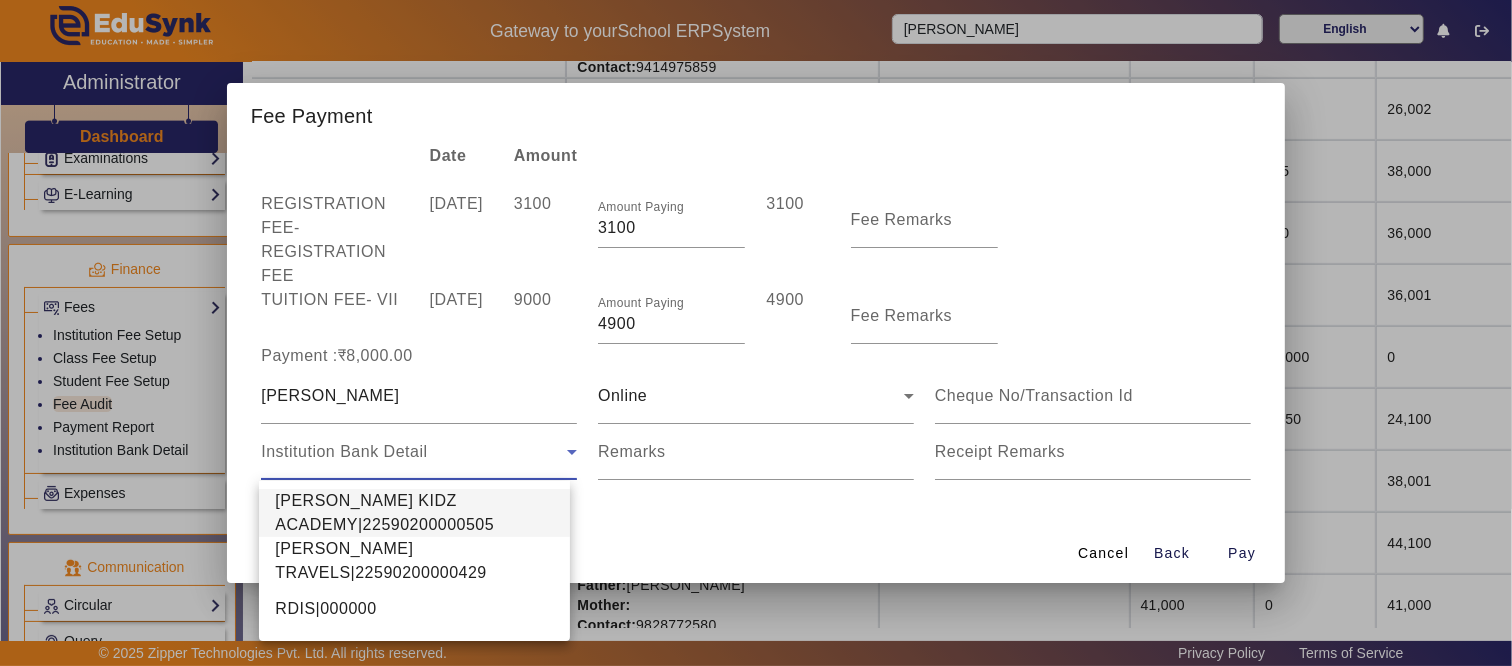 click on "[PERSON_NAME] KIDZ ACADEMY|22590200000505" at bounding box center [414, 513] 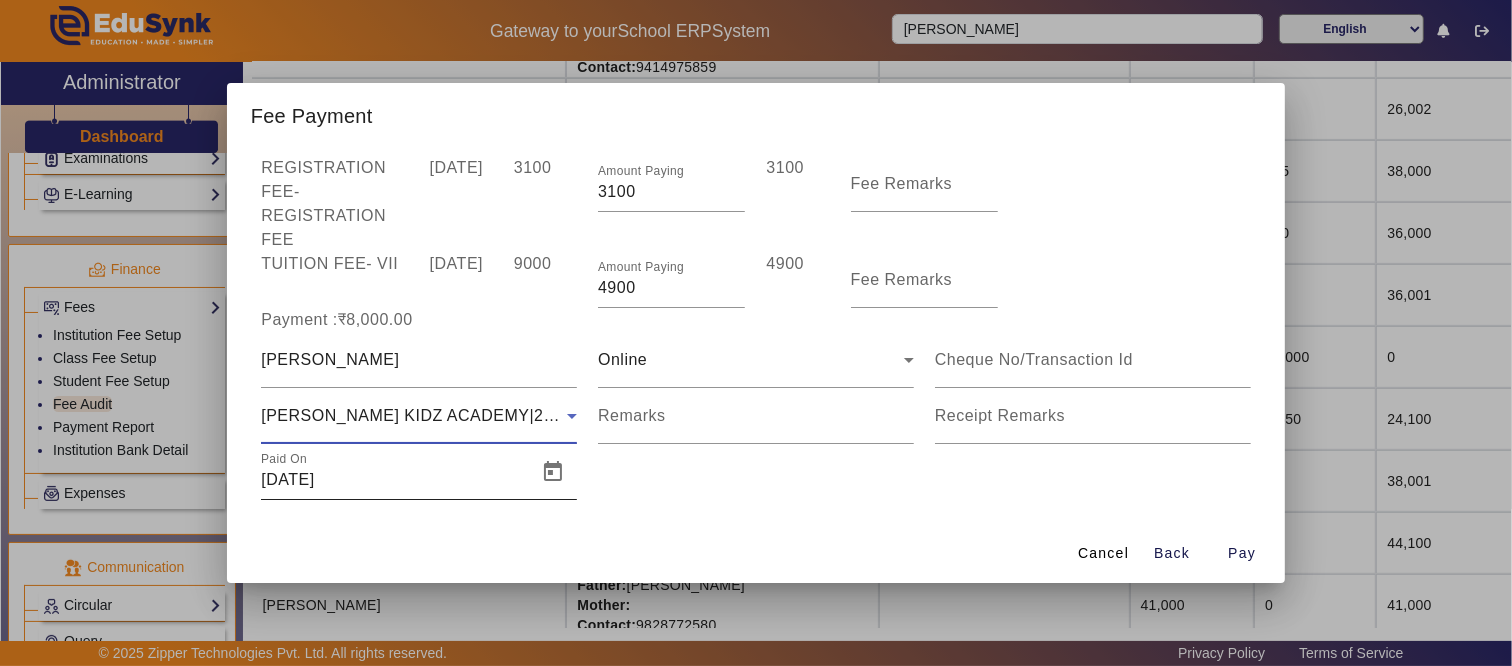 scroll, scrollTop: 126, scrollLeft: 0, axis: vertical 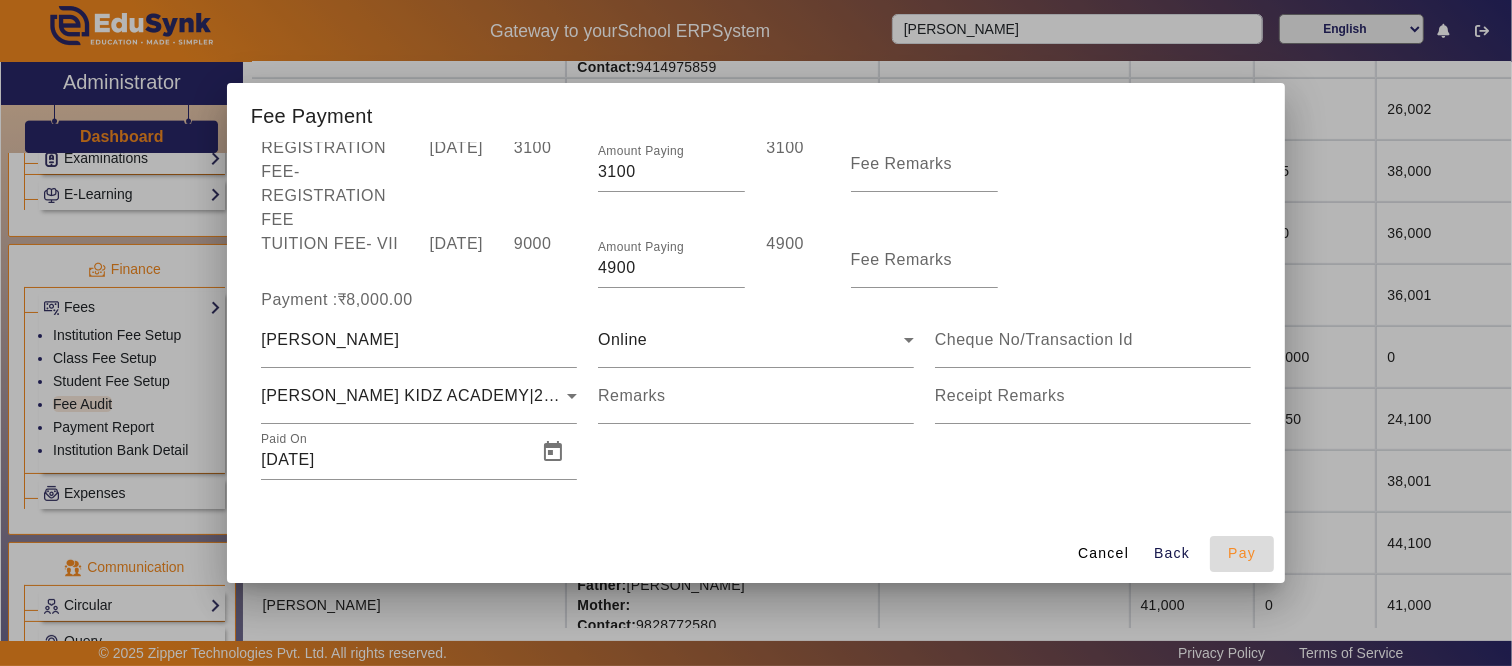 click on "Pay" at bounding box center [1242, 553] 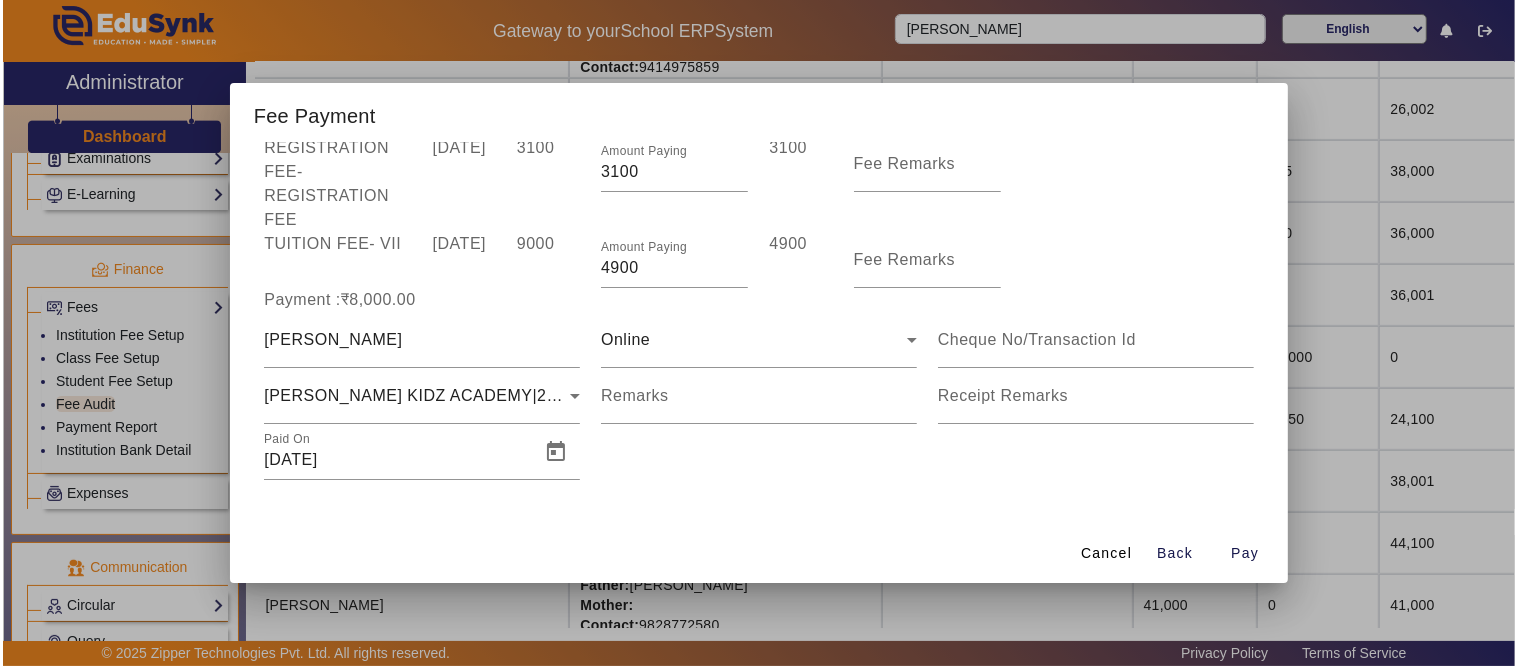 scroll, scrollTop: 0, scrollLeft: 0, axis: both 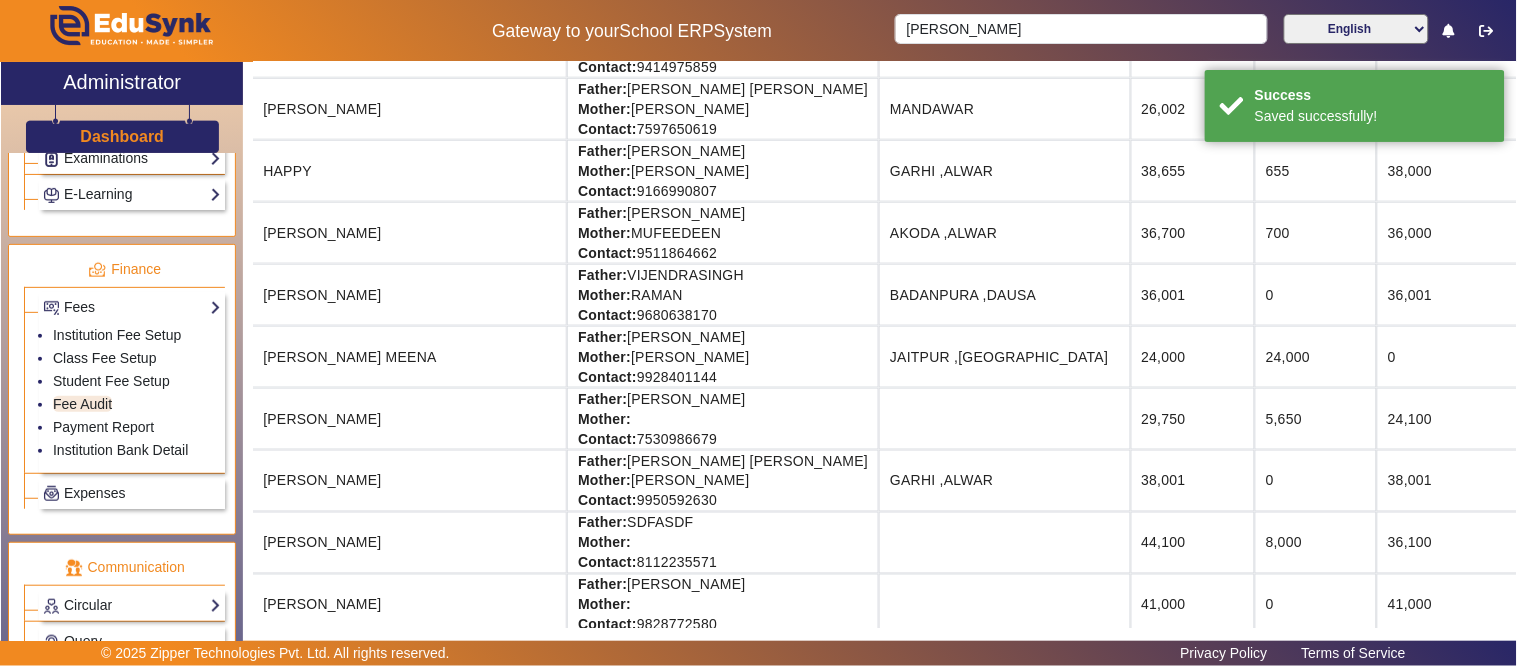 click on "8,000" 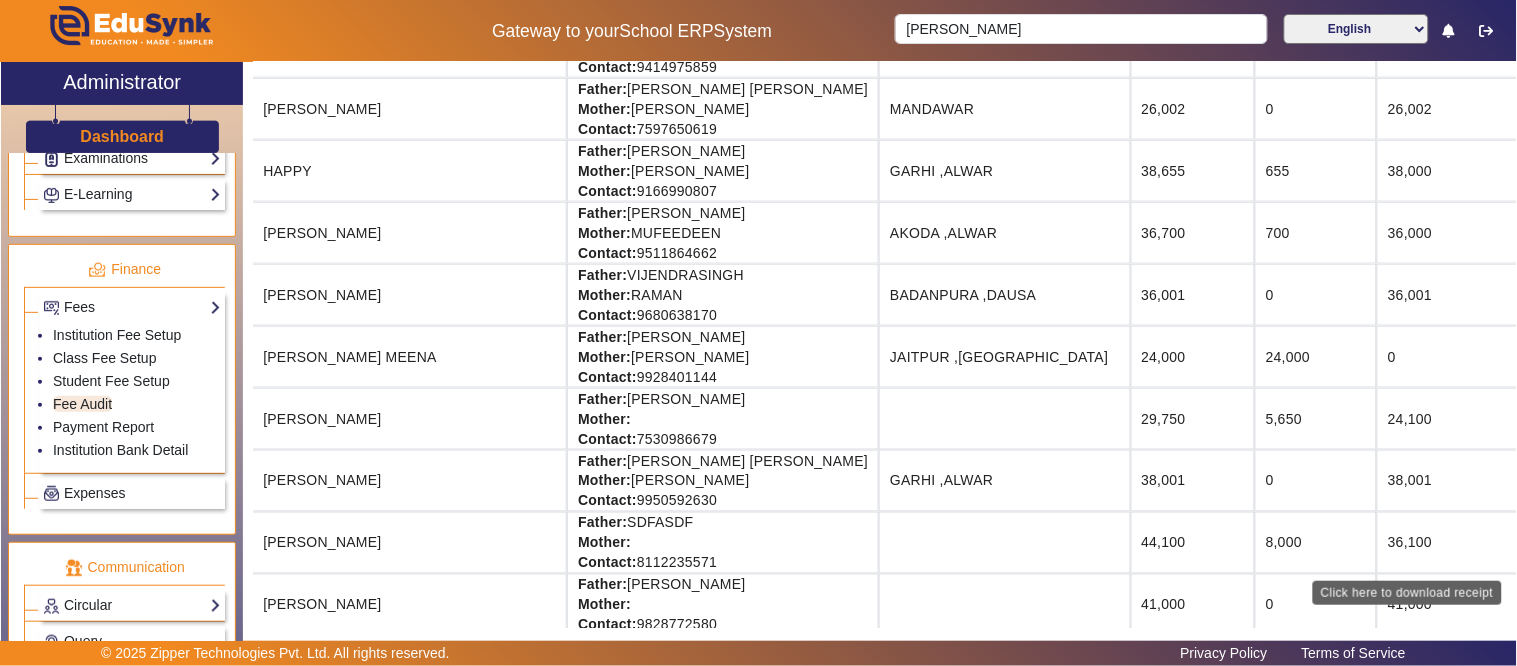 click on "Download Receipt" 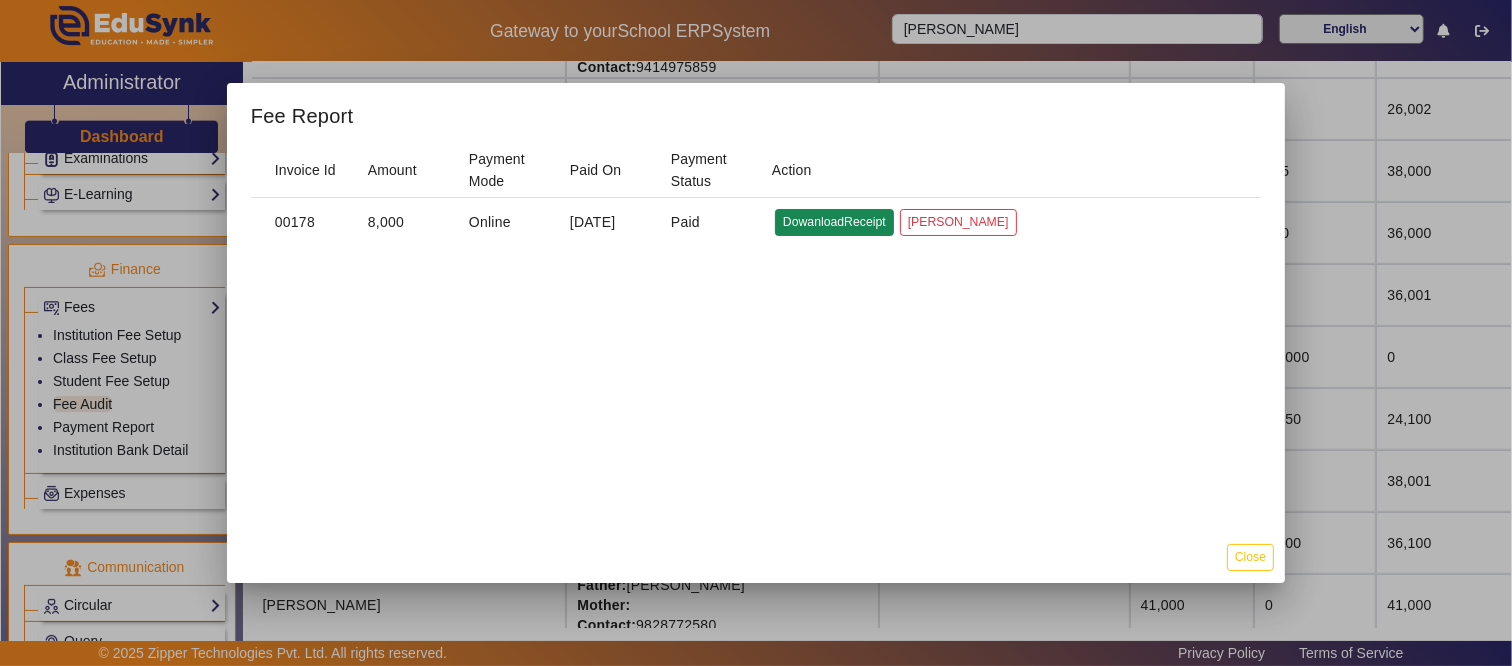 click on "DowanloadReceipt" 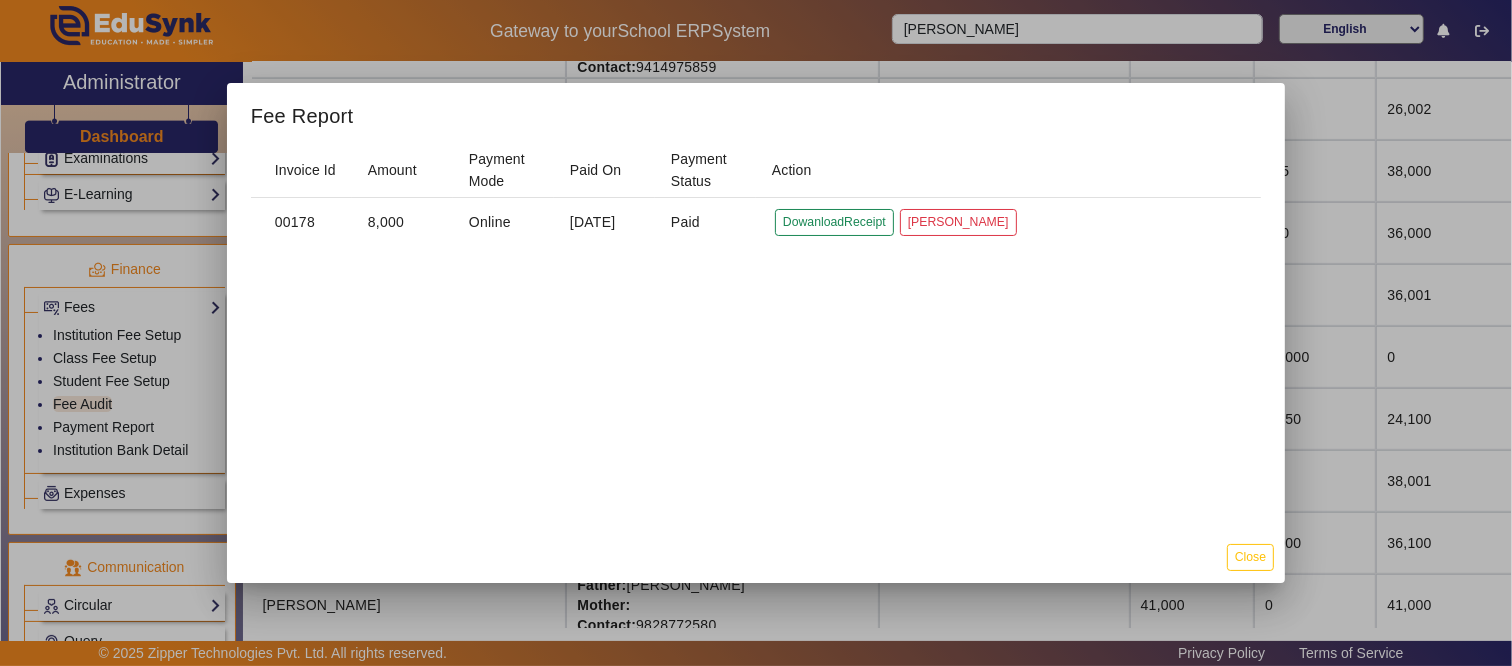 click at bounding box center [756, 333] 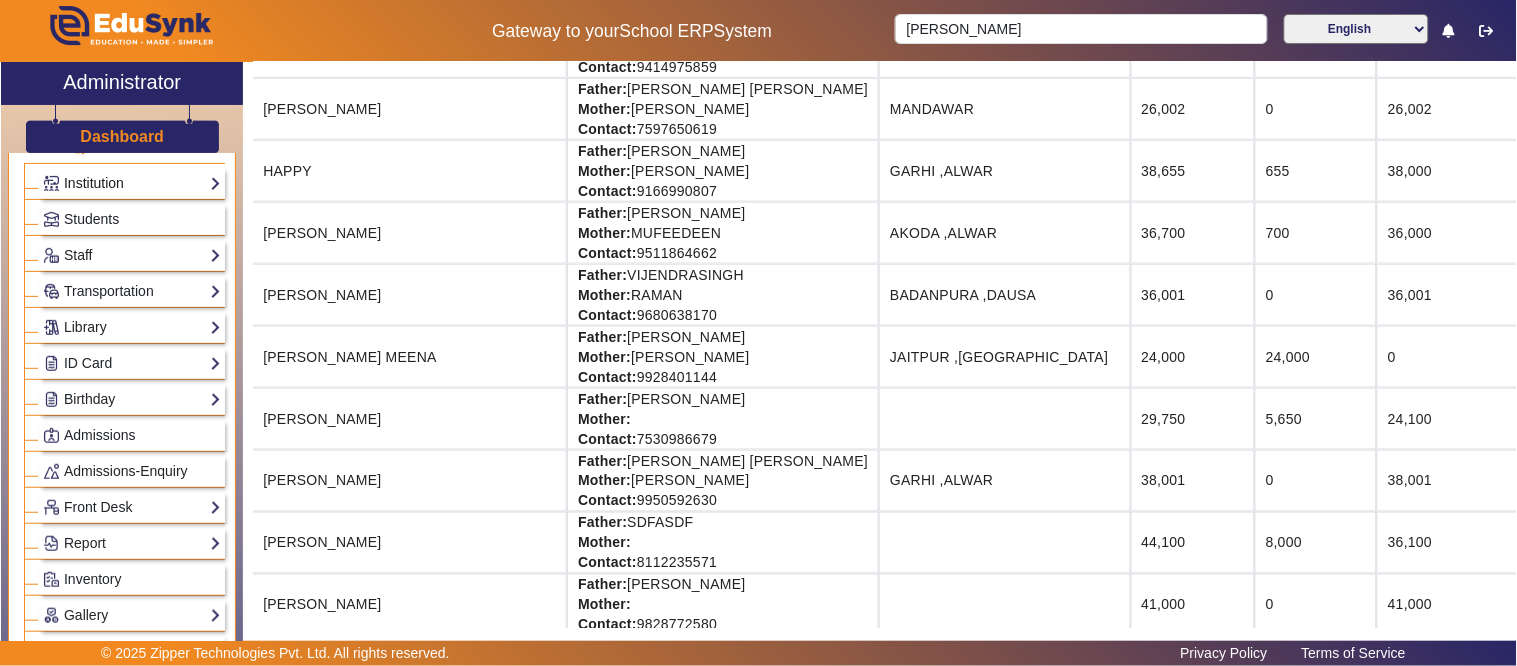 scroll, scrollTop: 0, scrollLeft: 0, axis: both 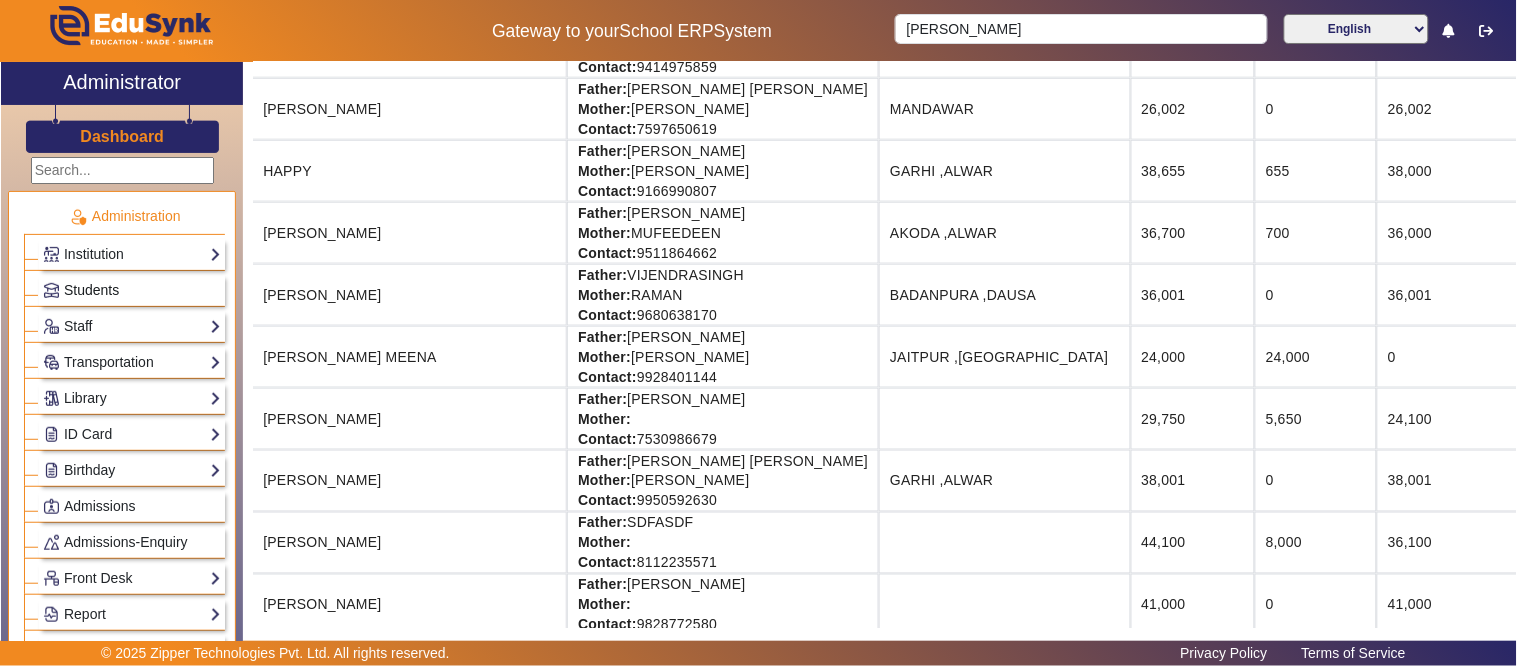click on "Students" 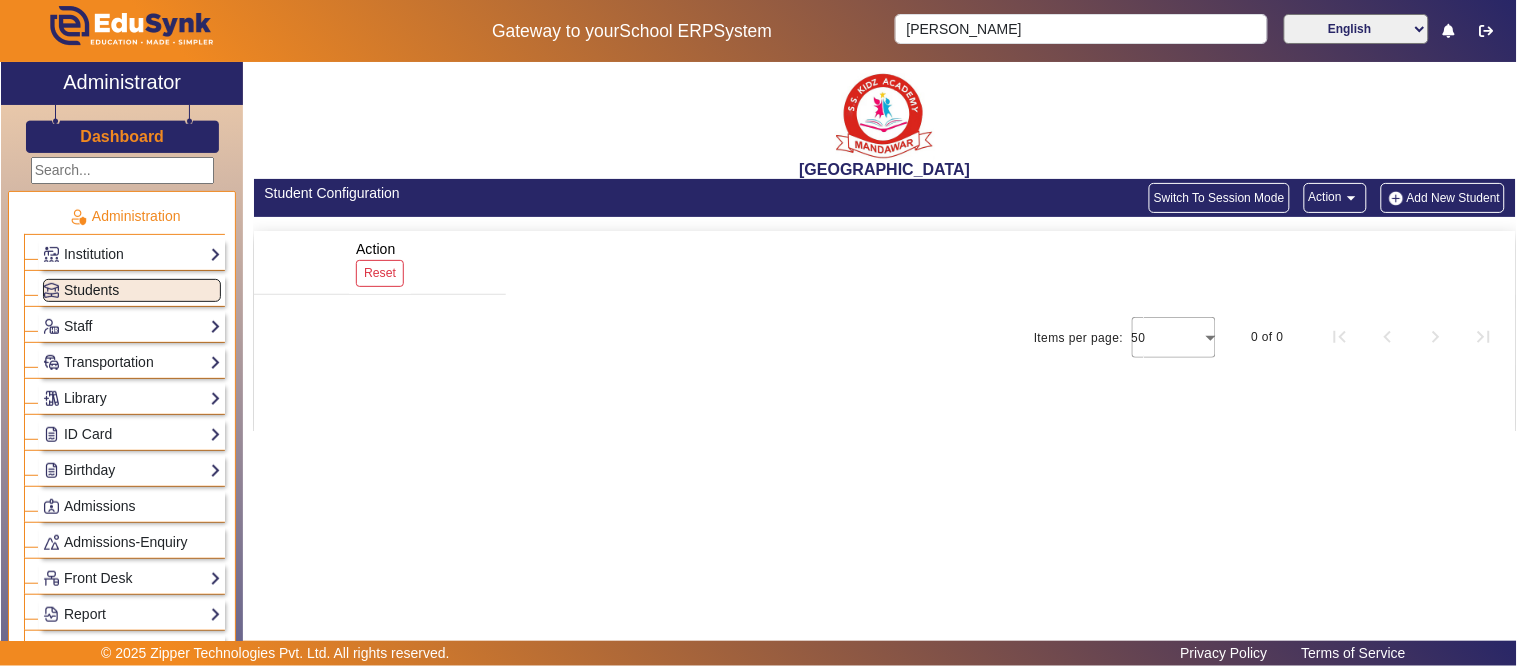 scroll, scrollTop: 0, scrollLeft: 0, axis: both 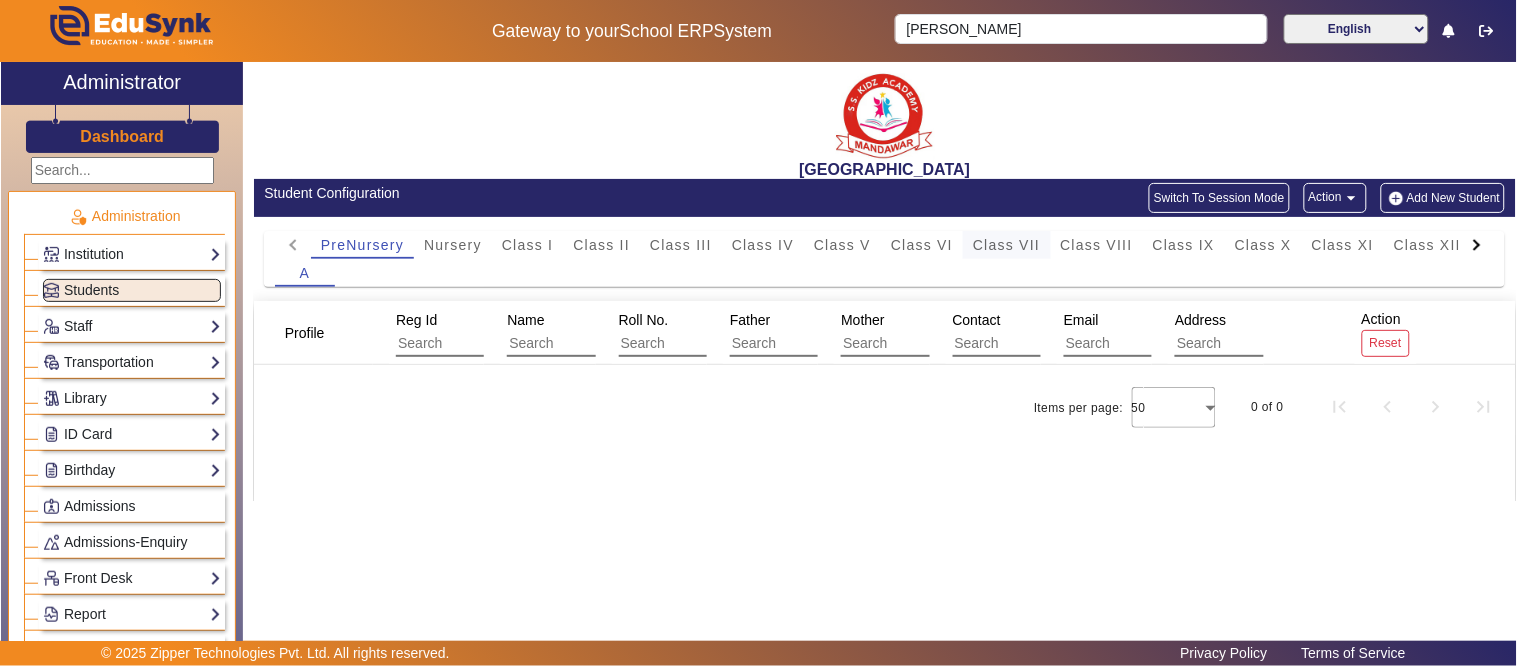click on "Class VII" at bounding box center [1006, 245] 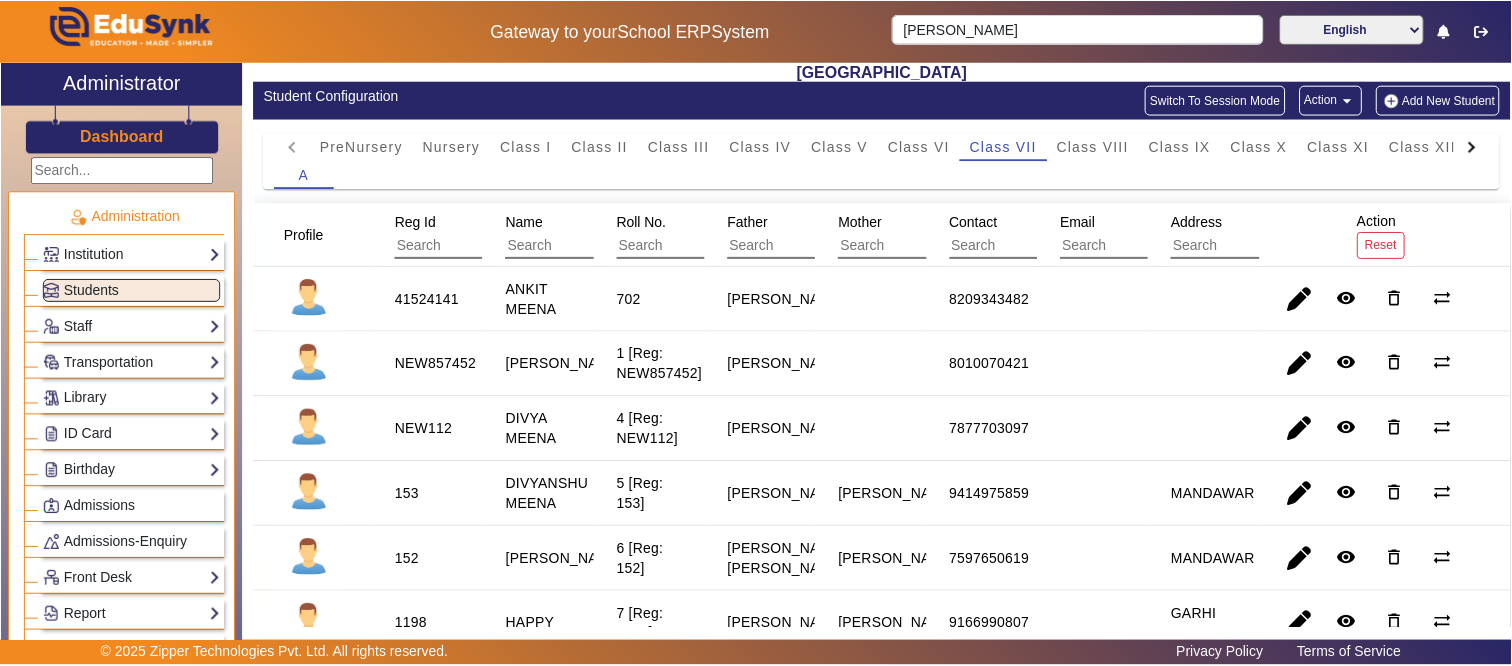 scroll, scrollTop: 0, scrollLeft: 0, axis: both 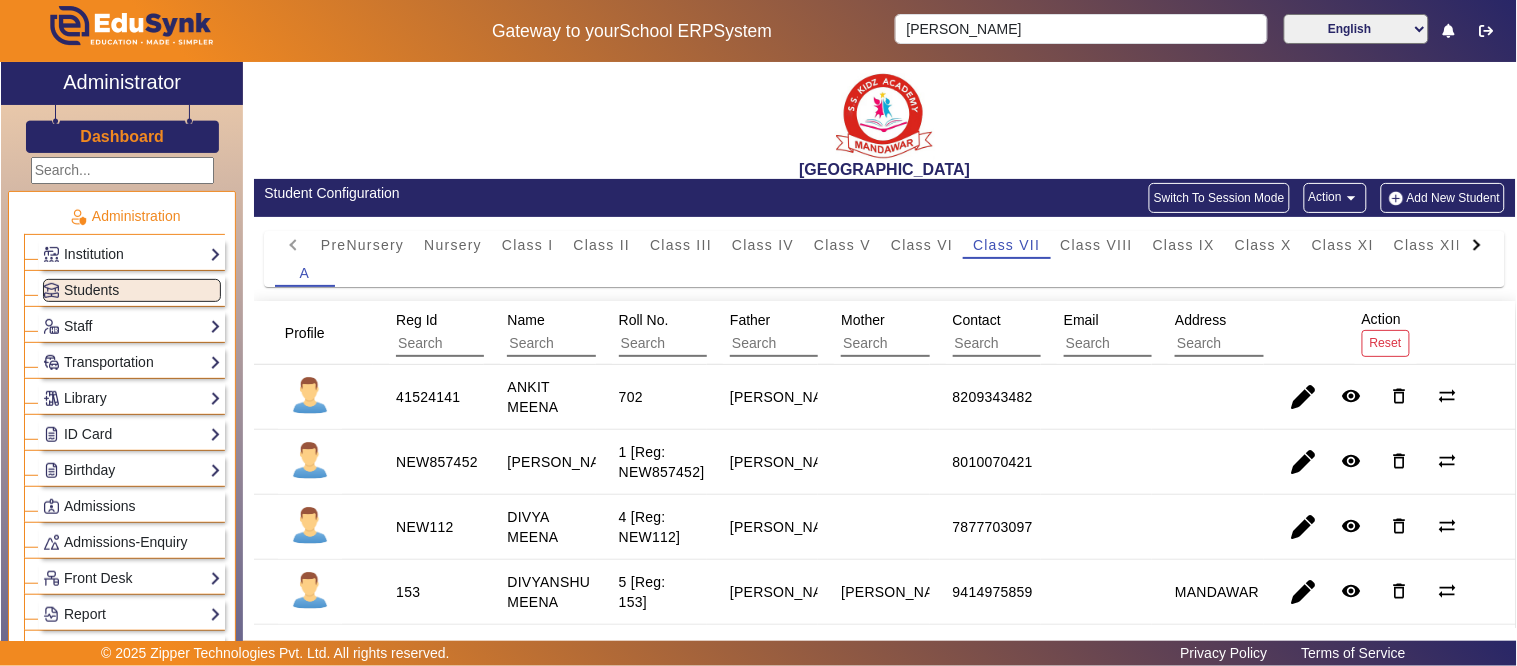 click at bounding box center (596, 344) 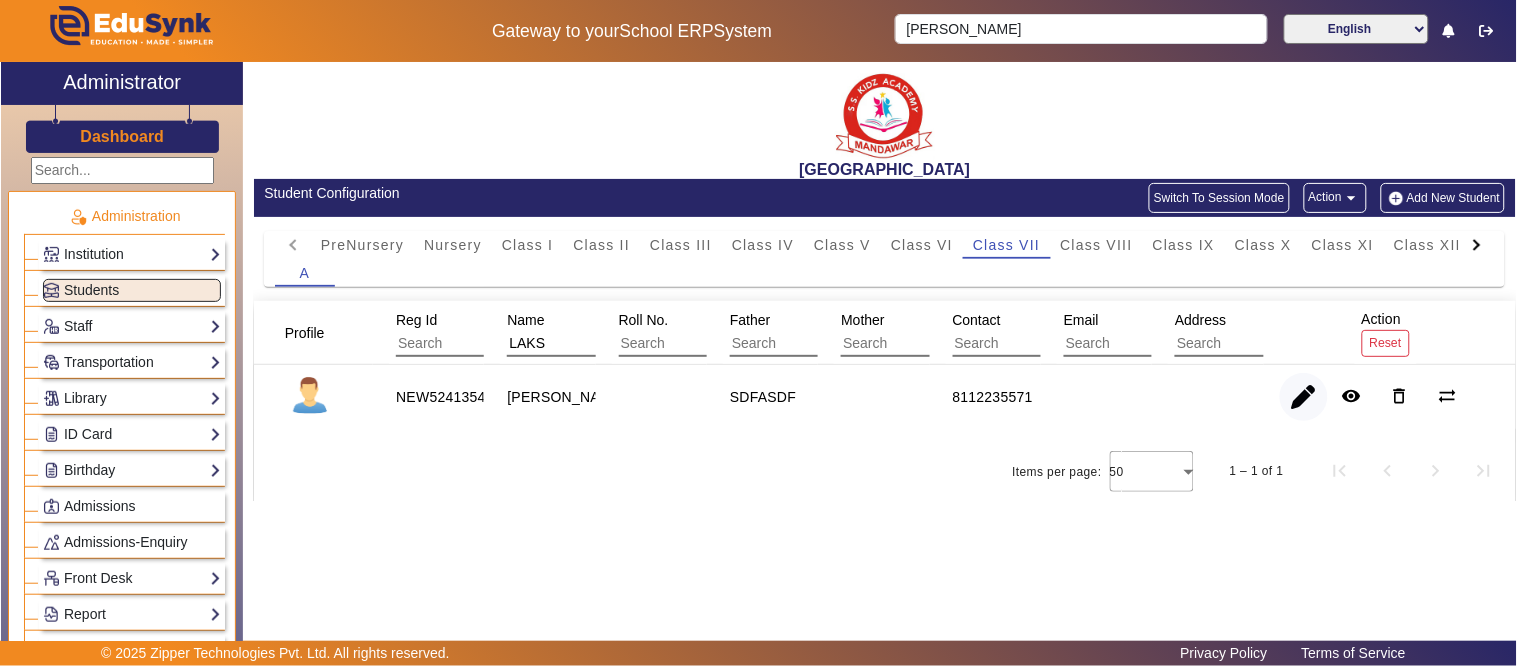 type on "LAKS" 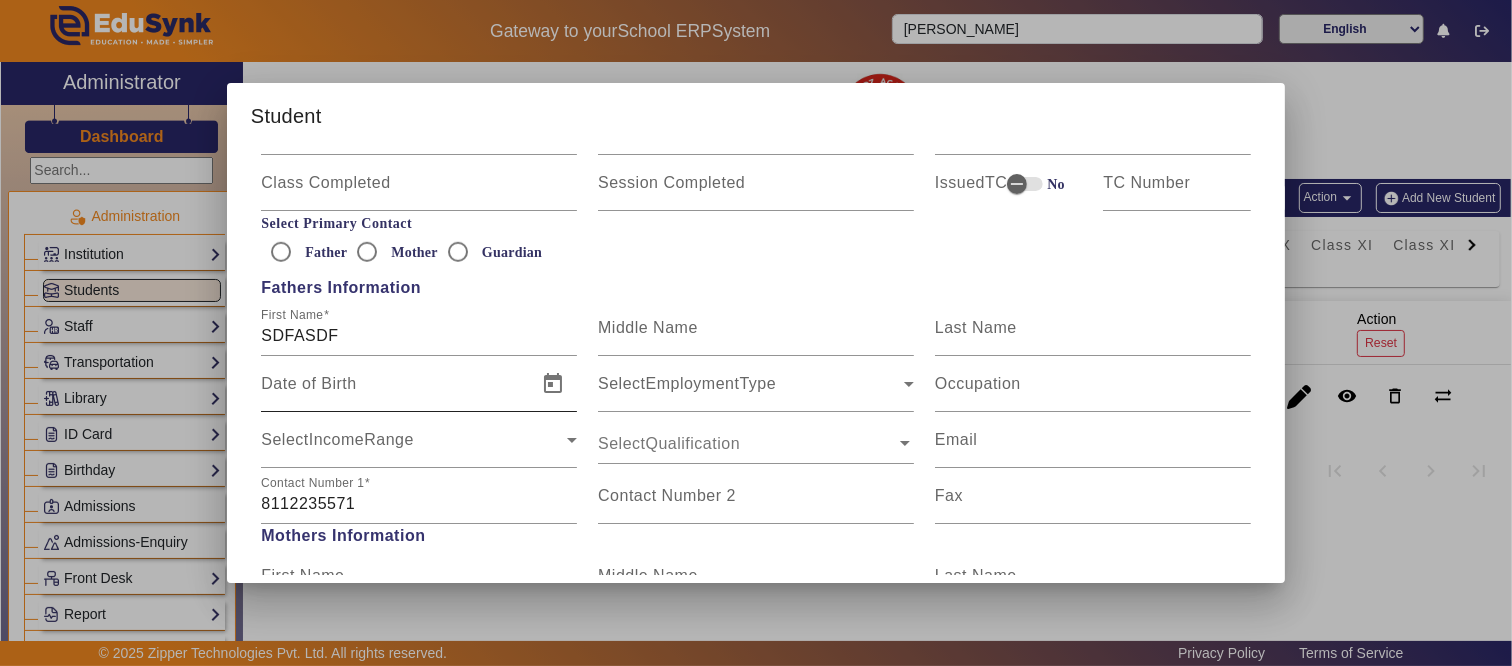 scroll, scrollTop: 1222, scrollLeft: 0, axis: vertical 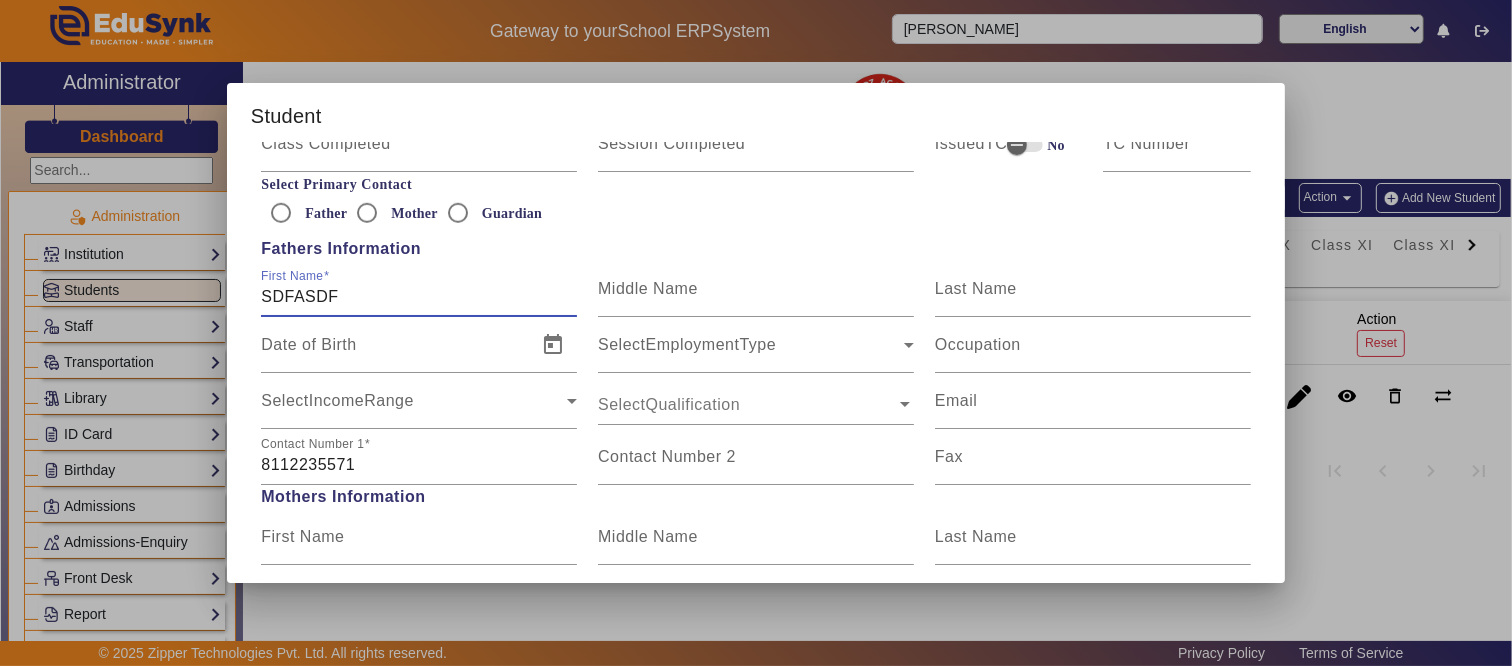 drag, startPoint x: 370, startPoint y: 305, endPoint x: 198, endPoint y: 313, distance: 172.18594 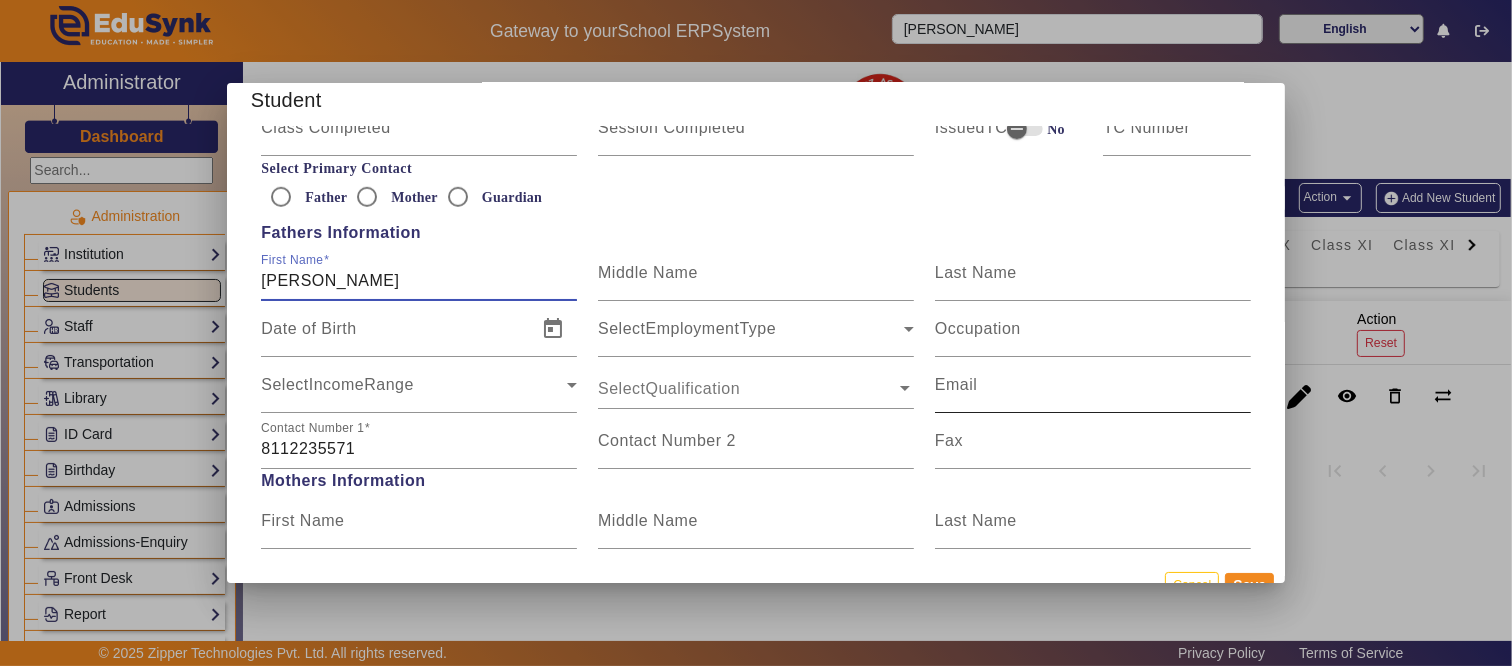 scroll, scrollTop: 45, scrollLeft: 0, axis: vertical 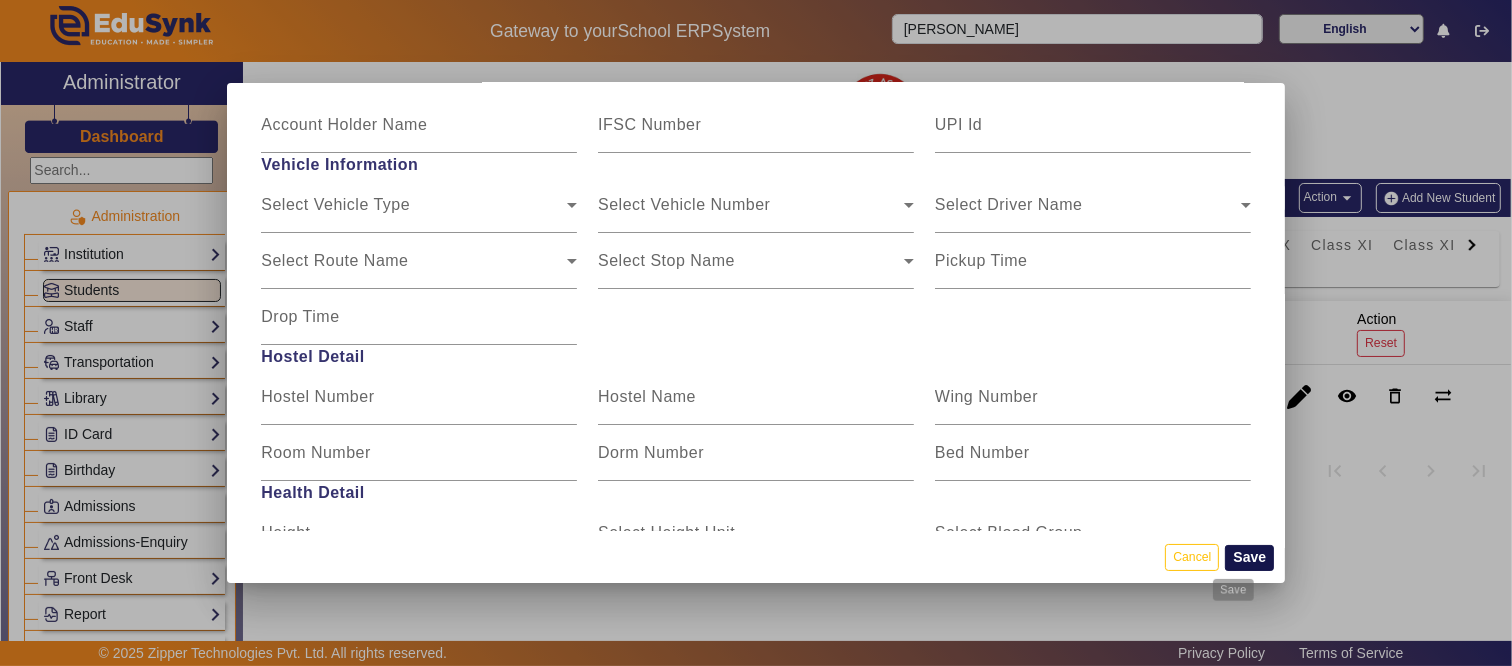 type on "[PERSON_NAME]" 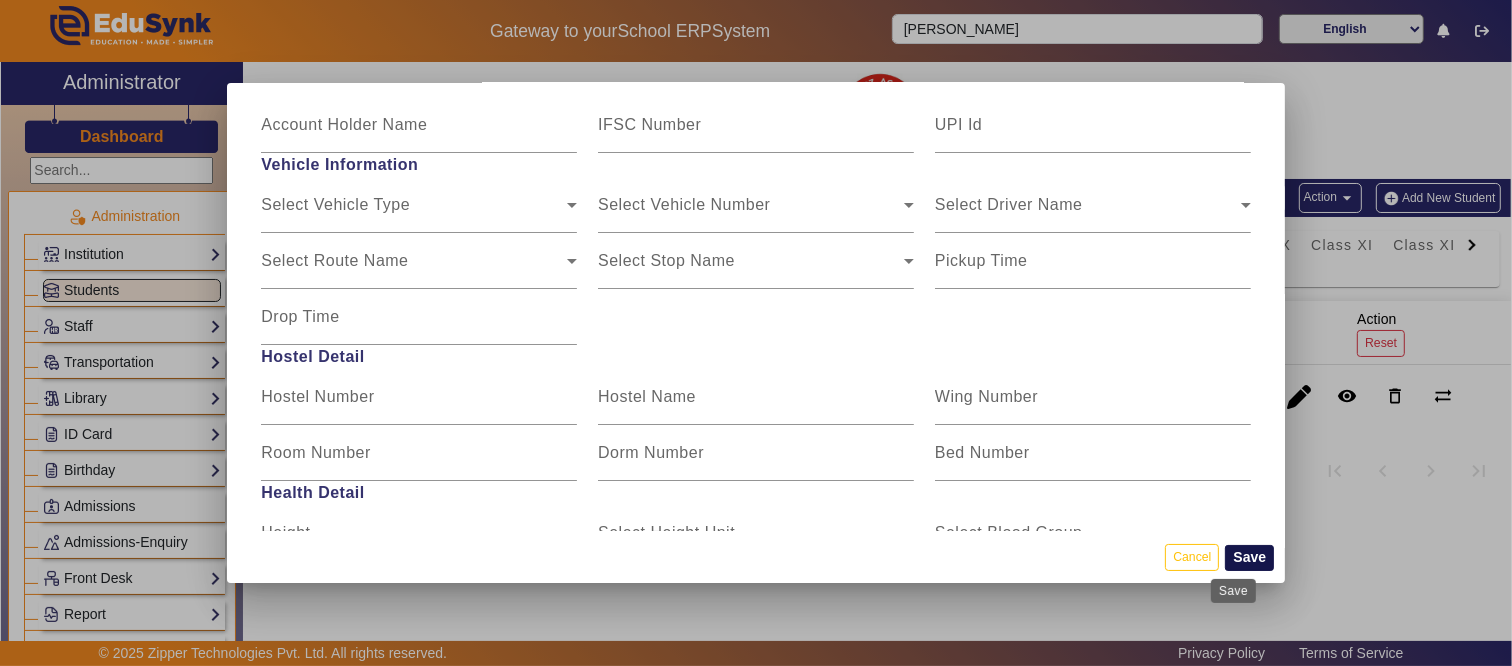 click on "Save" at bounding box center (1249, 558) 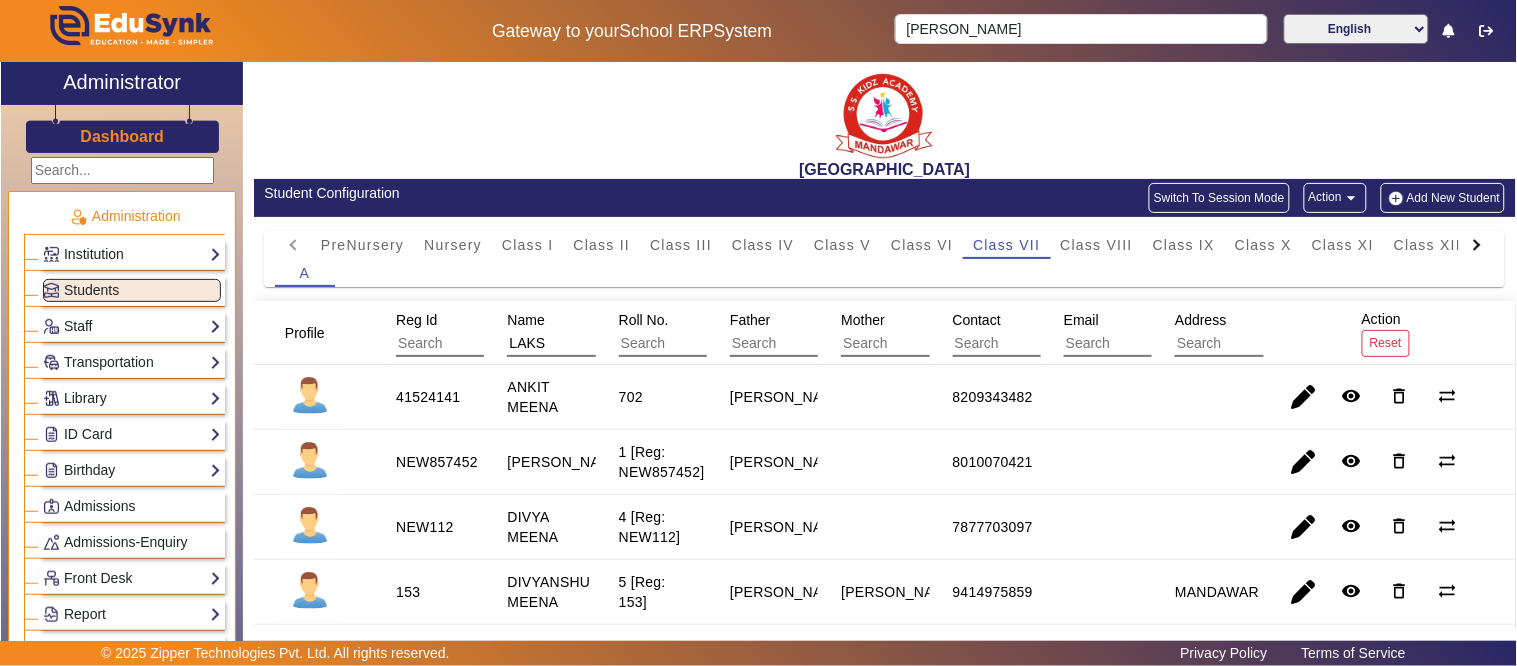 click on "Dashboard" 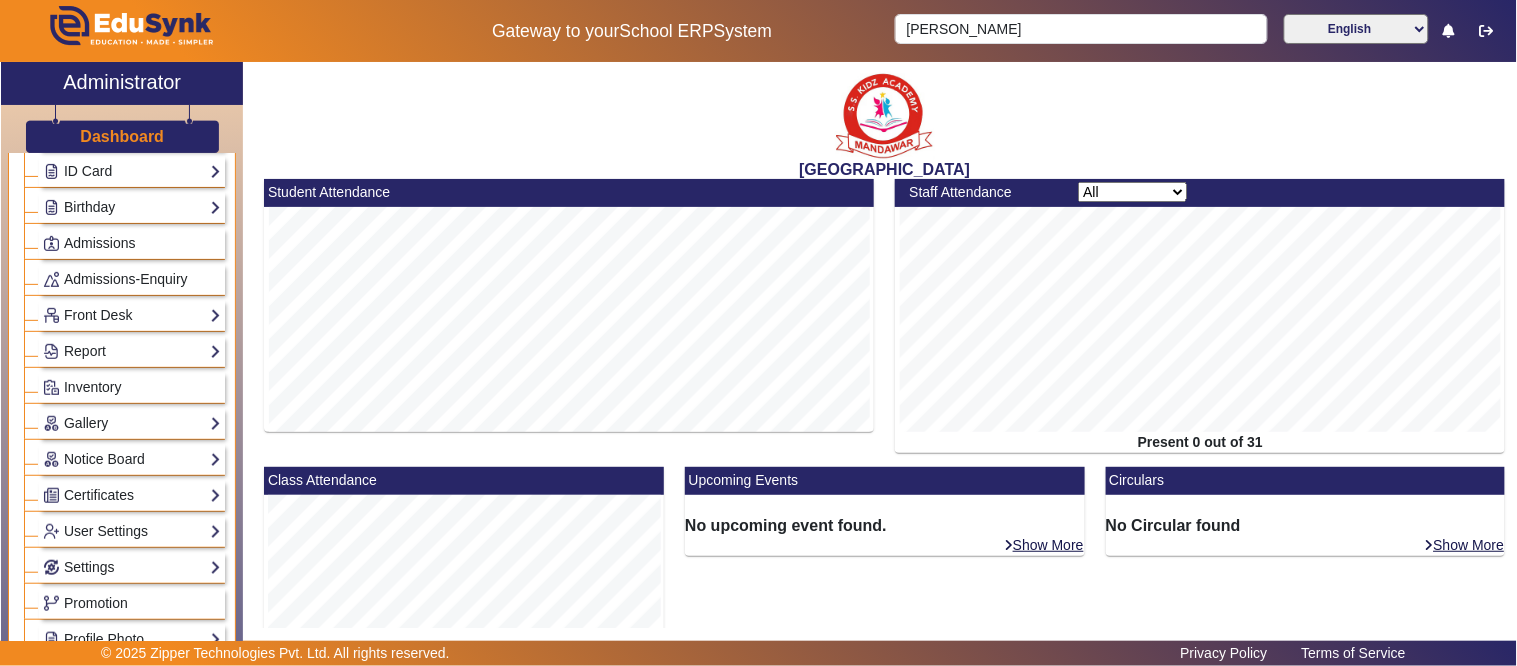 scroll, scrollTop: 0, scrollLeft: 0, axis: both 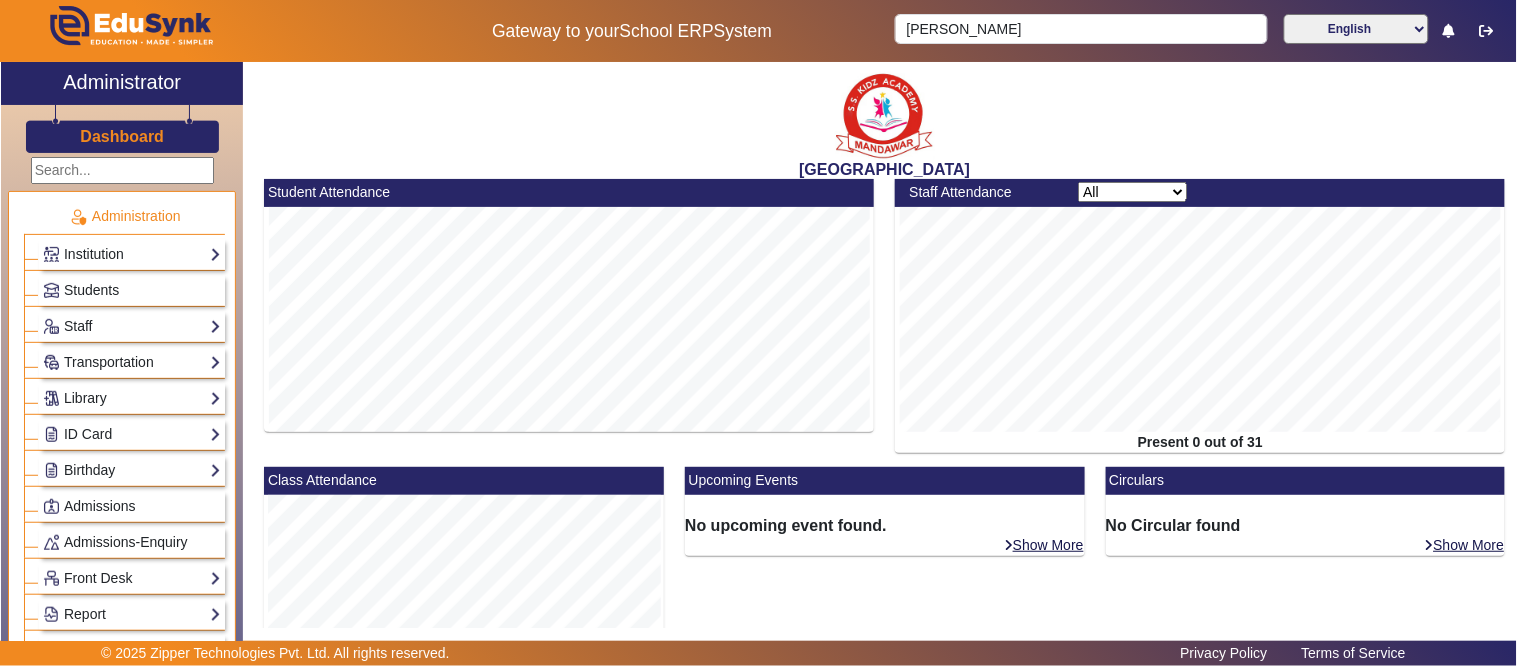click on "Dashboard" 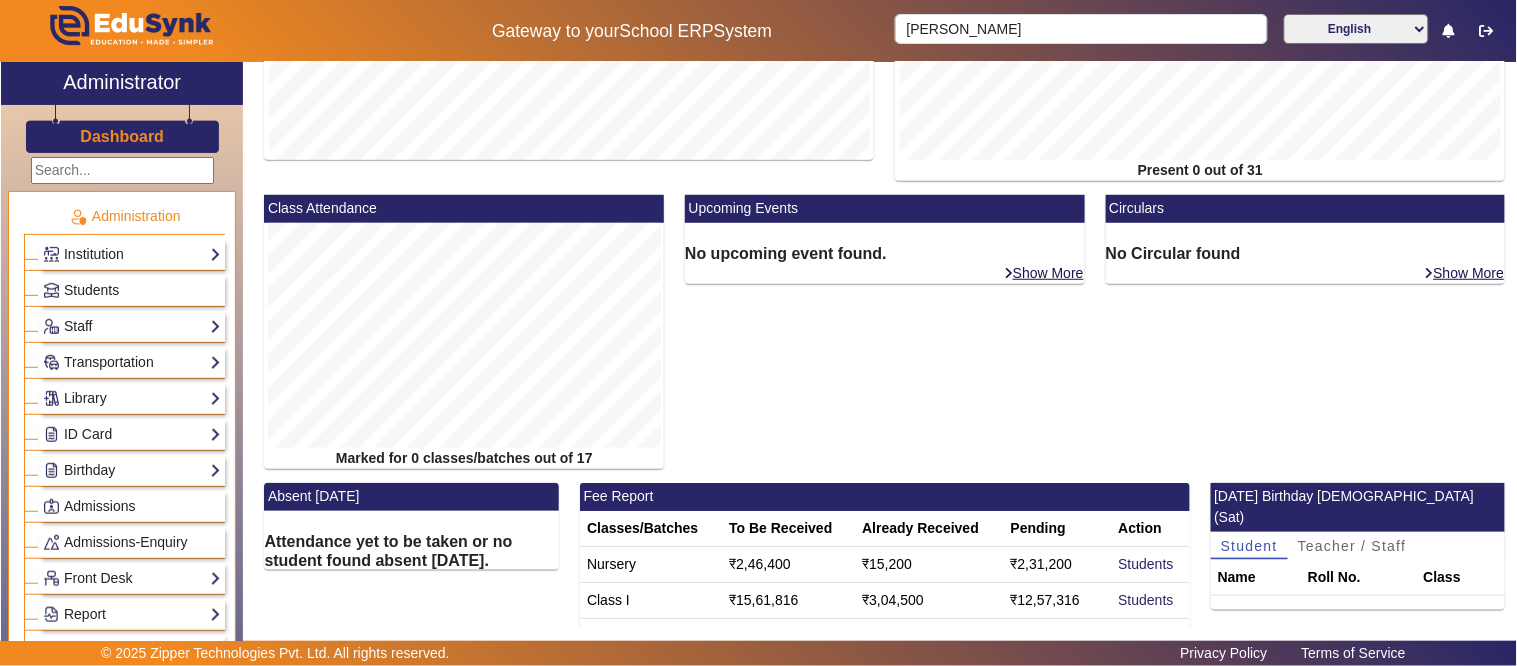 scroll, scrollTop: 440, scrollLeft: 0, axis: vertical 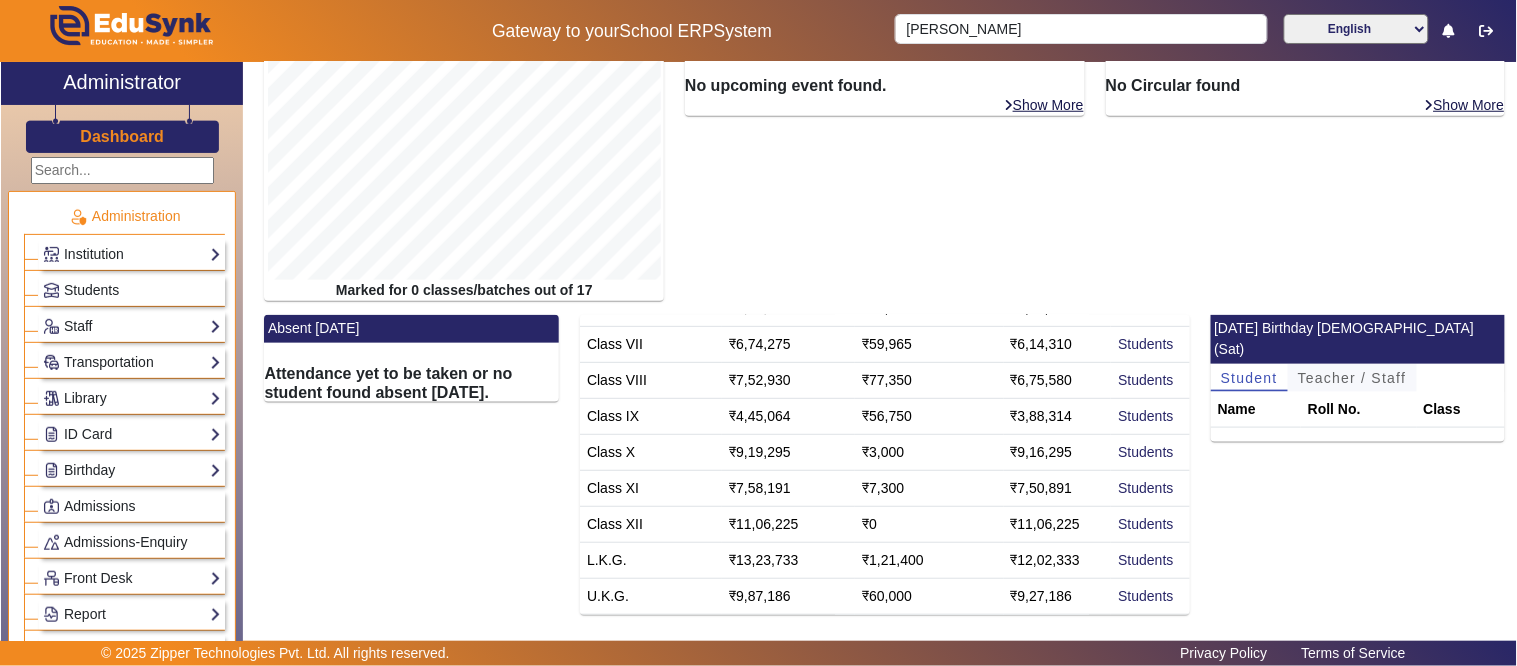 click on "Teacher / Staff" at bounding box center (1352, 378) 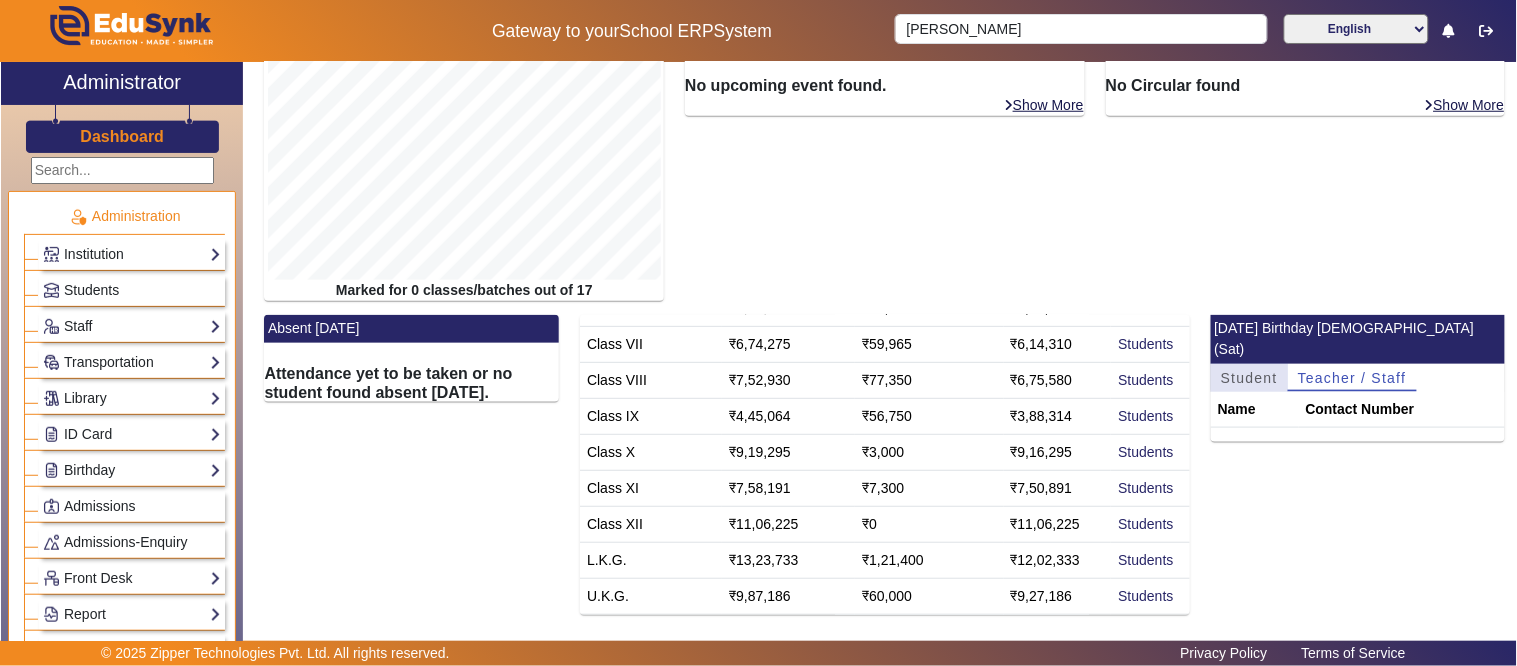 click on "Student" at bounding box center [1249, 378] 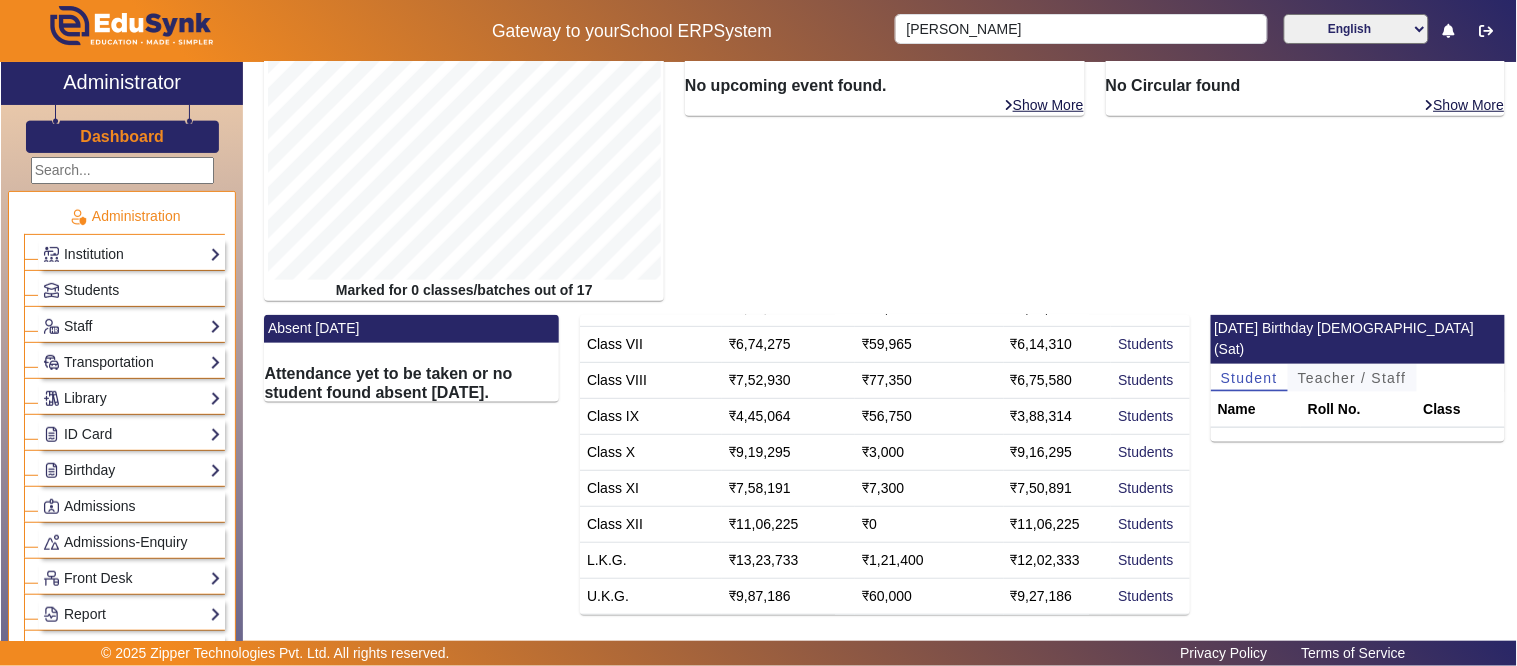 click on "Teacher / Staff" at bounding box center (1352, 378) 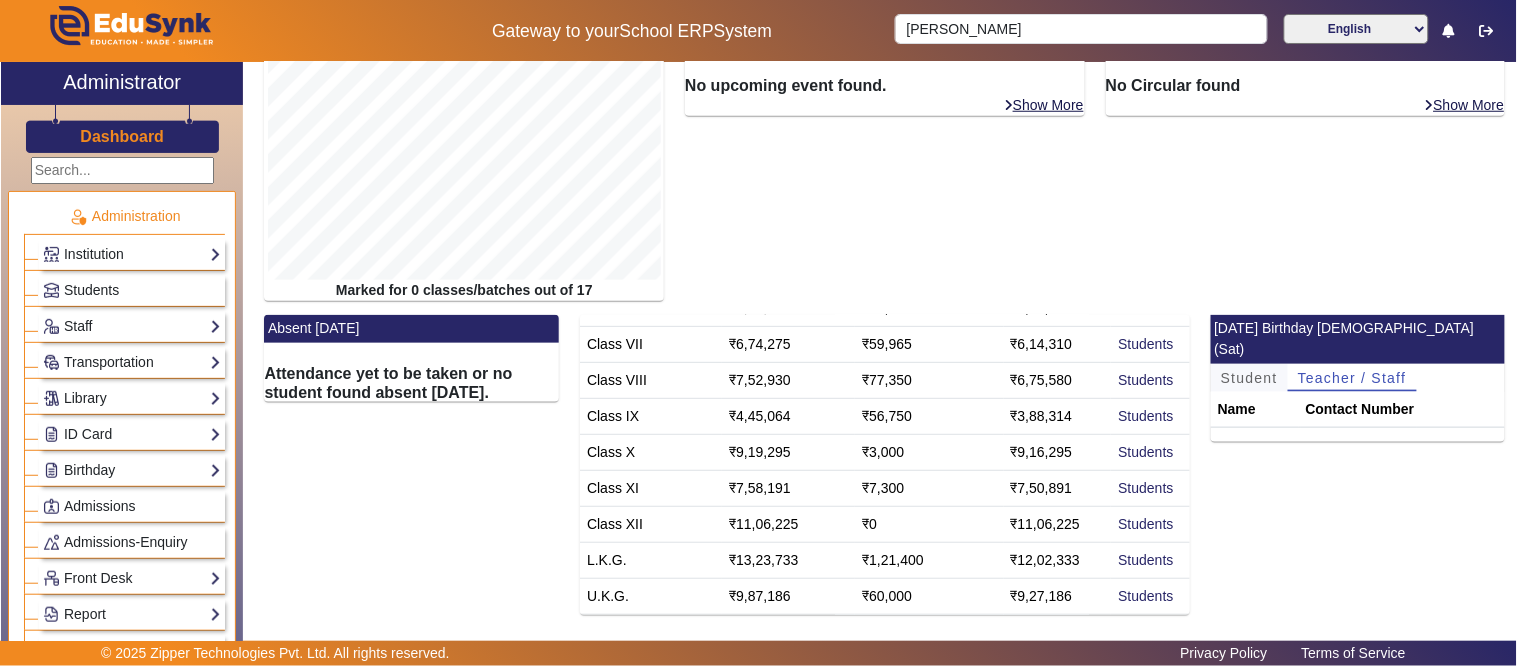 click on "Student" at bounding box center (1249, 378) 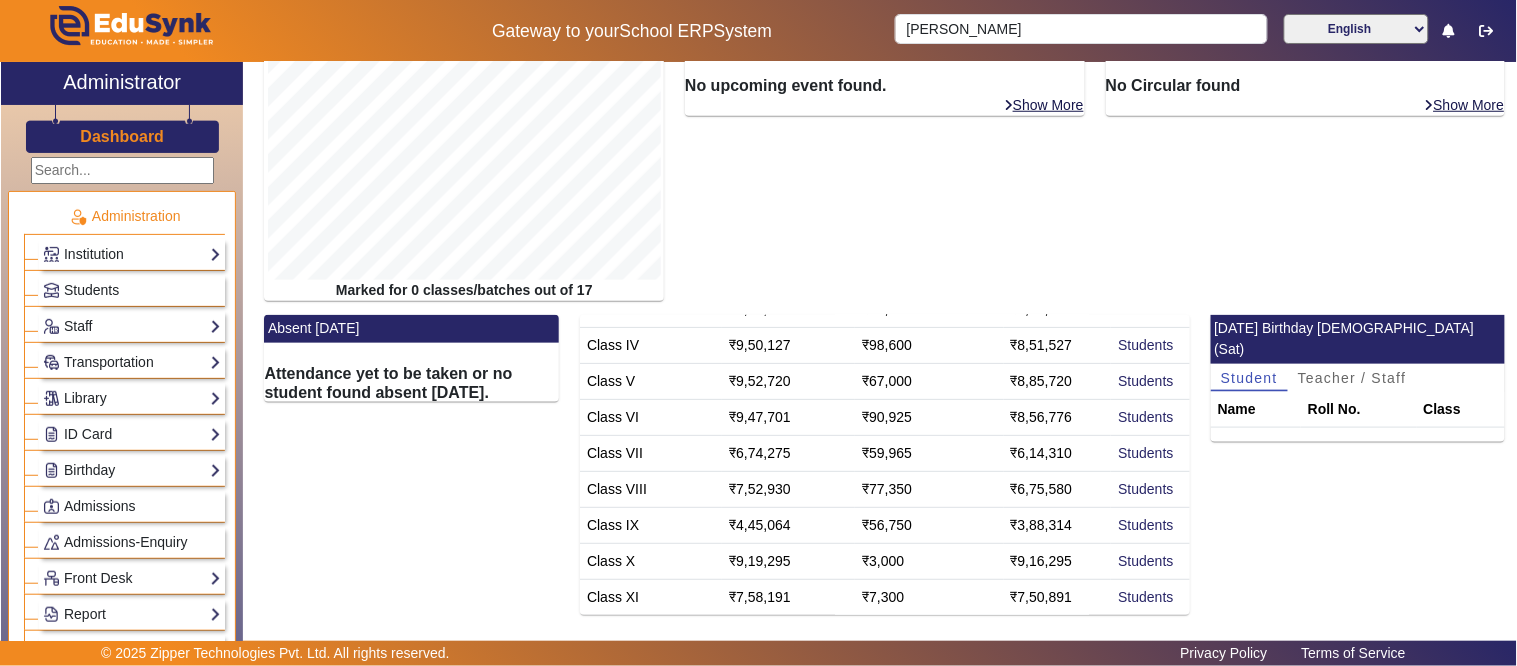 scroll, scrollTop: 0, scrollLeft: 0, axis: both 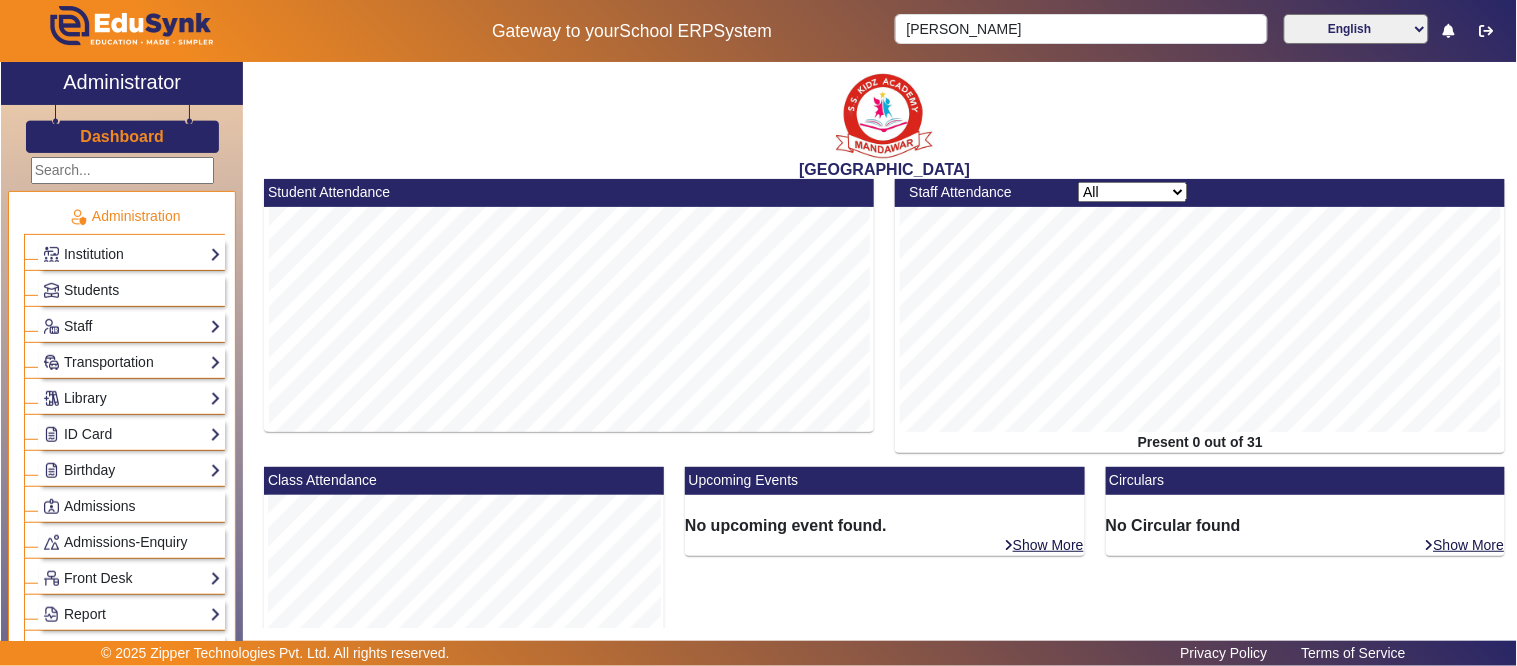 drag, startPoint x: 728, startPoint y: 160, endPoint x: 1030, endPoint y: 162, distance: 302.00662 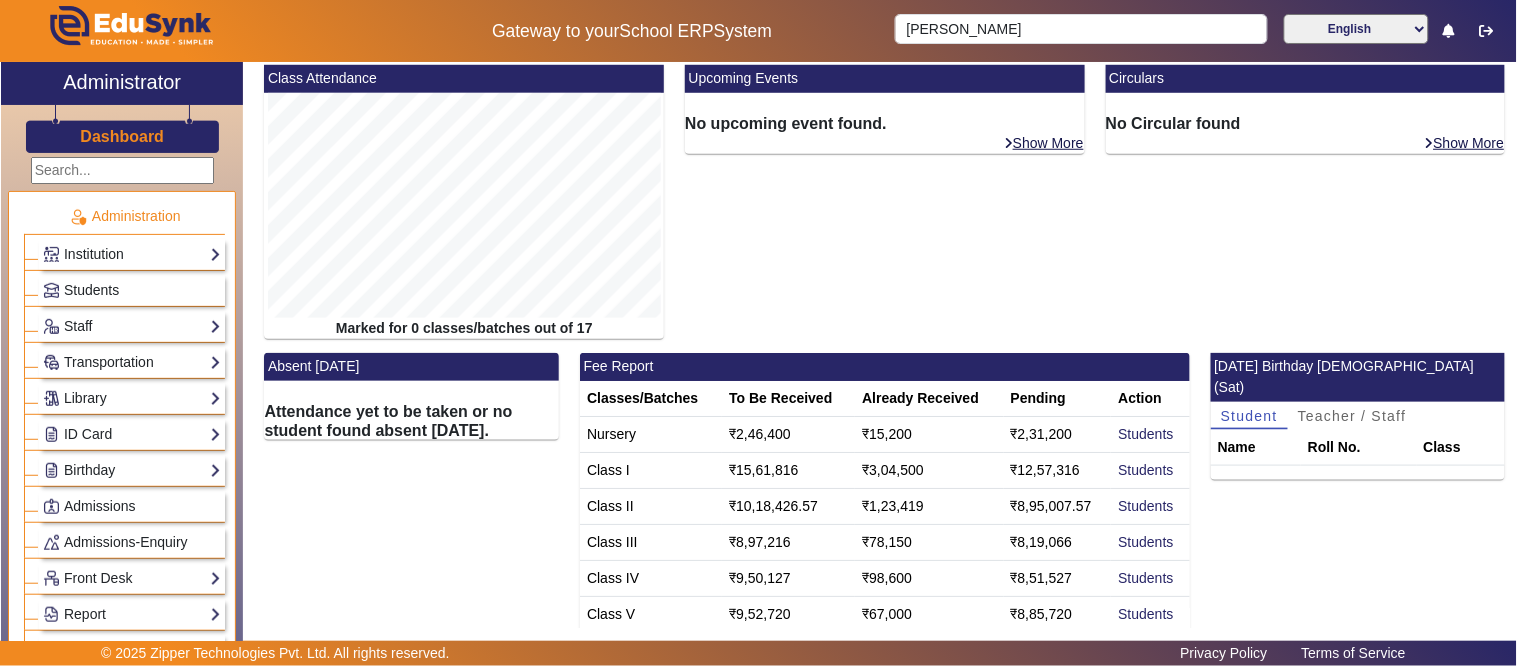 scroll, scrollTop: 440, scrollLeft: 0, axis: vertical 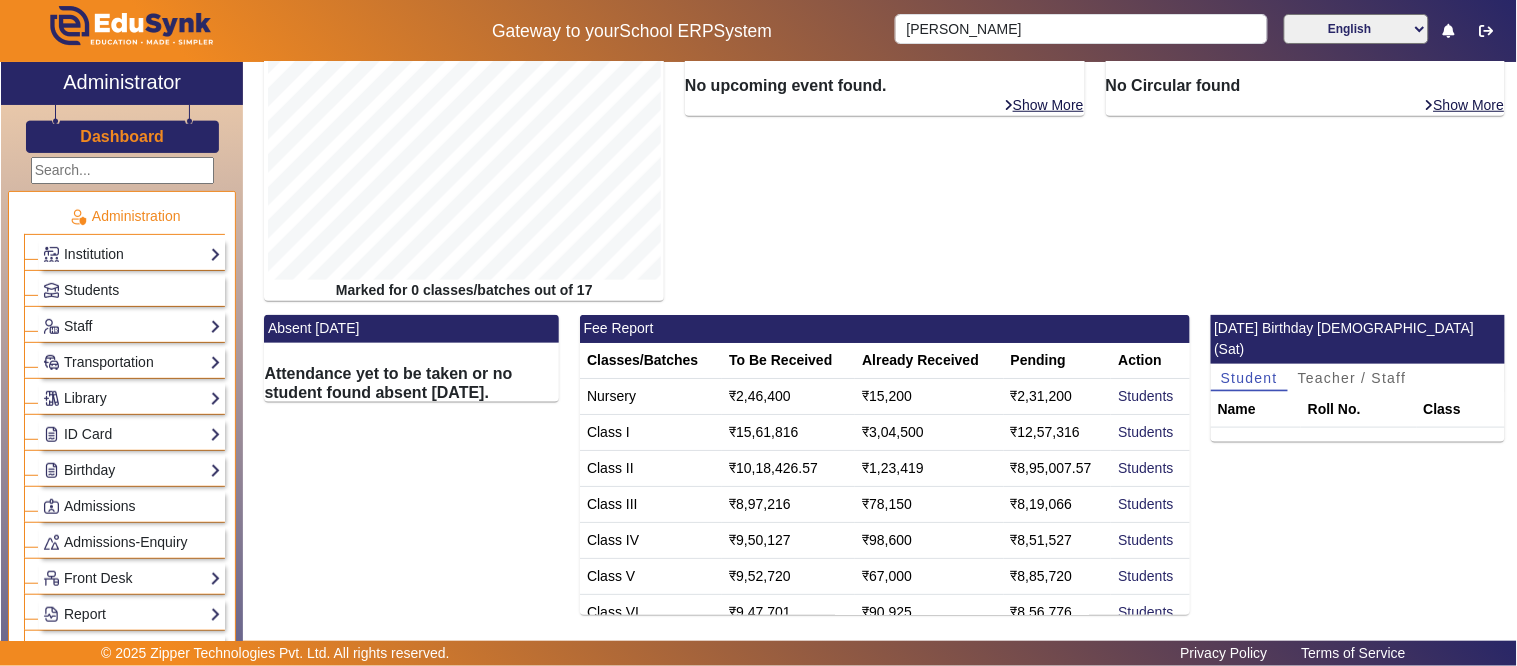 click on "Absent [DATE]" 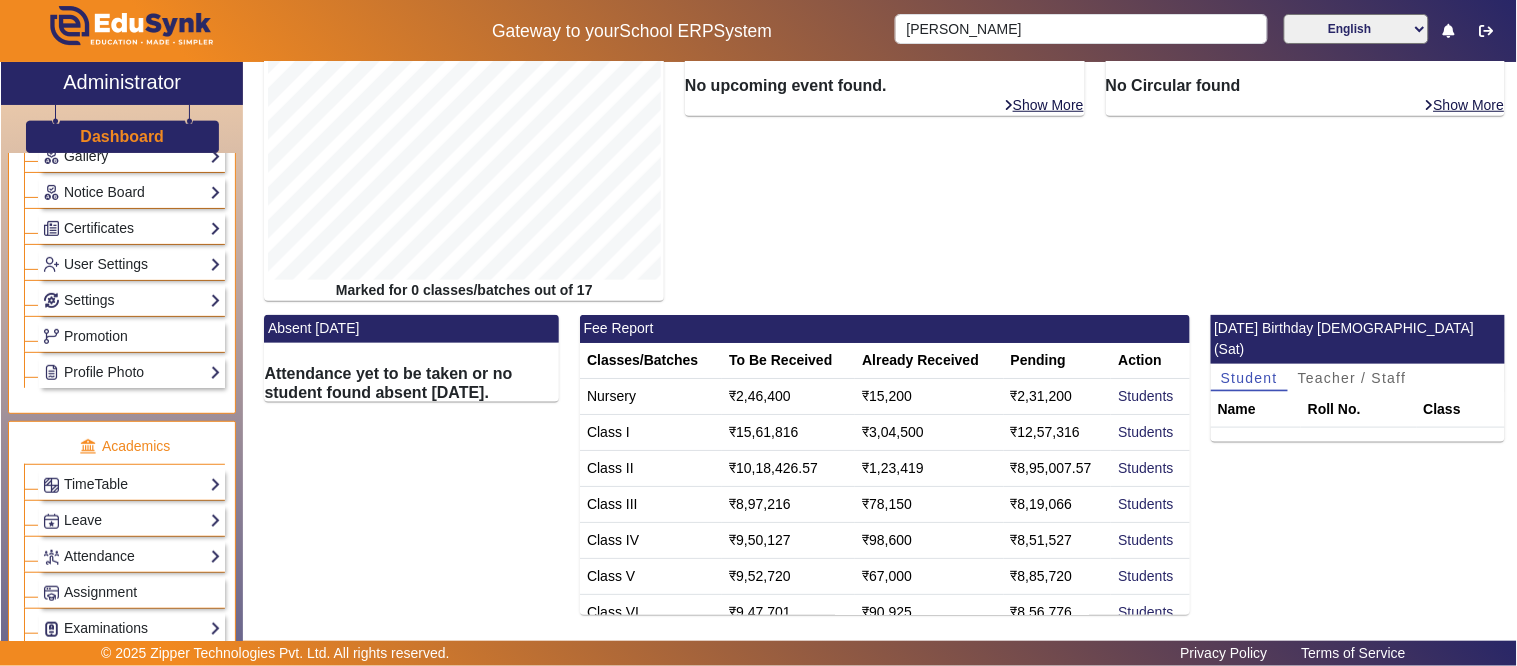 scroll, scrollTop: 555, scrollLeft: 0, axis: vertical 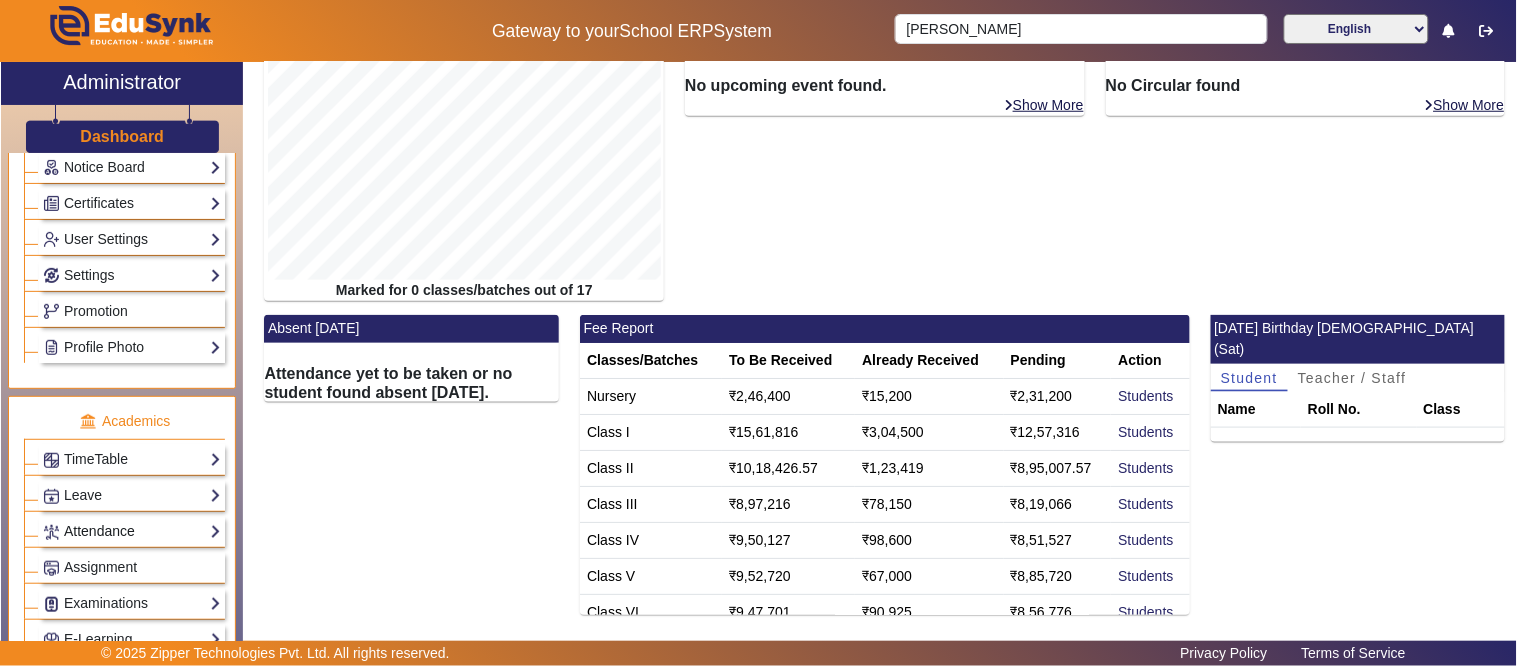 click on "Attendance" 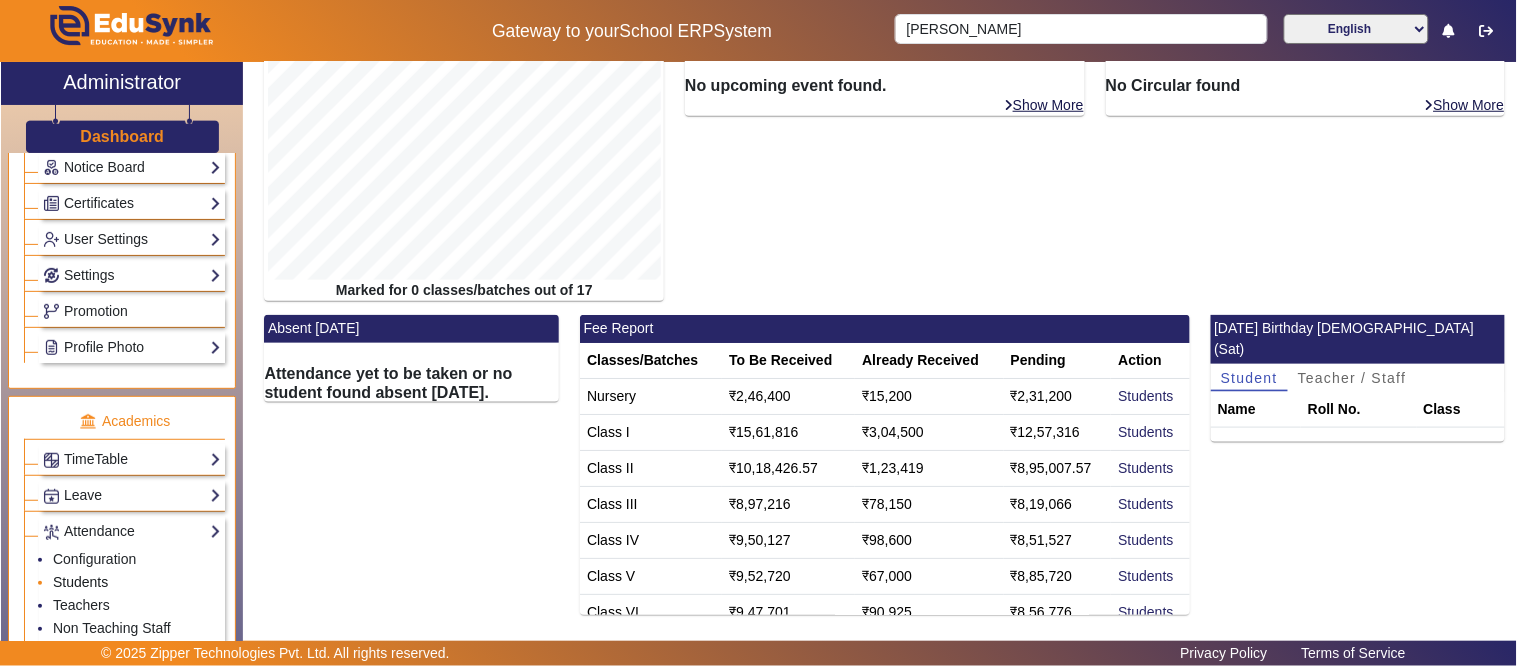 click on "Students" 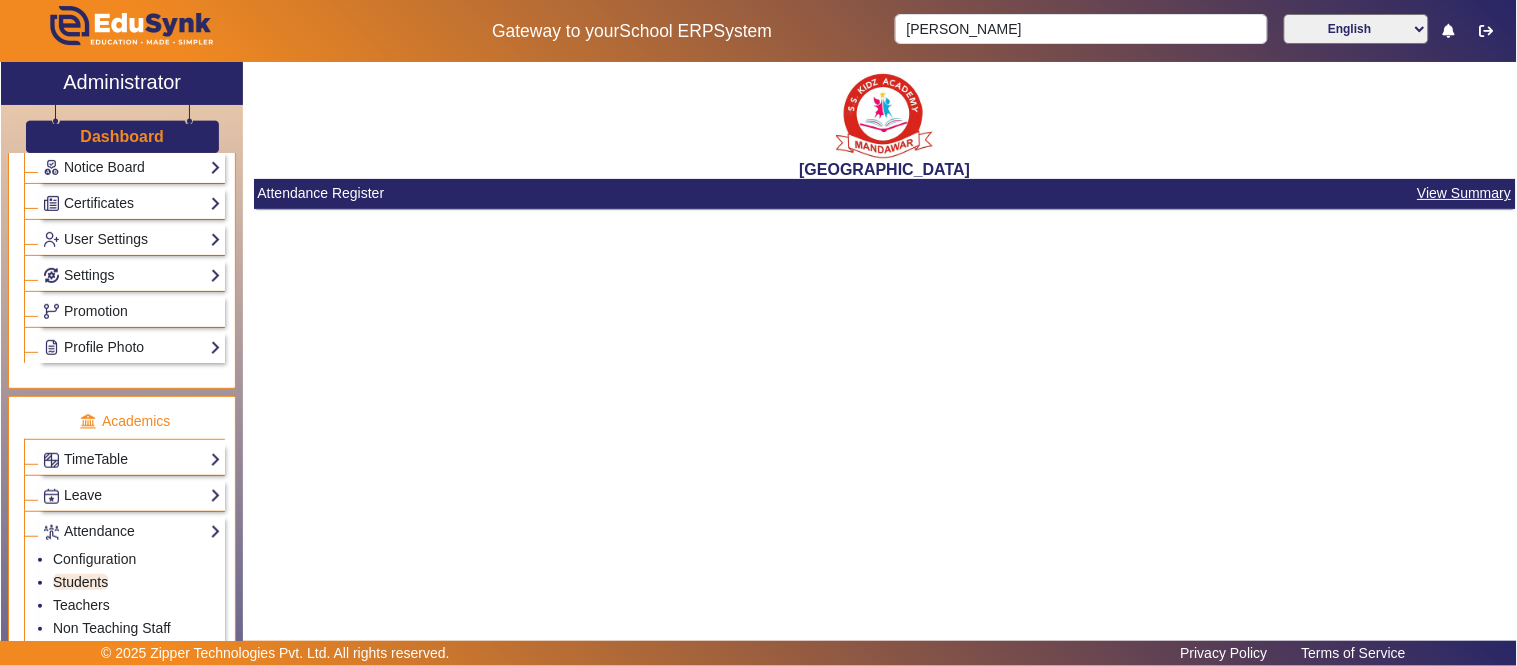 scroll, scrollTop: 0, scrollLeft: 0, axis: both 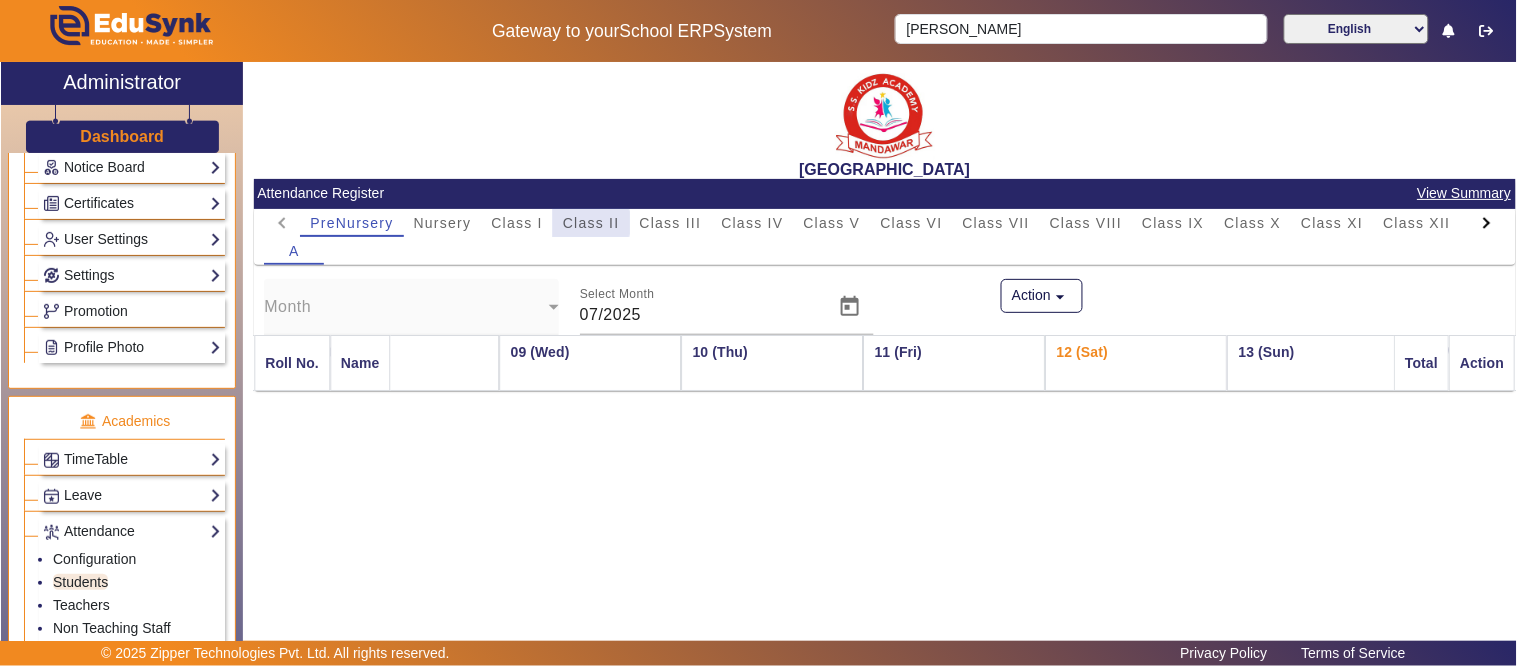 click on "Class II" at bounding box center [591, 223] 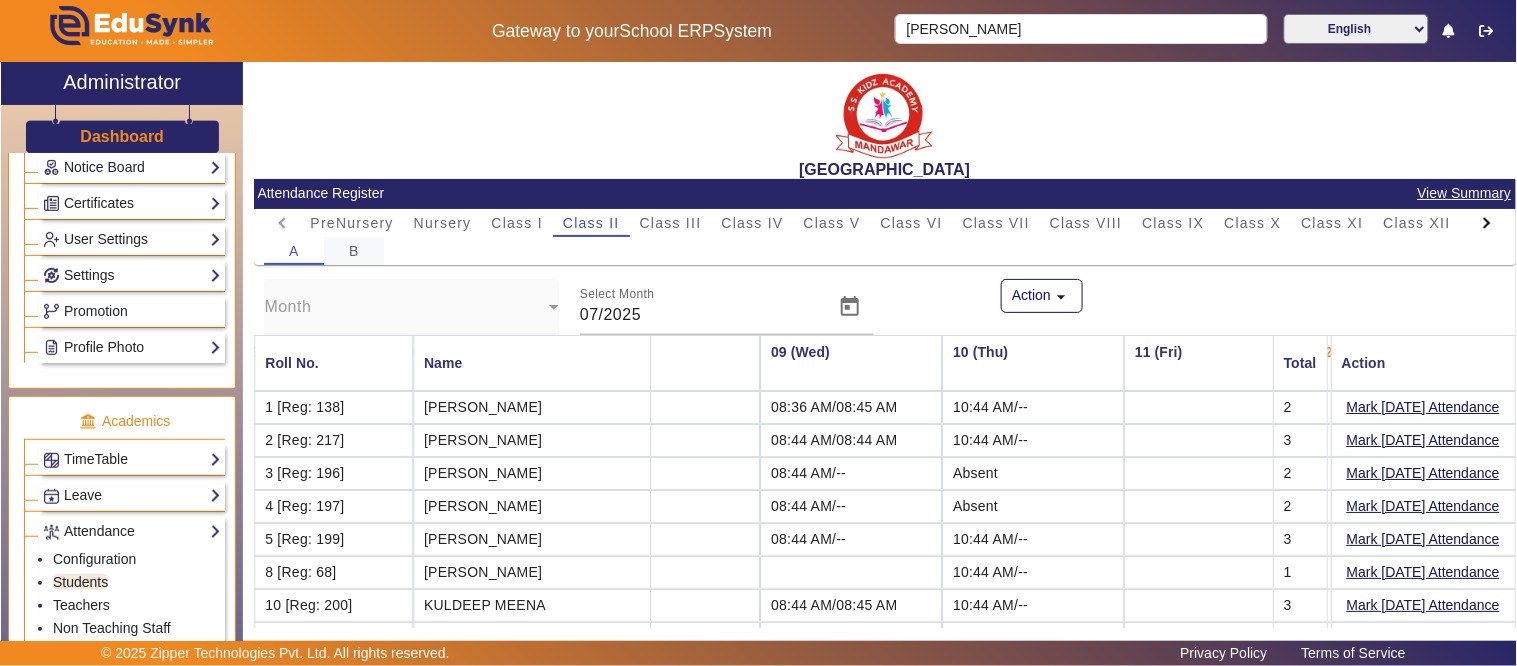 click on "B" at bounding box center [354, 251] 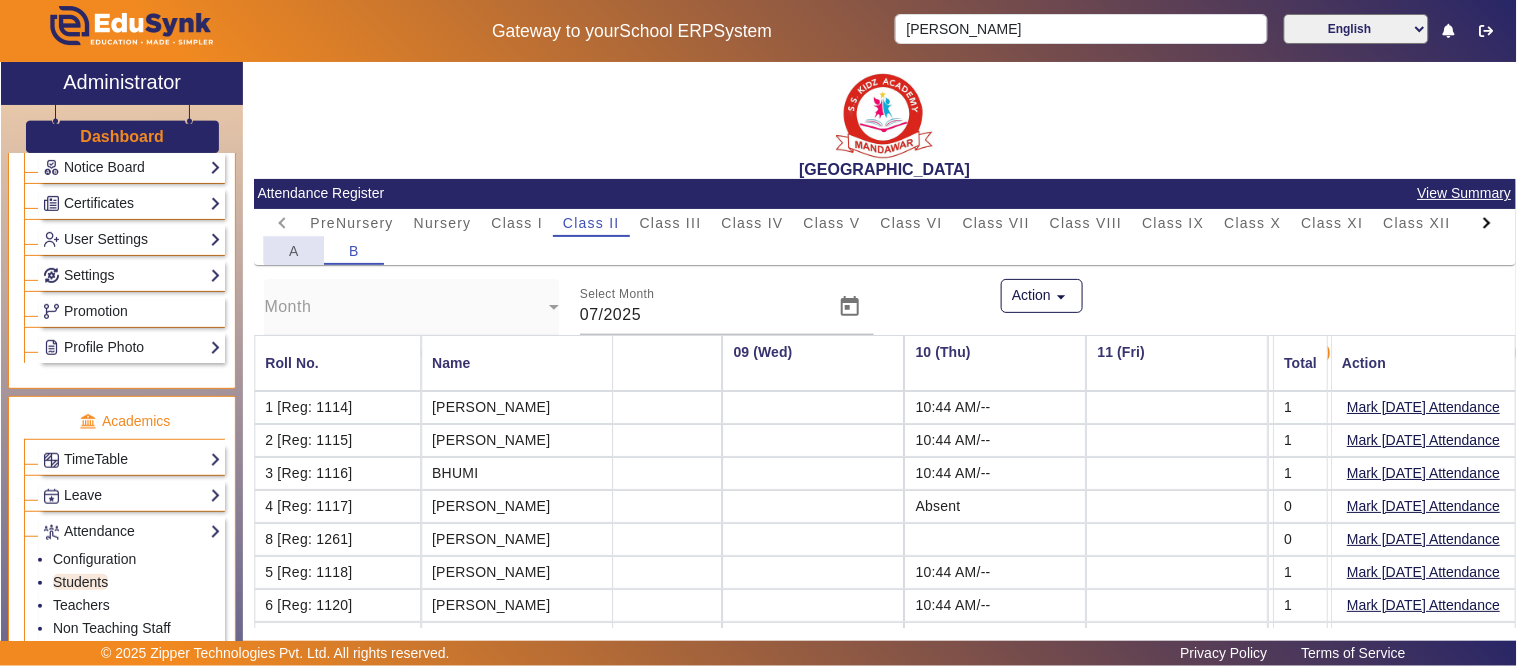 click on "A" at bounding box center [294, 251] 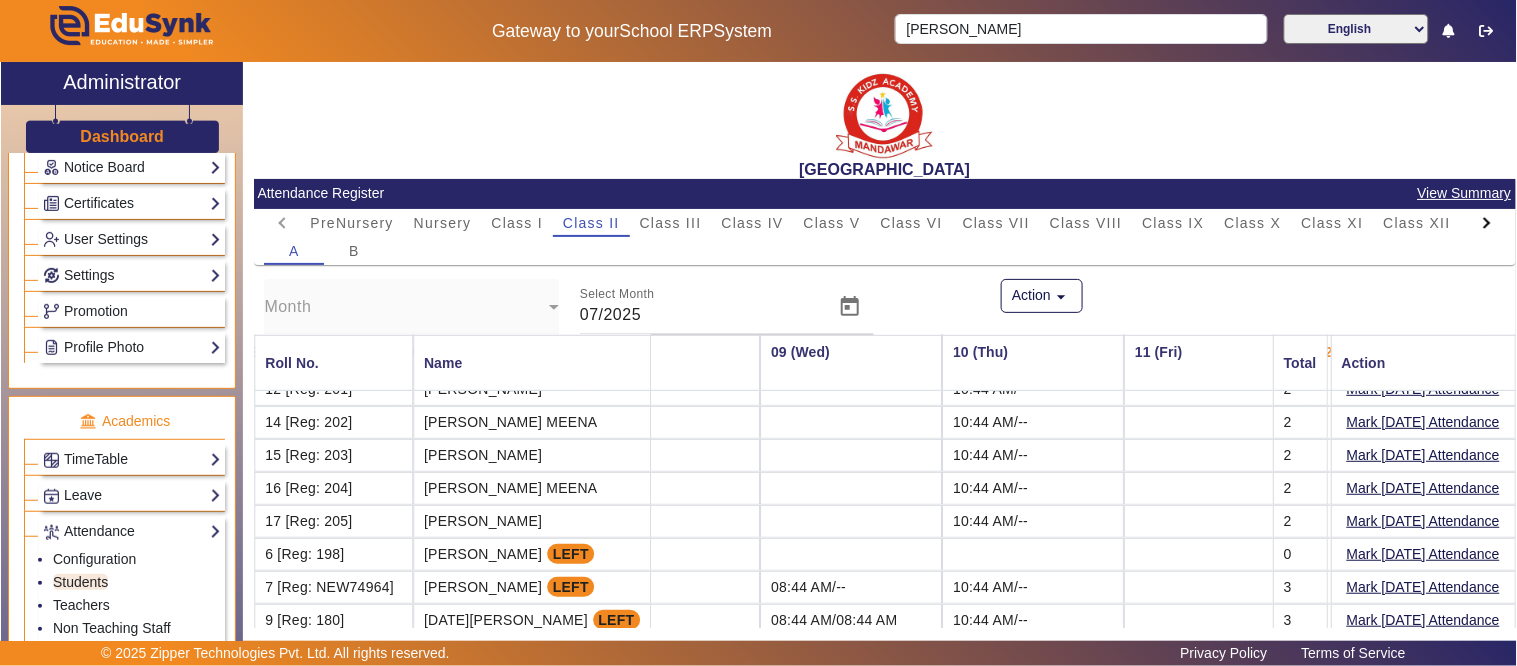 scroll, scrollTop: 307, scrollLeft: 1347, axis: both 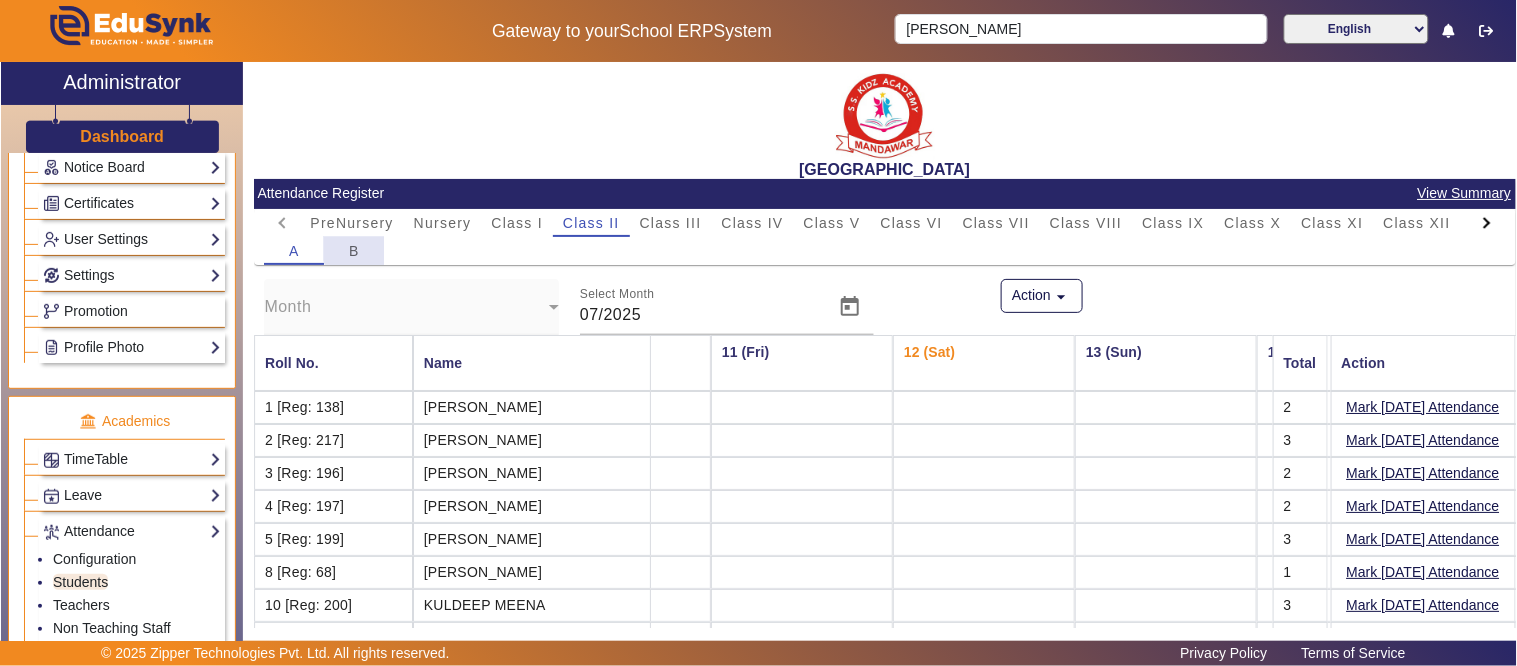 click on "B" at bounding box center (354, 251) 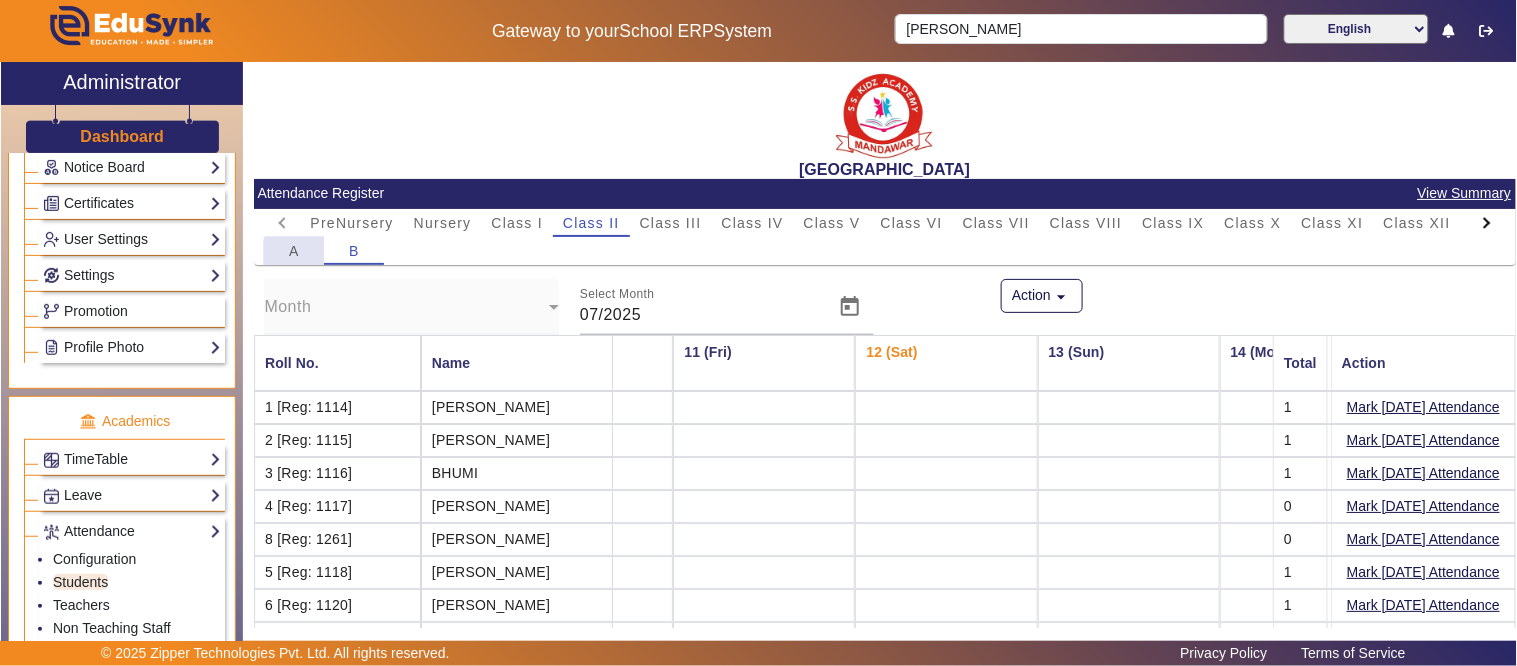 click on "A" at bounding box center (294, 251) 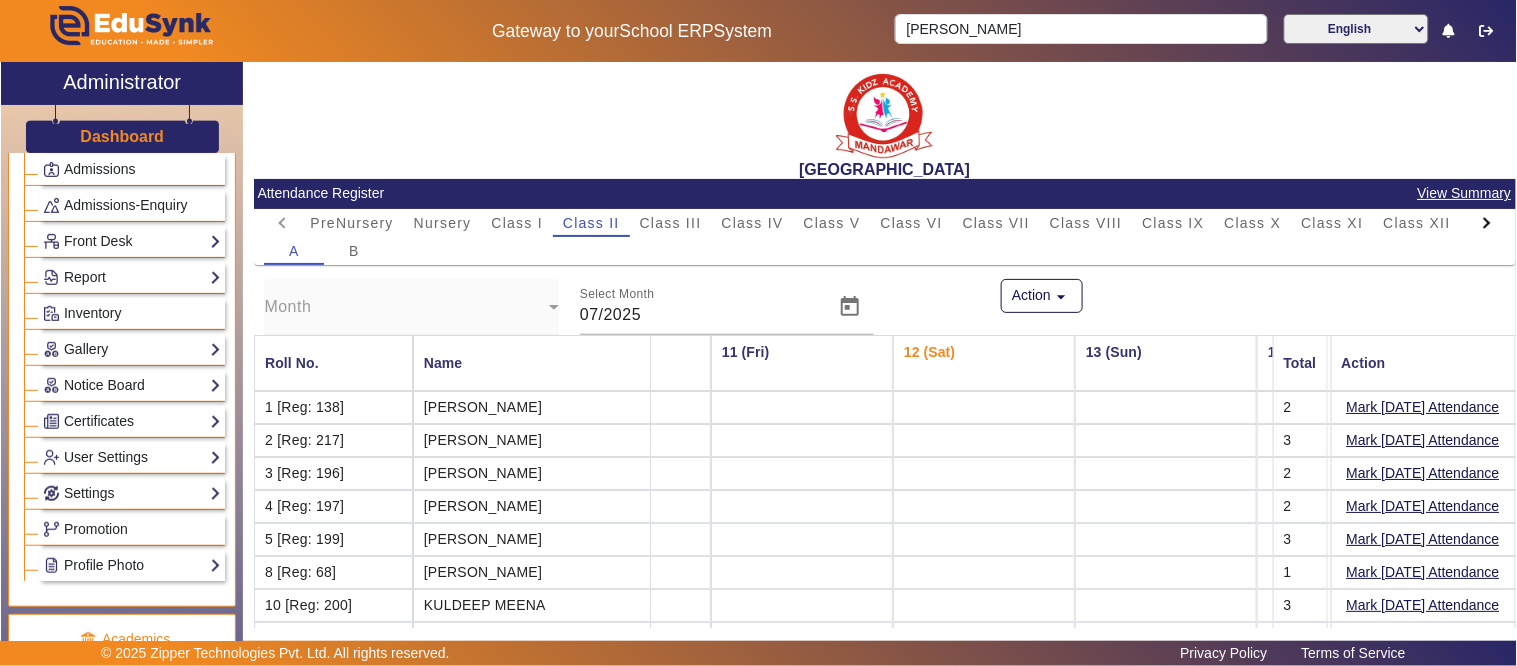 scroll, scrollTop: 0, scrollLeft: 0, axis: both 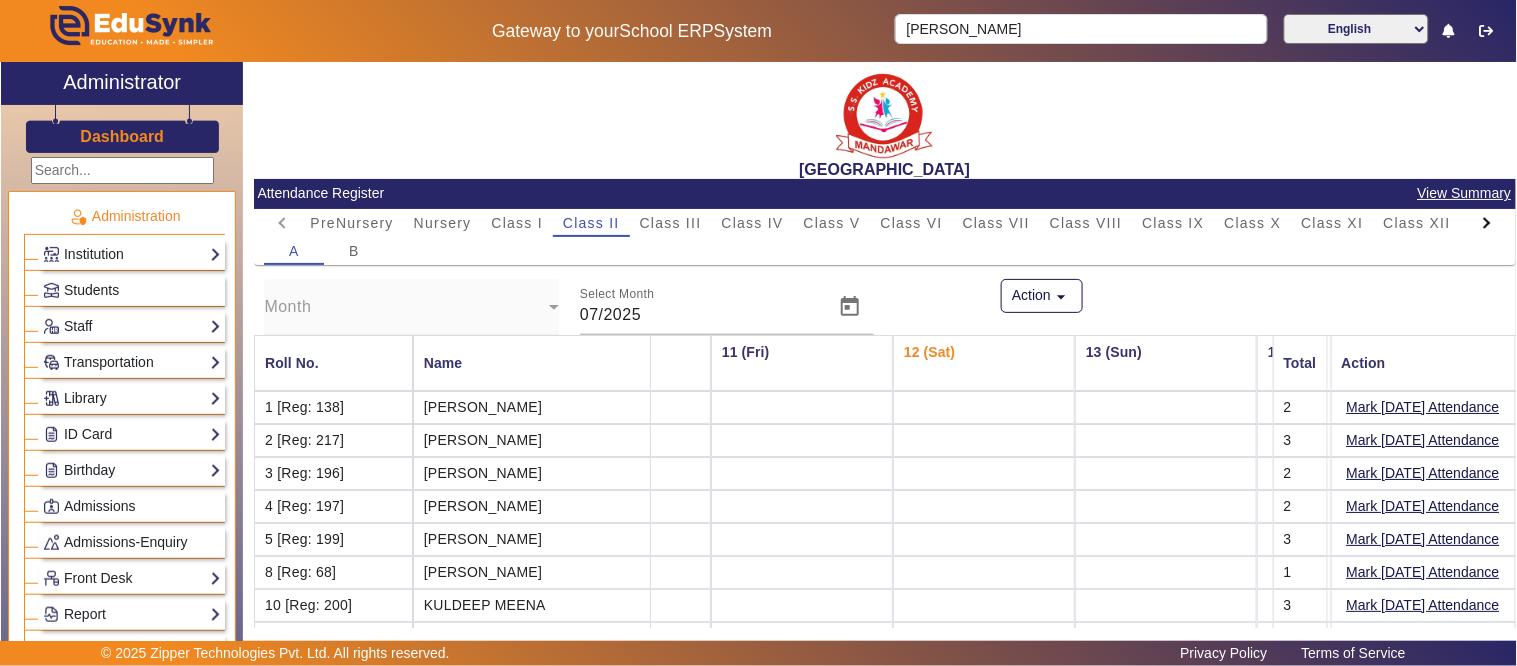 click on "Dashboard" 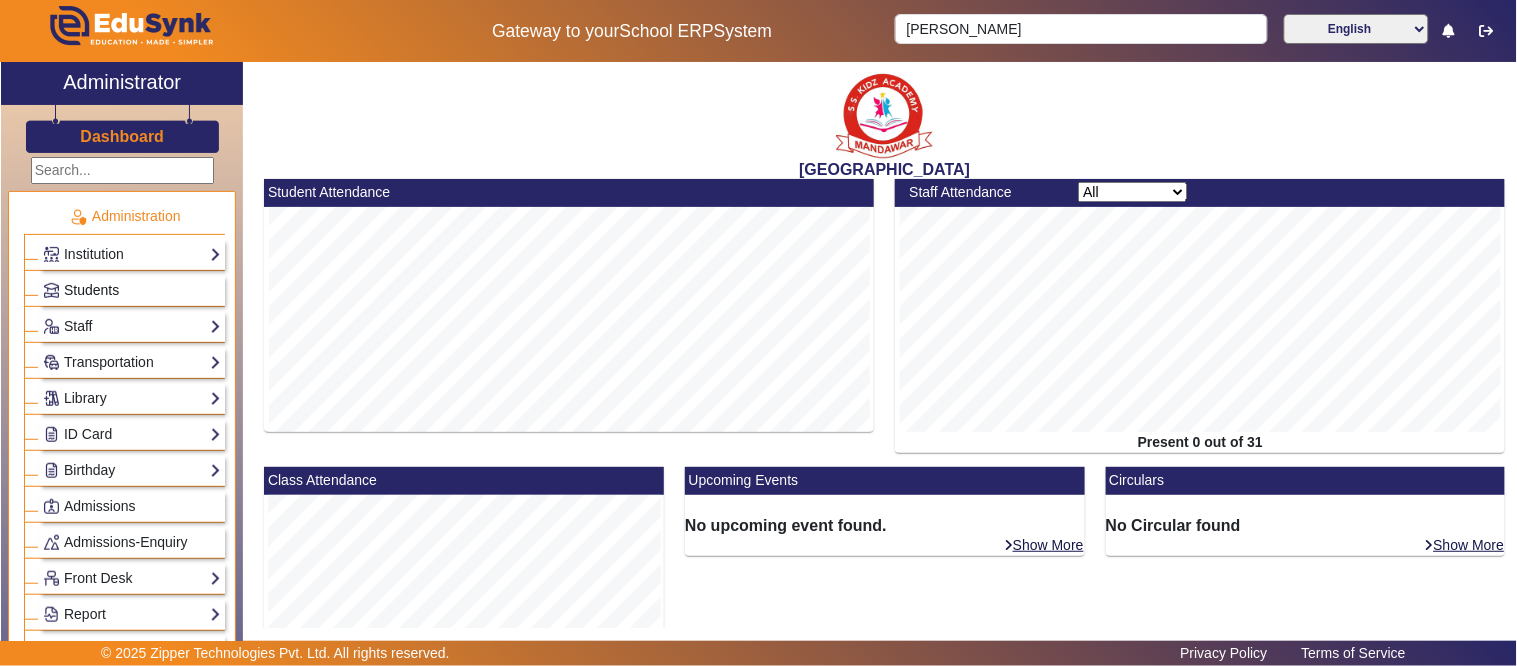 click on "Students" 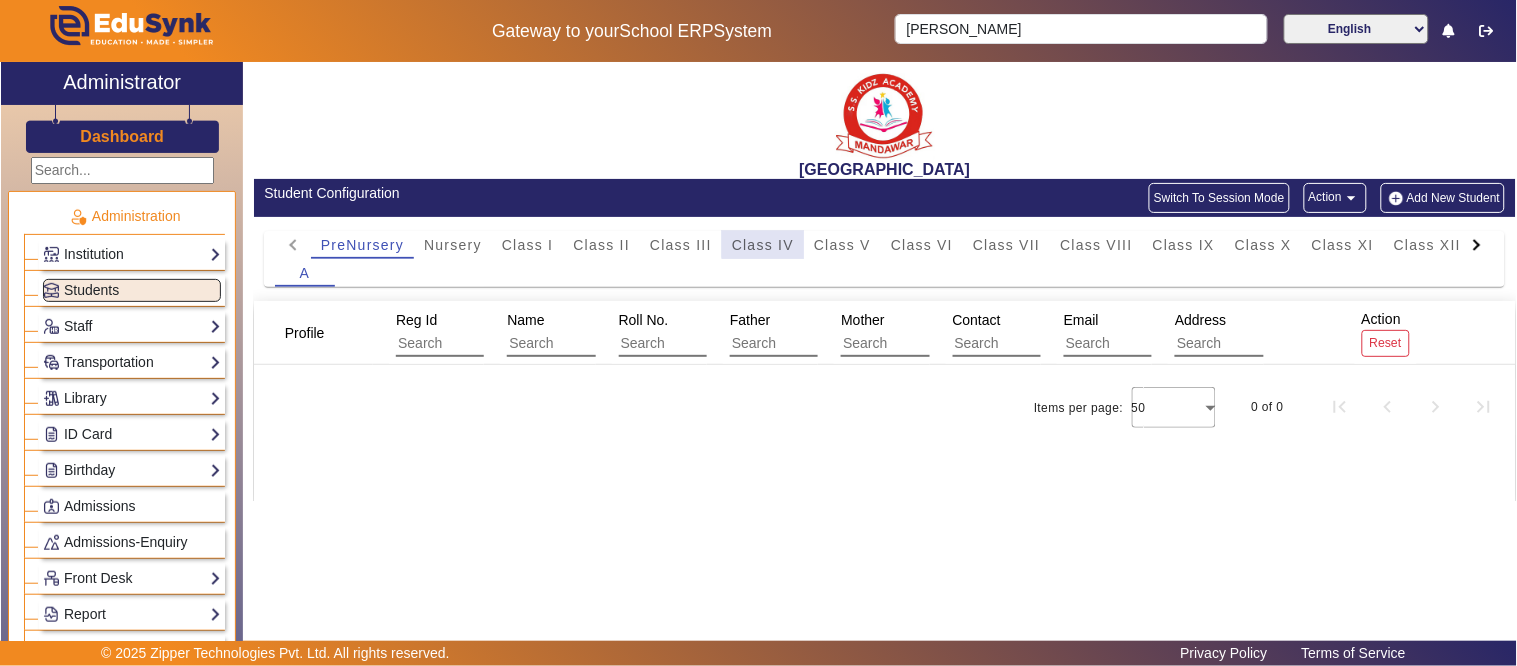 click on "Class IV" at bounding box center (763, 245) 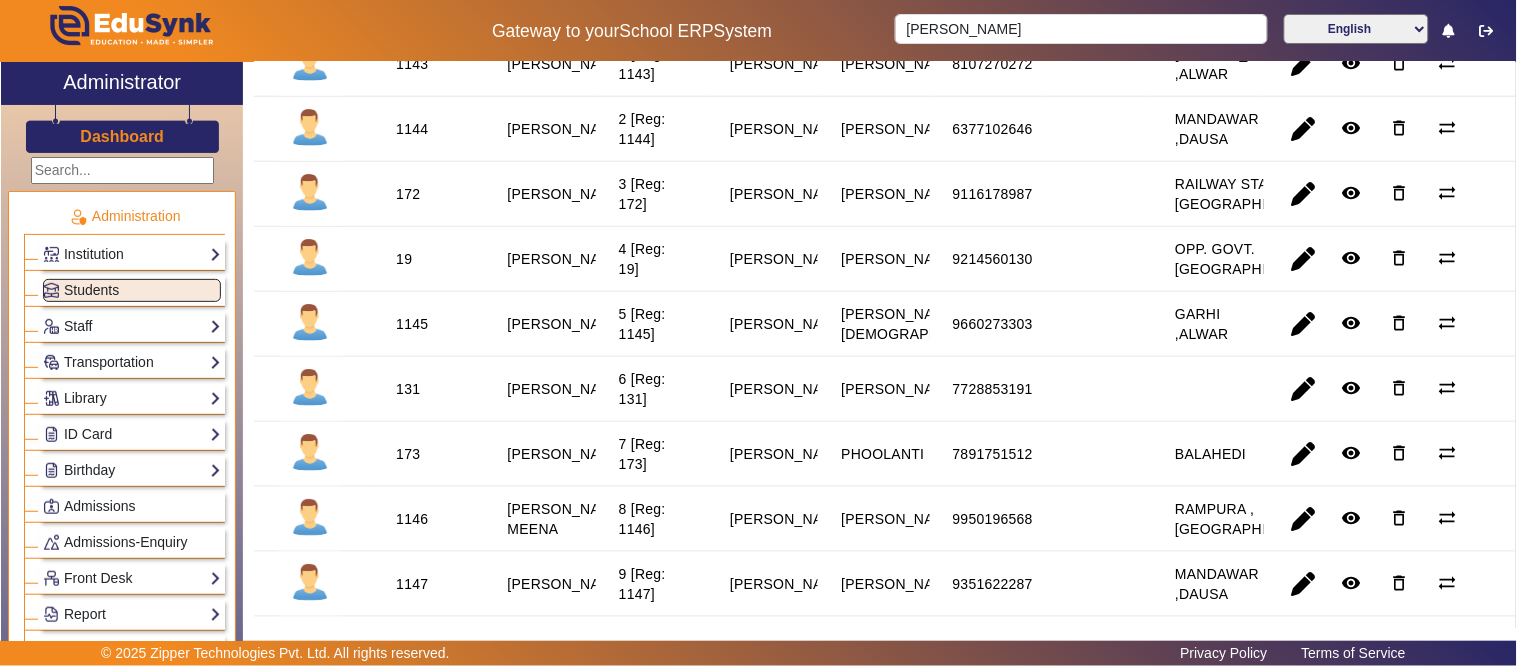 scroll, scrollTop: 0, scrollLeft: 0, axis: both 